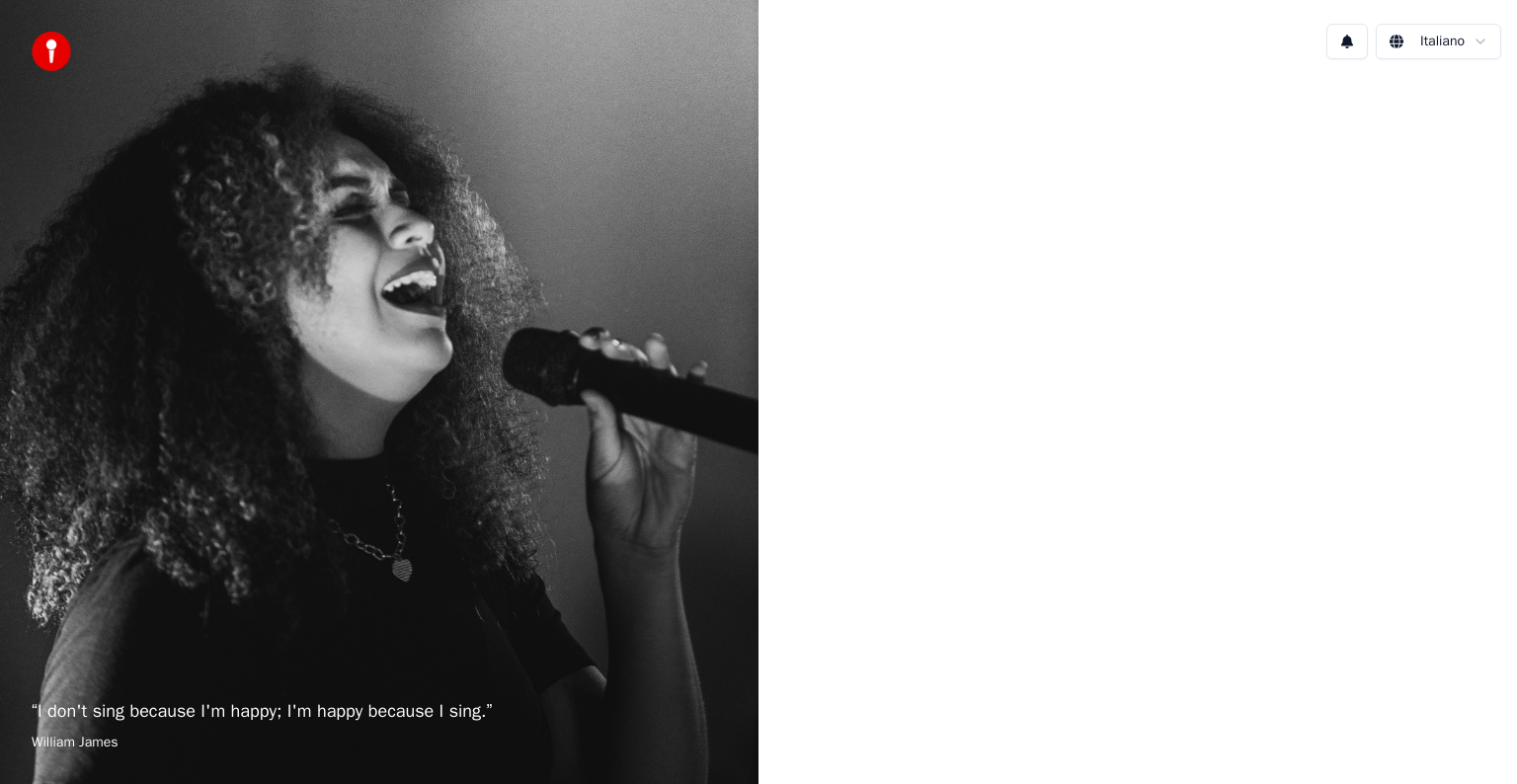 scroll, scrollTop: 0, scrollLeft: 0, axis: both 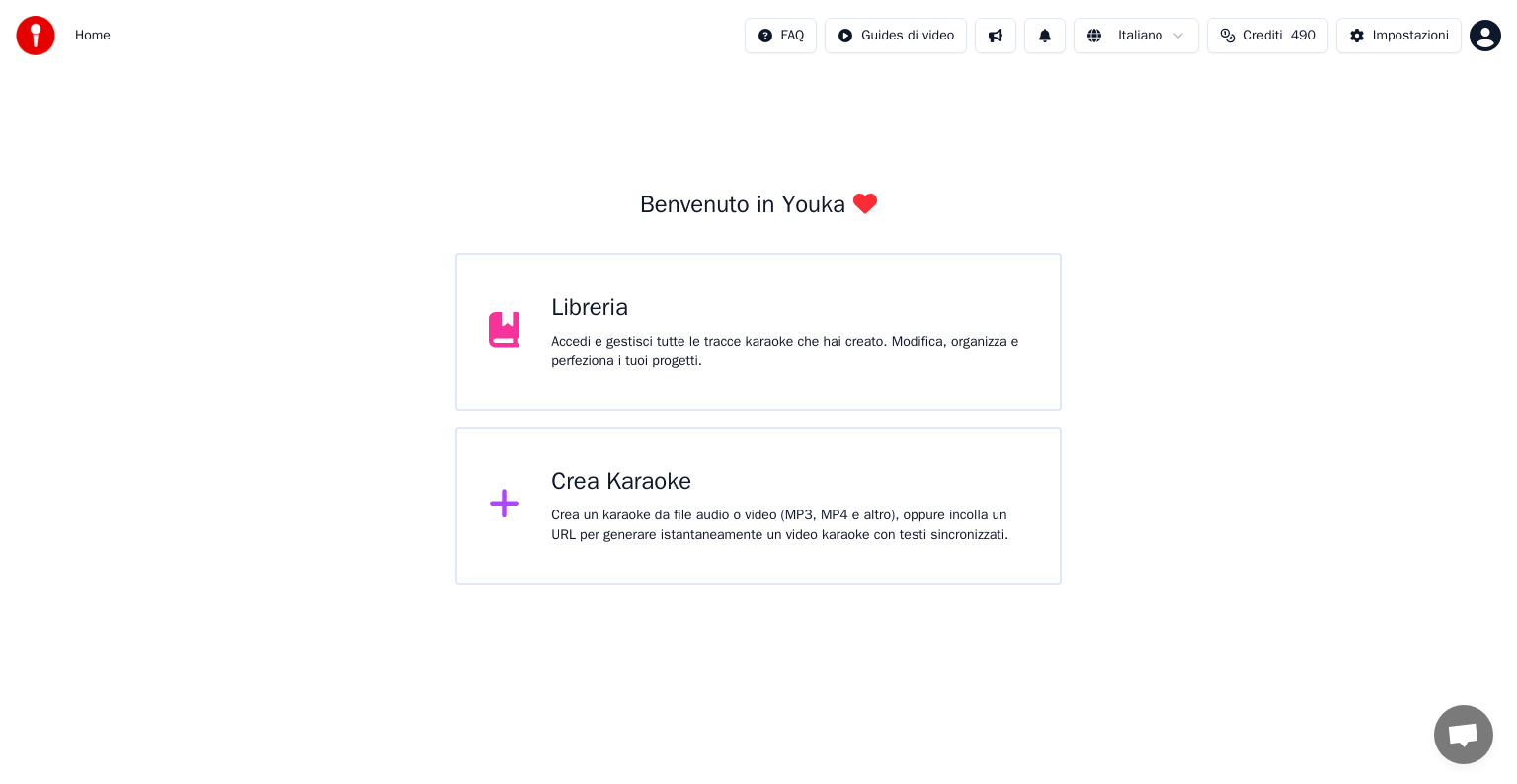 click on "Accedi e gestisci tutte le tracce karaoke che hai creato. Modifica, organizza e perfeziona i tuoi progetti." at bounding box center (789, 352) 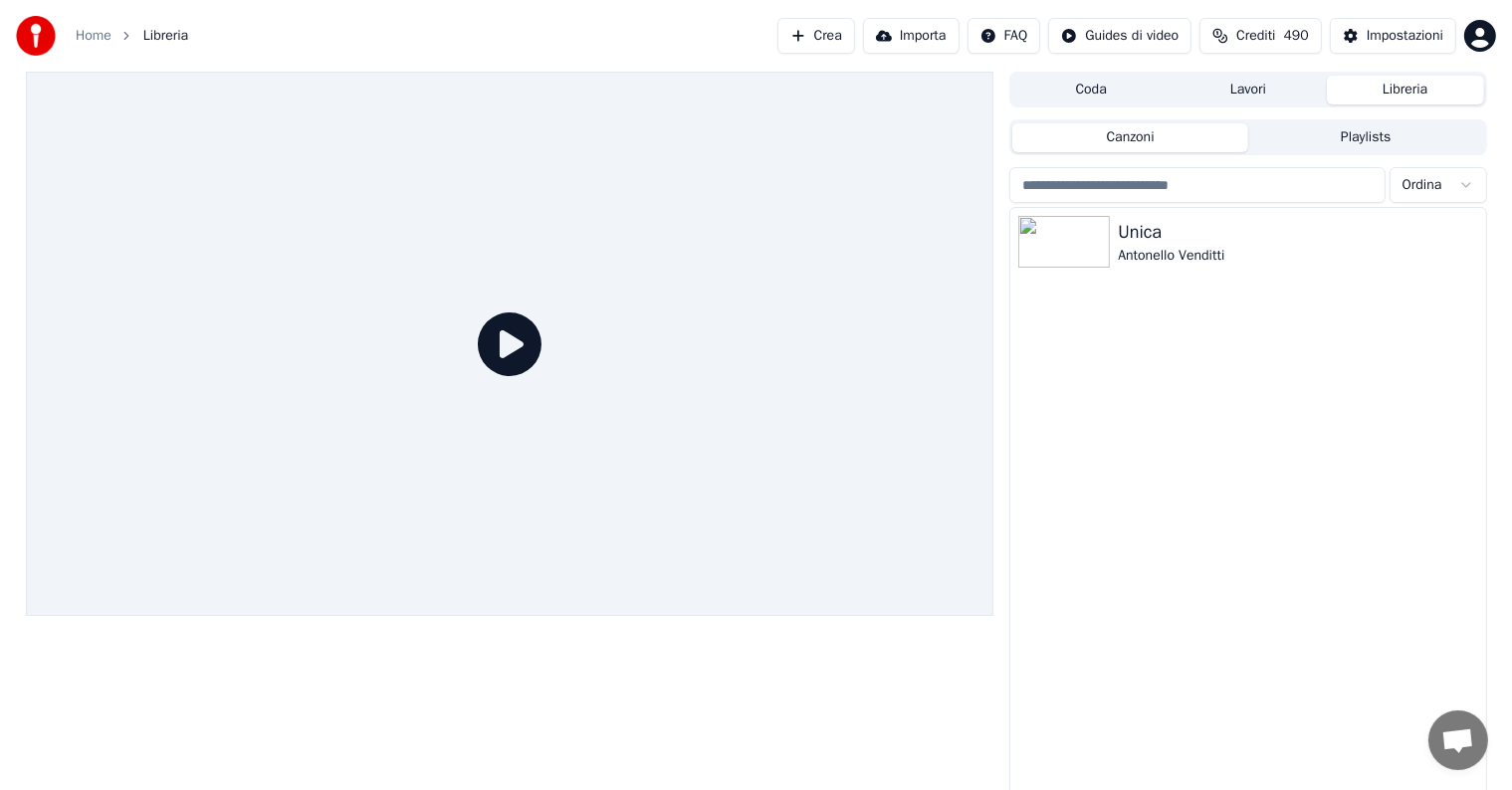 click 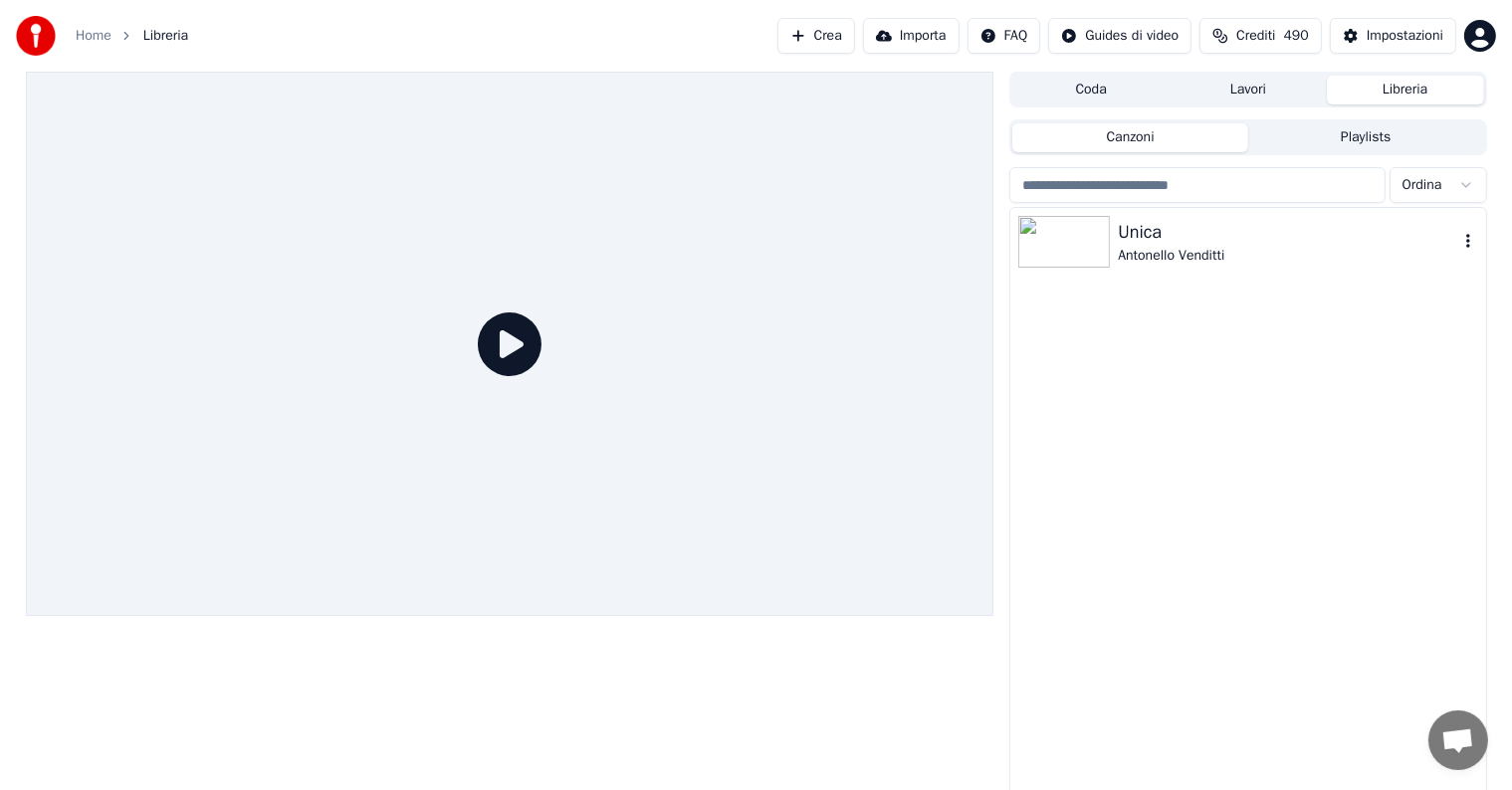 click at bounding box center (1064, 242) 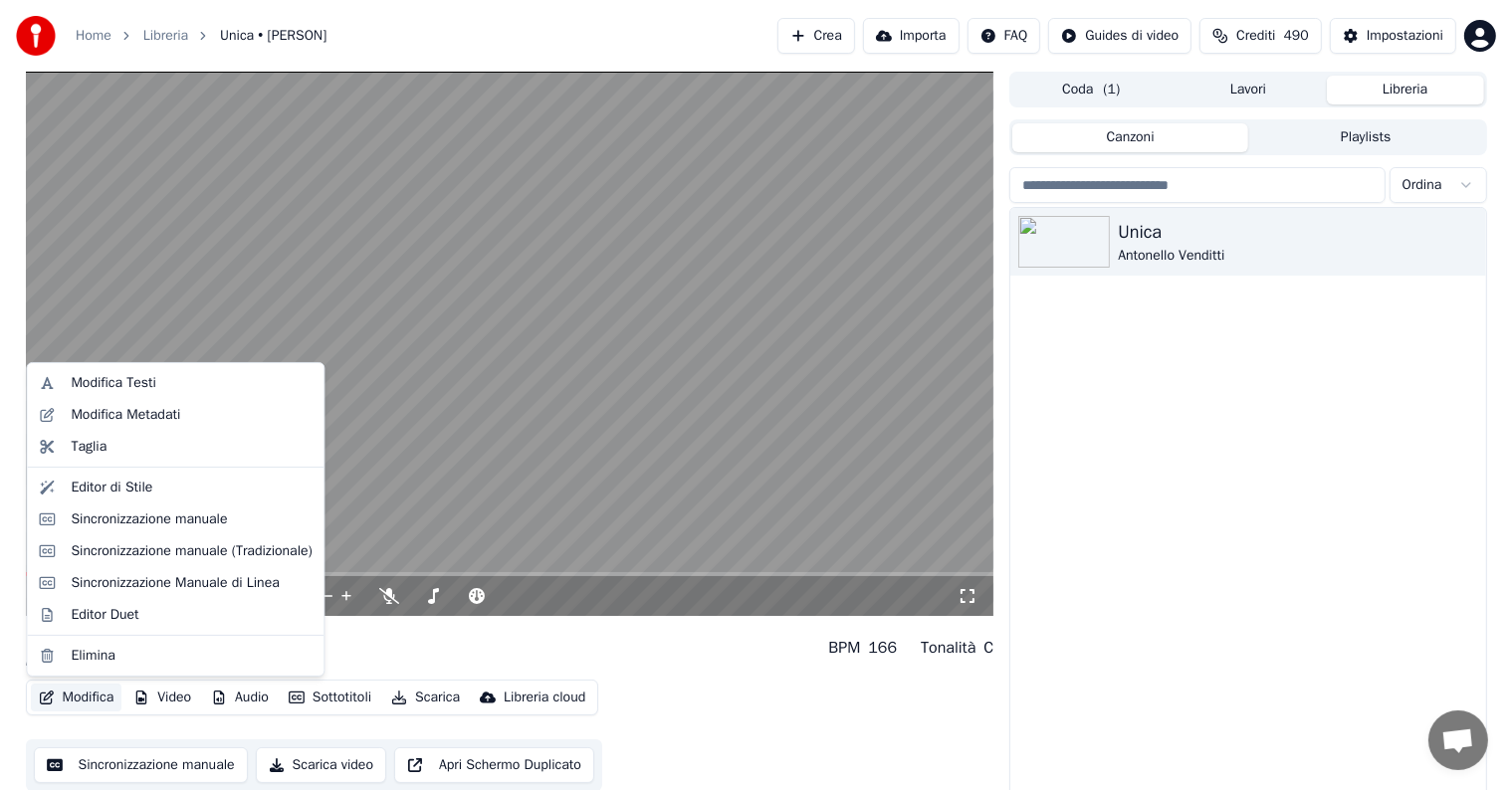 click on "Modifica" at bounding box center (77, 697) 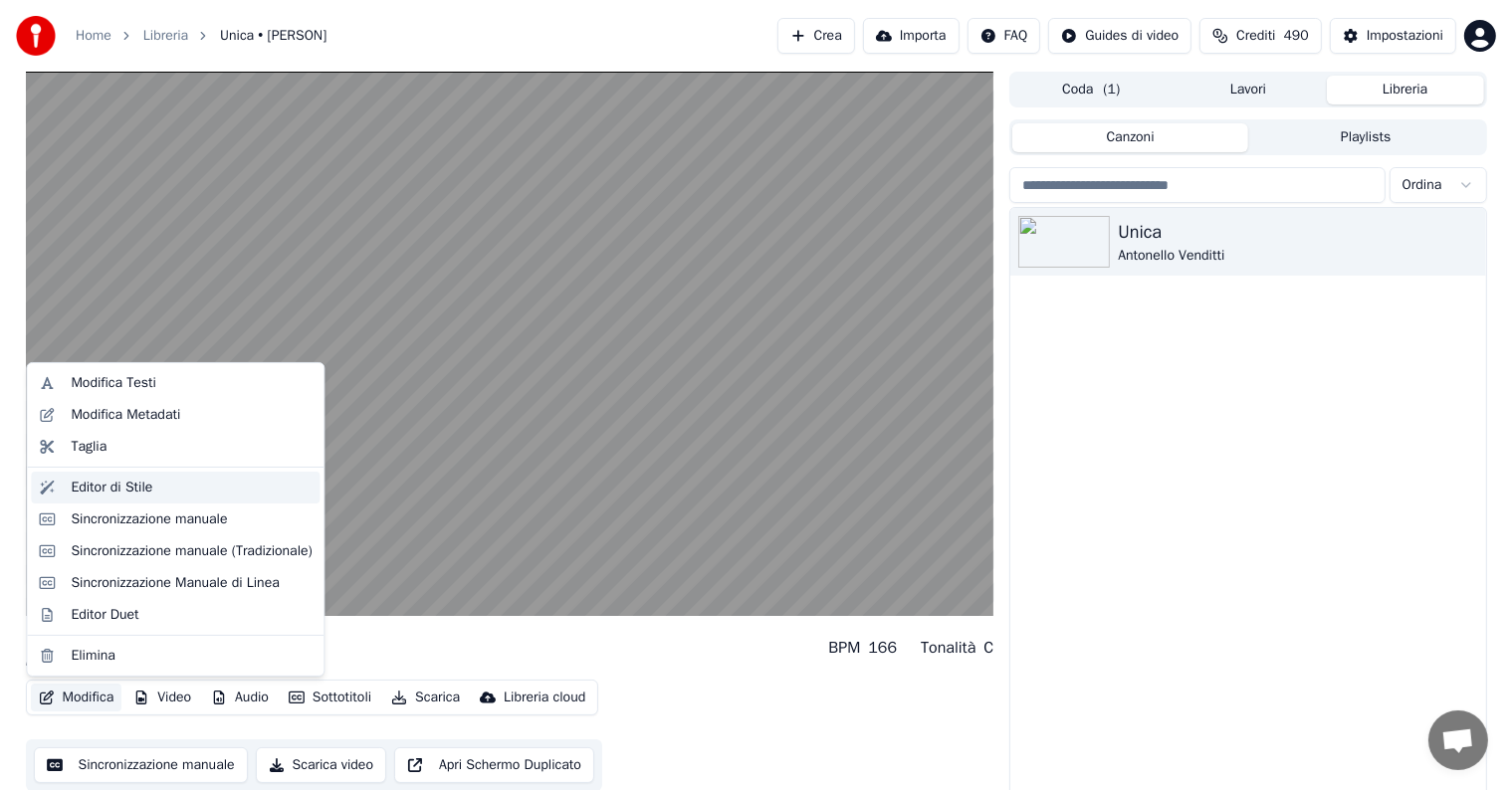 click on "Editor di Stile" at bounding box center [191, 488] 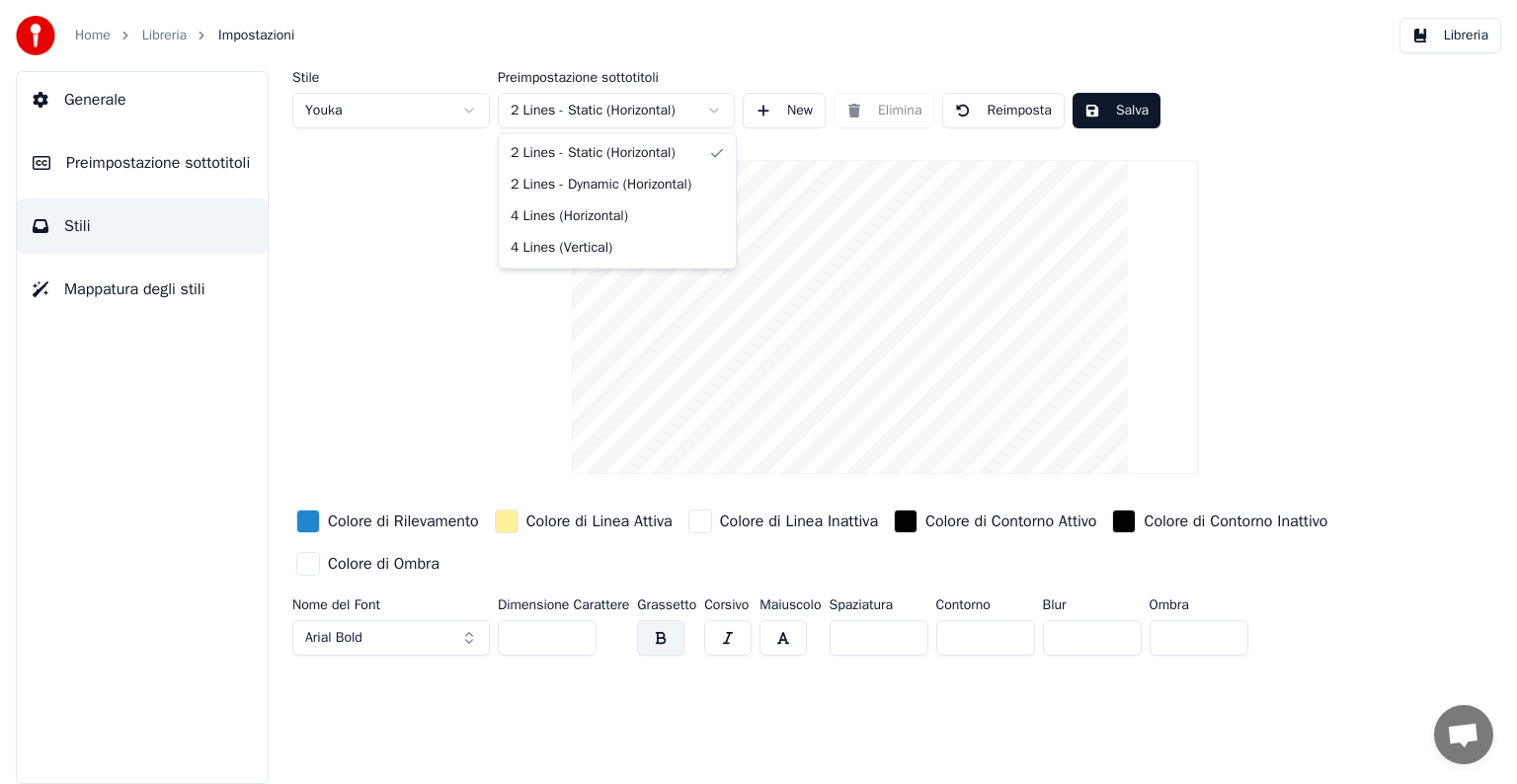 click on "Home Libreria Impostazioni Libreria Generale Preimpostazione sottotitoli Stili Mappatura degli stili Stile Youka Preimpostazione sottotitoli 2 Lines - Static (Horizontal) New Elimina Reimposta Salva Colore di Rilevamento Colore di Linea Attiva Colore di Linea Inattiva Colore di Contorno Attivo Colore di Contorno Inattivo Colore di Ombra Nome del Font Arial Bold Dimensione Carattere ** Grassetto Corsivo Maiuscolo Spaziatura * Contorno * Blur * Ombra * Conversazione Adam Hai domande? Chatta con noi! Il servizio clienti non è in linea Rete assente. Riconnessione in corso... Nessun messaggio può essere ricevuto o inviato per ora. Youka Desktop Ciao! Come posso aiutarti? Domenica, [DATE] ho aggiornato il sofware mi è sparita la libreria con tutte le canzoni [DATE] Invia un file Non siamo in linea in questo momento. Ti risponderemo via email. Inserisci una emoji Invia un file Registra un messaggio audio We run on Crisp 2 Lines - Static (Horizontal) 2 Lines - Dynamic (Horizontal) 4 Lines (Horizontal)" at bounding box center (758, 392) 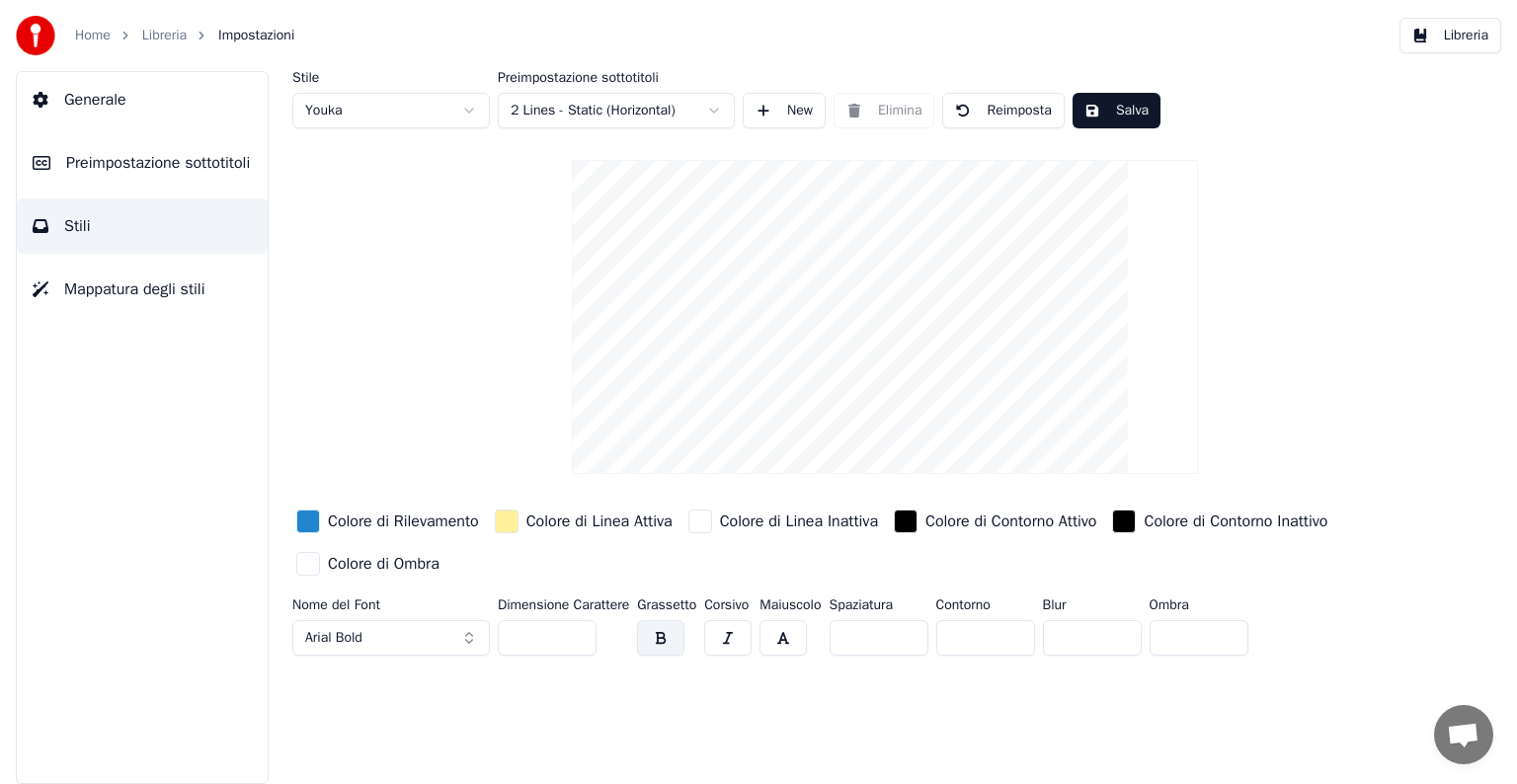 click on "Home Libreria Impostazioni Libreria Generale Preimpostazione sottotitoli Stili Mappatura degli stili Stile Youka Preimpostazione sottotitoli 2 Lines - Static (Horizontal) New Elimina Reimposta Salva Colore di Rilevamento Colore di Linea Attiva Colore di Linea Inattiva Colore di Contorno Attivo Colore di Contorno Inattivo Colore di Ombra Nome del Font Arial Bold Dimensione Carattere ** Grassetto Corsivo Maiuscolo Spaziatura * Contorno * Blur * Ombra * Conversazione Adam Hai domande? Chatta con noi! Il servizio clienti non è in linea Rete assente. Riconnessione in corso... Nessun messaggio può essere ricevuto o inviato per ora. Youka Desktop Ciao! Come posso aiutarti? Domenica, [DATE] ho aggiornato il sofware mi è sparita la libreria con tutte le canzoni [DATE] Invia un file Non siamo in linea in questo momento. Ti risponderemo via email. Inserisci una emoji Invia un file Registra un messaggio audio We run on Crisp" at bounding box center [758, 392] 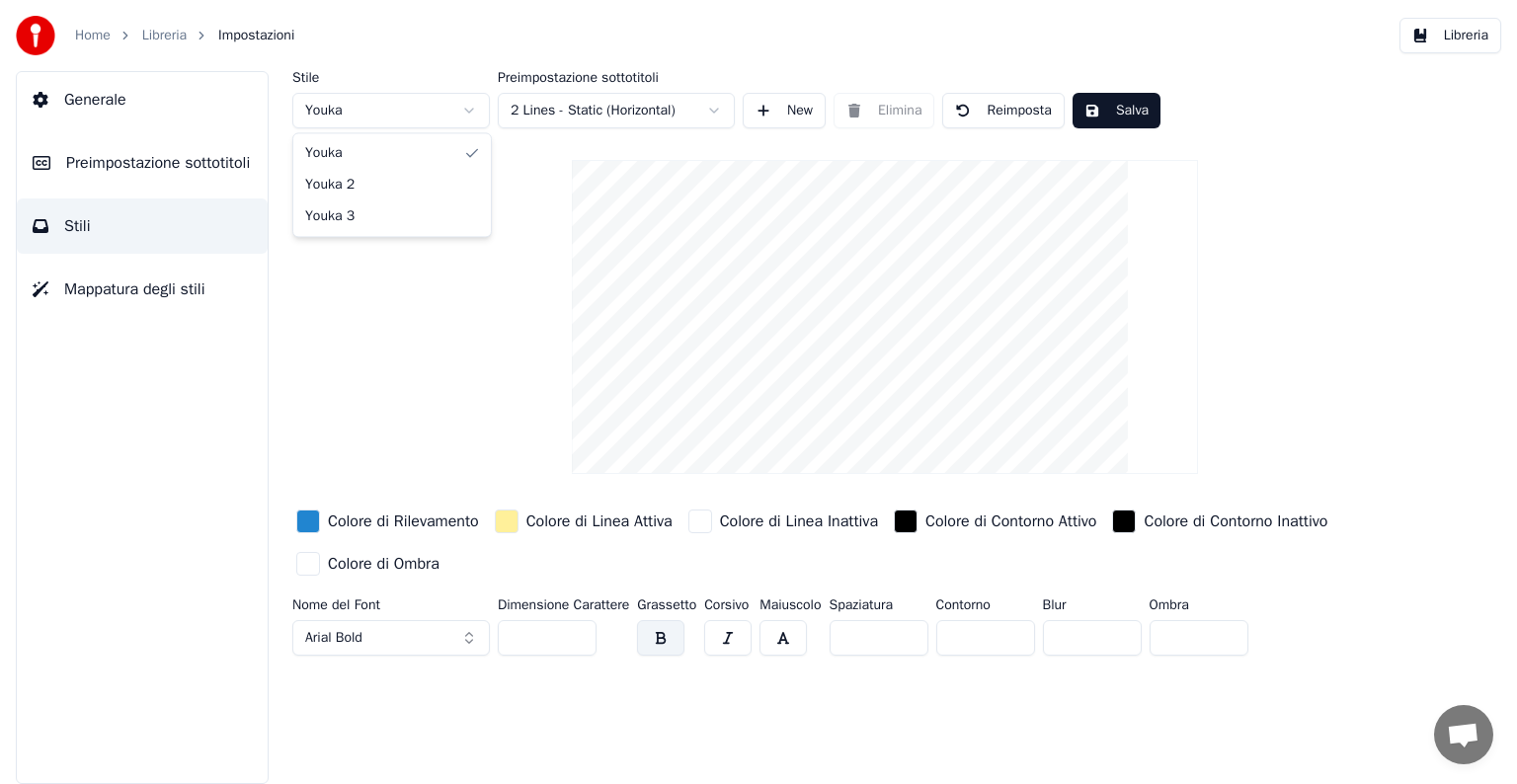 click on "Home Libreria Impostazioni Libreria Generale Preimpostazione sottotitoli Stili Mappatura degli stili Stile Youka Preimpostazione sottotitoli 2 Lines - Static (Horizontal) New Elimina Reimposta Salva Colore di Rilevamento Colore di Linea Attiva Colore di Linea Inattiva Colore di Contorno Attivo Colore di Contorno Inattivo Colore di Ombra Nome del Font Arial Bold Dimensione Carattere ** Grassetto Corsivo Maiuscolo Spaziatura * Contorno * Blur * Ombra * Conversazione [PERSON] Hai domande? Chatta con noi! Il servizio clienti non è in linea Rete assente. Riconnessione in corso... Nessun messaggio può essere ricevuto o inviato per ora. Youka Desktop Ciao! Come posso aiutarti?  [DATE] ho aggiornato il sofware mi è sparita la libreria con tutte le canzoni [DATE] Invia un file Non siamo in linea in questo momento. Ti risponderemo via email. Inserisci una emoji Invia un file Registra un messaggio audio We run on Crisp Youka Youka 2 Youka 3" at bounding box center [758, 392] 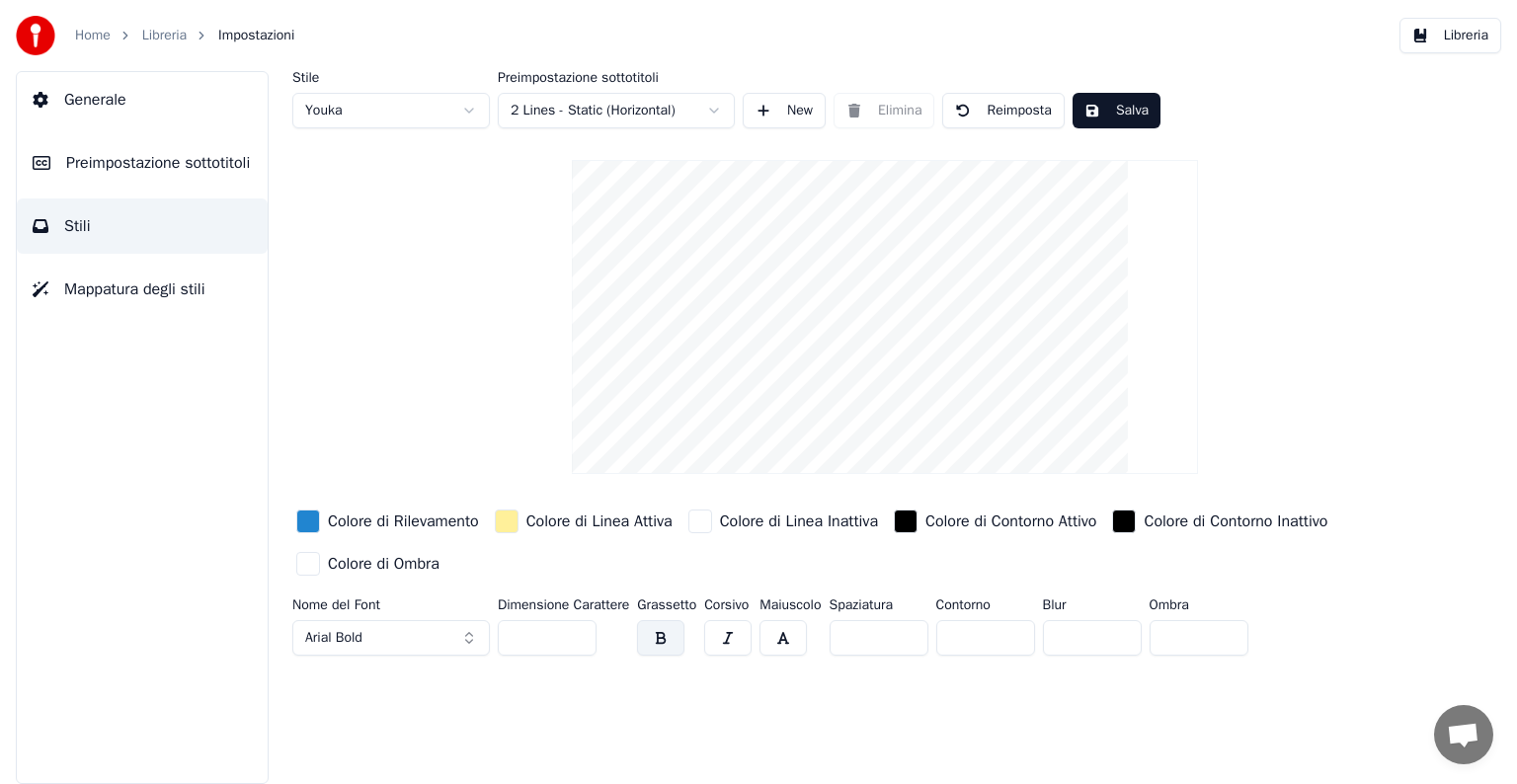 click on "Home Libreria Impostazioni Libreria Generale Preimpostazione sottotitoli Stili Mappatura degli stili Stile Youka Preimpostazione sottotitoli 2 Lines - Static (Horizontal) New Elimina Reimposta Salva Colore di Rilevamento Colore di Linea Attiva Colore di Linea Inattiva Colore di Contorno Attivo Colore di Contorno Inattivo Colore di Ombra Nome del Font Arial Bold Dimensione Carattere ** Grassetto Corsivo Maiuscolo Spaziatura * Contorno * Blur * Ombra * Conversazione Adam Hai domande? Chatta con noi! Il servizio clienti non è in linea Rete assente. Riconnessione in corso... Nessun messaggio può essere ricevuto o inviato per ora. Youka Desktop Ciao! Come posso aiutarti? Domenica, [DATE] ho aggiornato il sofware mi è sparita la libreria con tutte le canzoni [DATE] Invia un file Non siamo in linea in questo momento. Ti risponderemo via email. Inserisci una emoji Invia un file Registra un messaggio audio We run on Crisp" at bounding box center [758, 392] 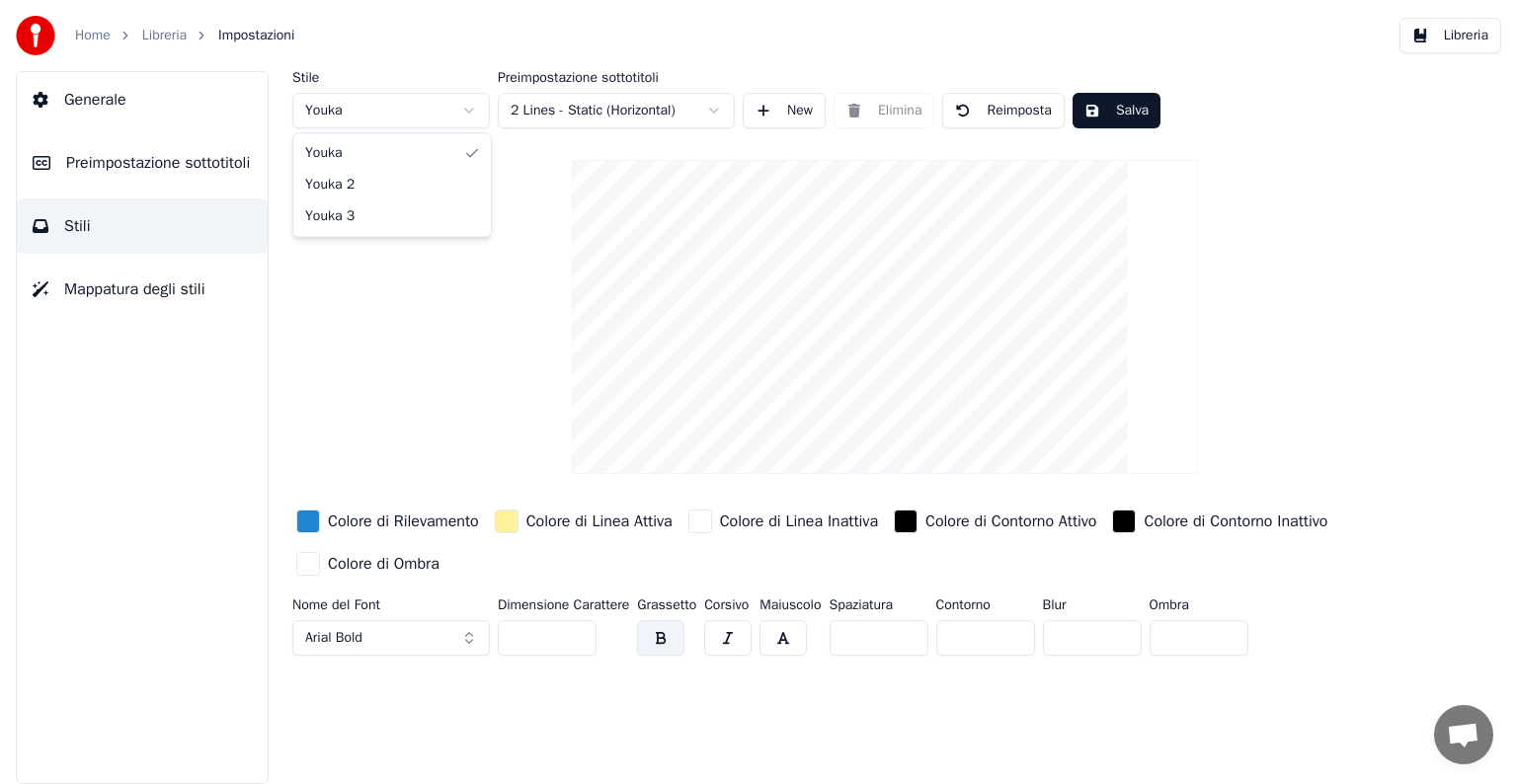 click on "Home Libreria Impostazioni Libreria Generale Preimpostazione sottotitoli Stili Mappatura degli stili Stile Youka Preimpostazione sottotitoli 2 Lines - Static (Horizontal) New Elimina Reimposta Salva Colore di Rilevamento Colore di Linea Attiva Colore di Linea Inattiva Colore di Contorno Attivo Colore di Contorno Inattivo Colore di Ombra Nome del Font Arial Bold Dimensione Carattere ** Grassetto Corsivo Maiuscolo Spaziatura * Contorno * Blur * Ombra * Conversazione [PERSON] Hai domande? Chatta con noi! Il servizio clienti non è in linea Rete assente. Riconnessione in corso... Nessun messaggio può essere ricevuto o inviato per ora. Youka Desktop Ciao! Come posso aiutarti?  [DATE] ho aggiornato il sofware mi è sparita la libreria con tutte le canzoni [DATE] Invia un file Non siamo in linea in questo momento. Ti risponderemo via email. Inserisci una emoji Invia un file Registra un messaggio audio We run on Crisp Youka Youka 2 Youka 3" at bounding box center [758, 392] 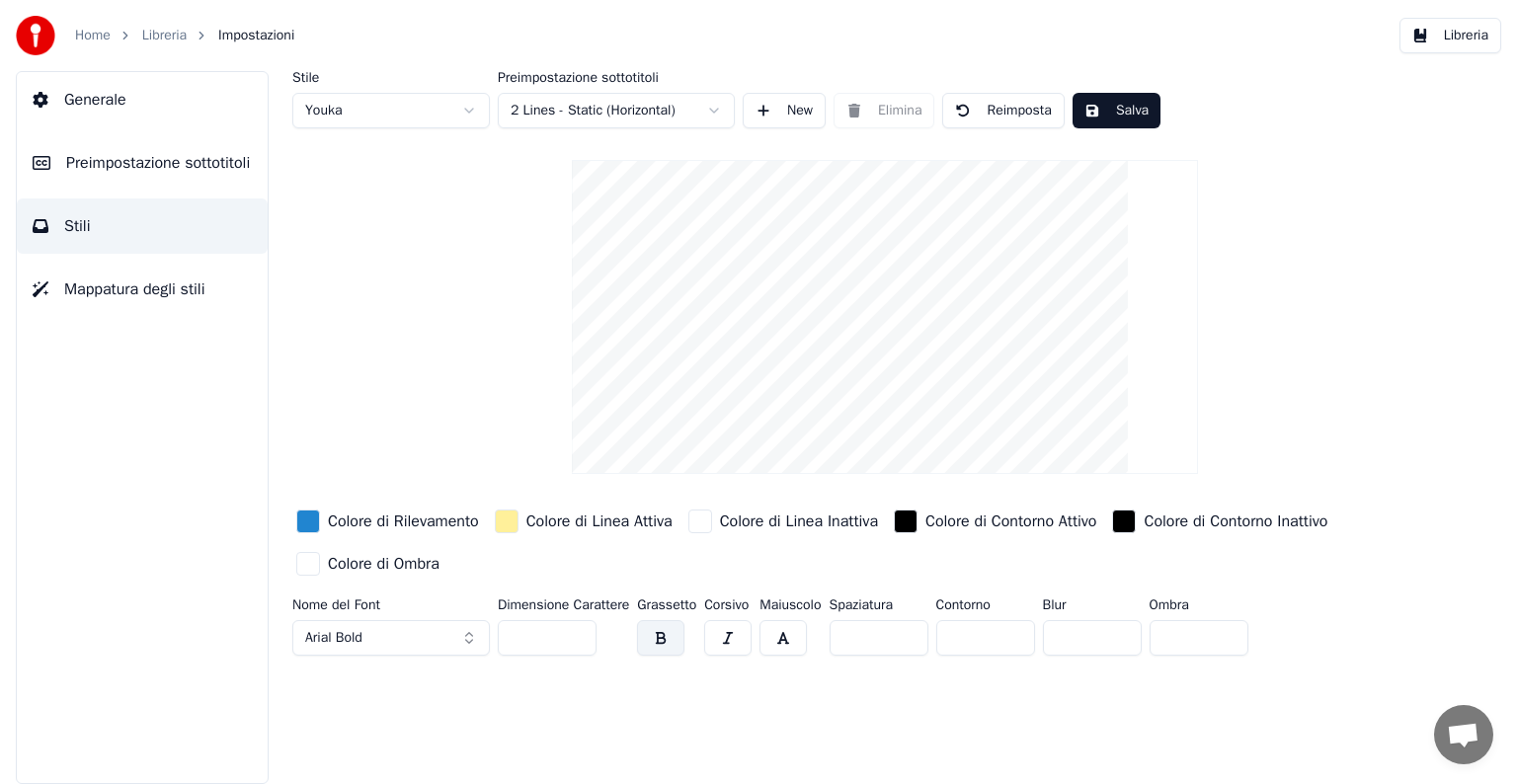 click on "Home Libreria Impostazioni Libreria Generale Preimpostazione sottotitoli Stili Mappatura degli stili Stile Youka Preimpostazione sottotitoli 2 Lines - Static (Horizontal) New Elimina Reimposta Salva Colore di Rilevamento Colore di Linea Attiva Colore di Linea Inattiva Colore di Contorno Attivo Colore di Contorno Inattivo Colore di Ombra Nome del Font Arial Bold Dimensione Carattere ** Grassetto Corsivo Maiuscolo Spaziatura * Contorno * Blur * Ombra * Conversazione Adam Hai domande? Chatta con noi! Il servizio clienti non è in linea Rete assente. Riconnessione in corso... Nessun messaggio può essere ricevuto o inviato per ora. Youka Desktop Ciao! Come posso aiutarti? Domenica, [DATE] ho aggiornato il sofware mi è sparita la libreria con tutte le canzoni [DATE] Invia un file Non siamo in linea in questo momento. Ti risponderemo via email. Inserisci una emoji Invia un file Registra un messaggio audio We run on Crisp" at bounding box center [758, 392] 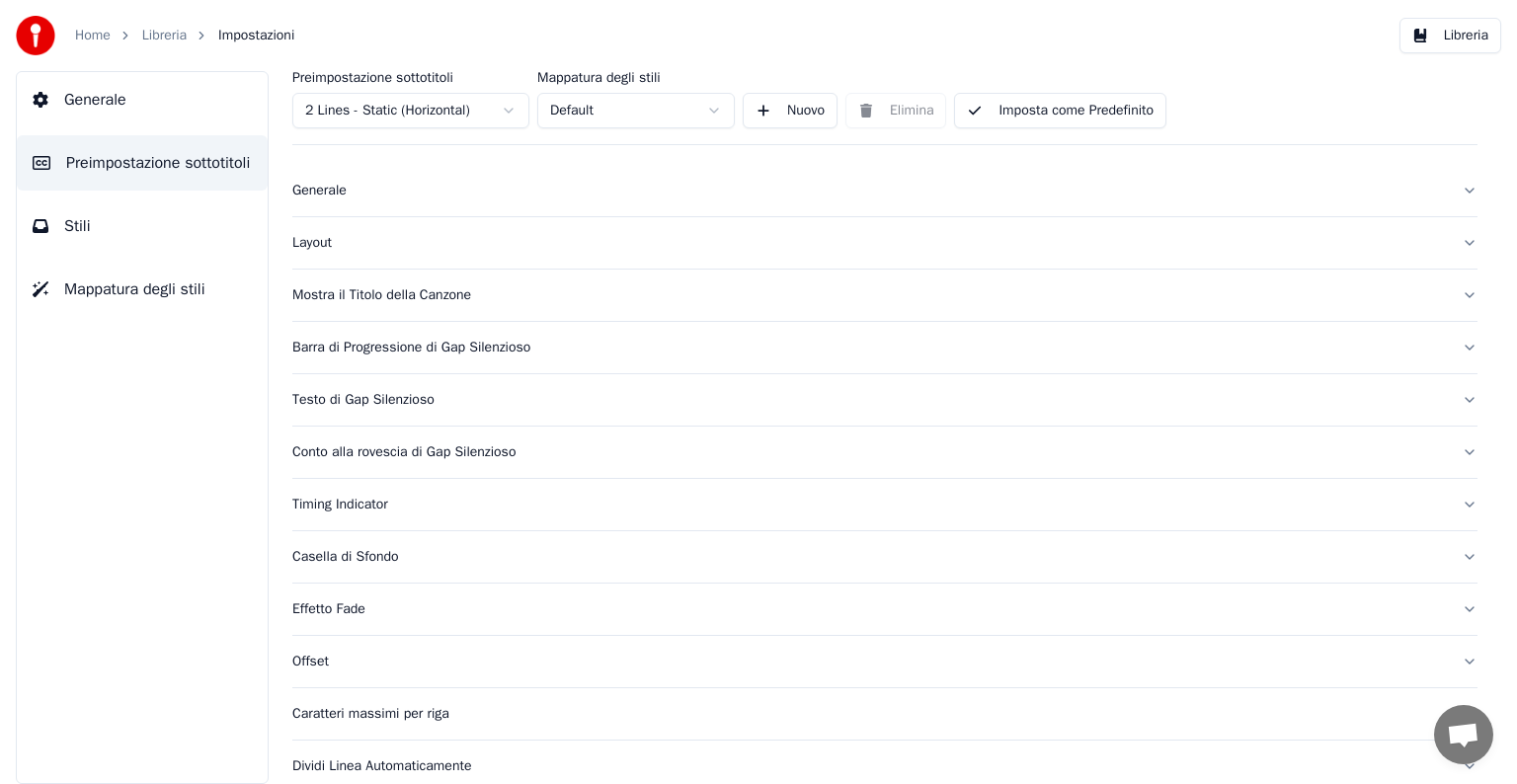 scroll, scrollTop: 15, scrollLeft: 0, axis: vertical 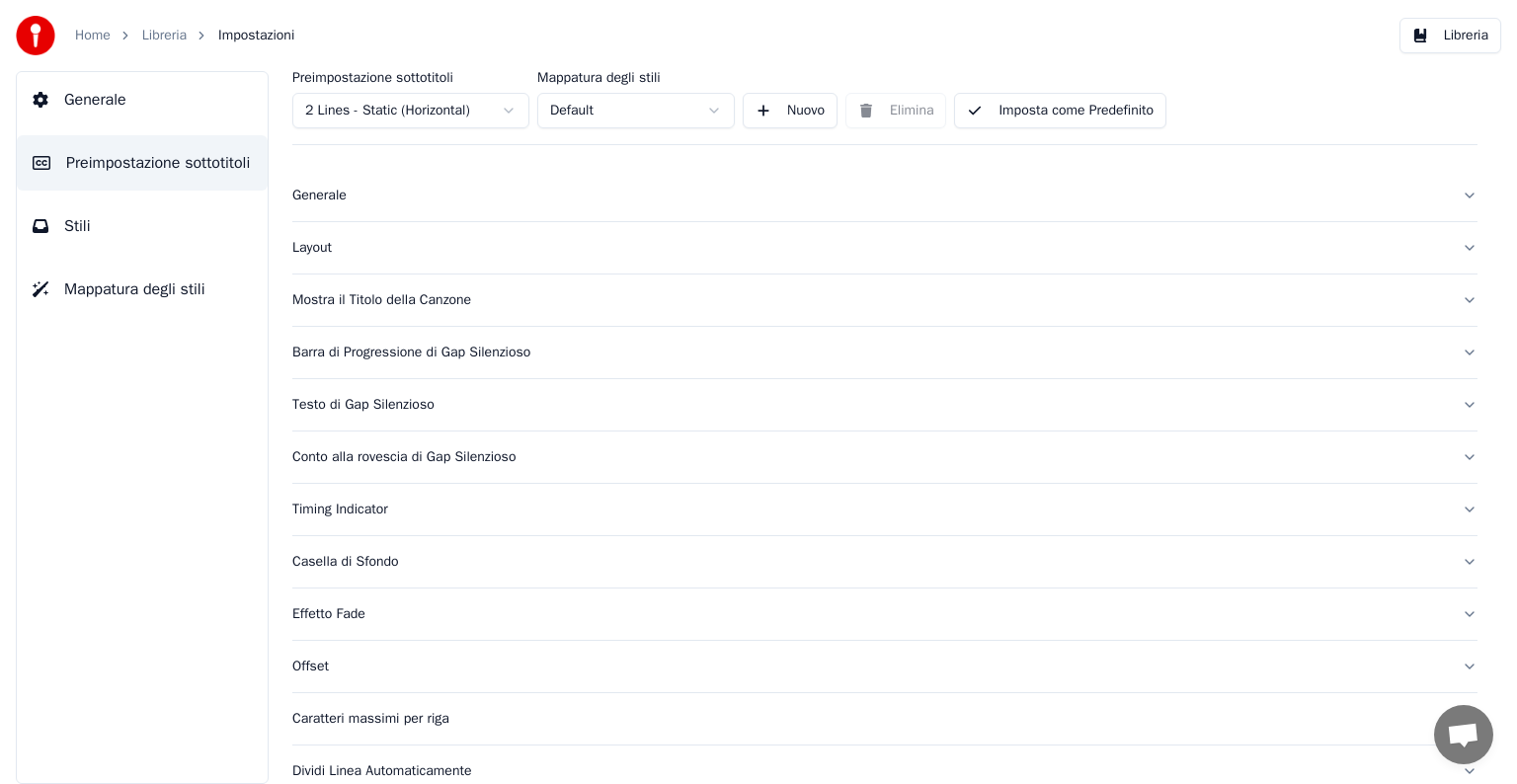 click on "Barra di Progressione di Gap Silenzioso" at bounding box center [885, 353] 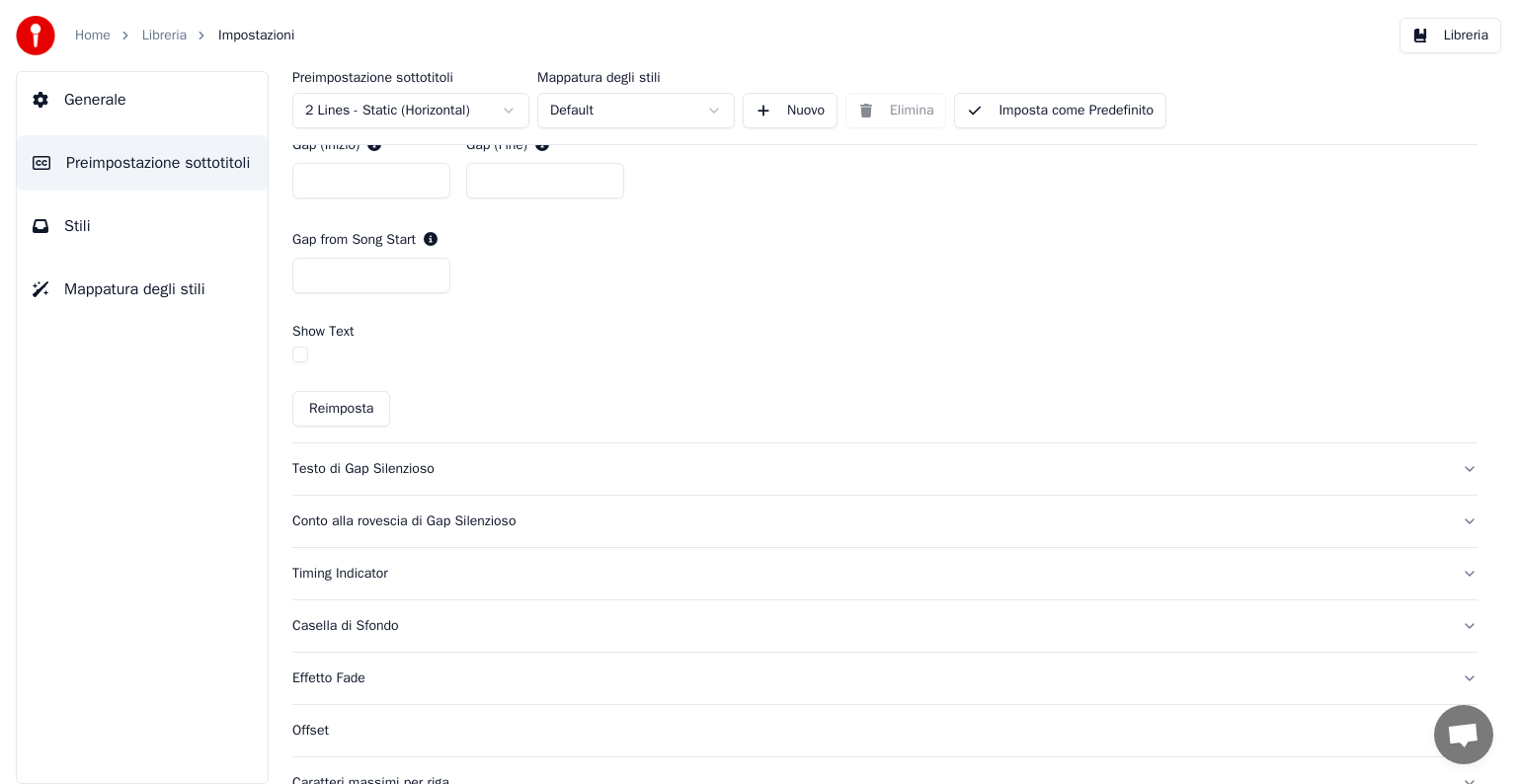 scroll, scrollTop: 1243, scrollLeft: 0, axis: vertical 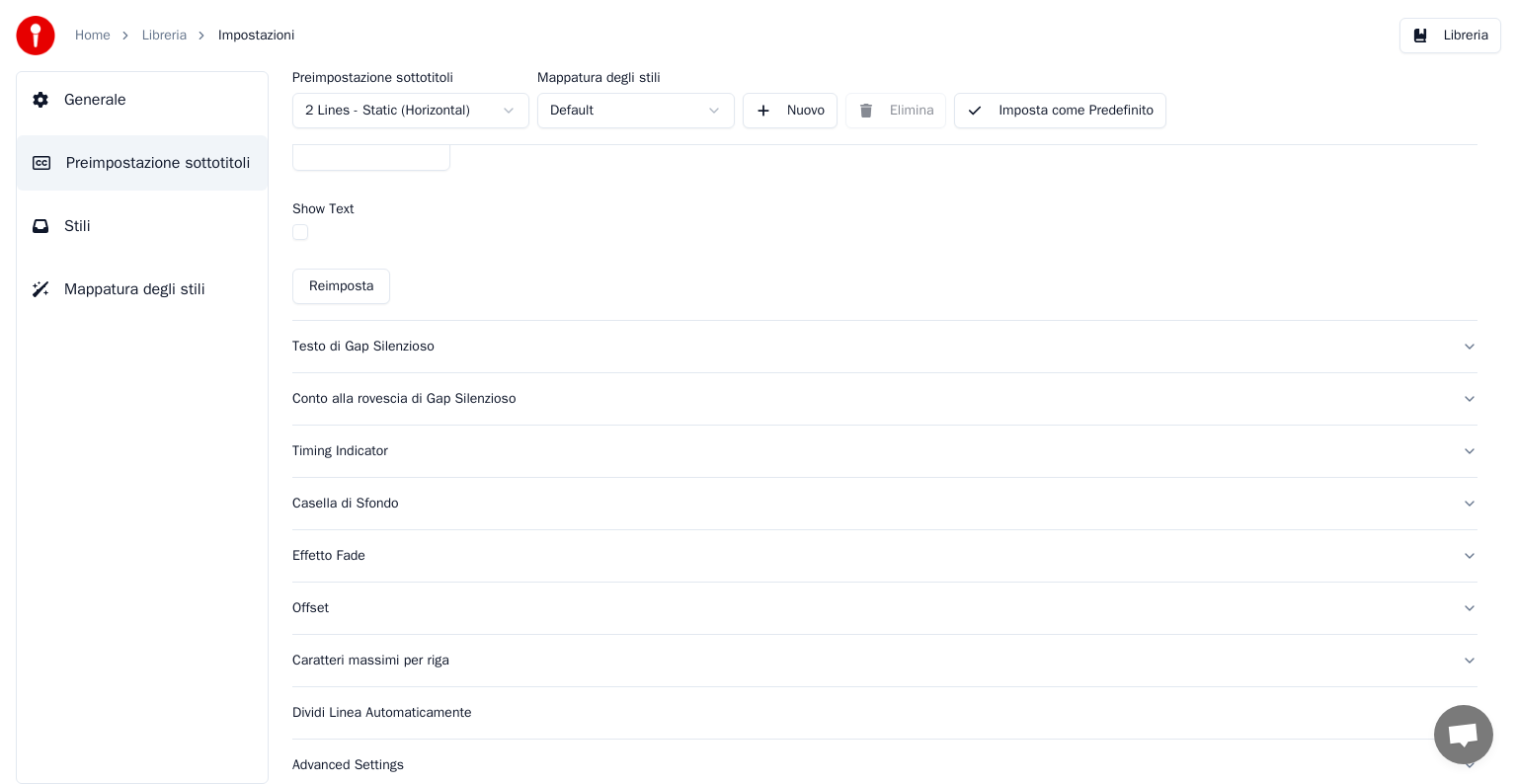 click on "Testo di Gap Silenzioso" at bounding box center [885, 347] 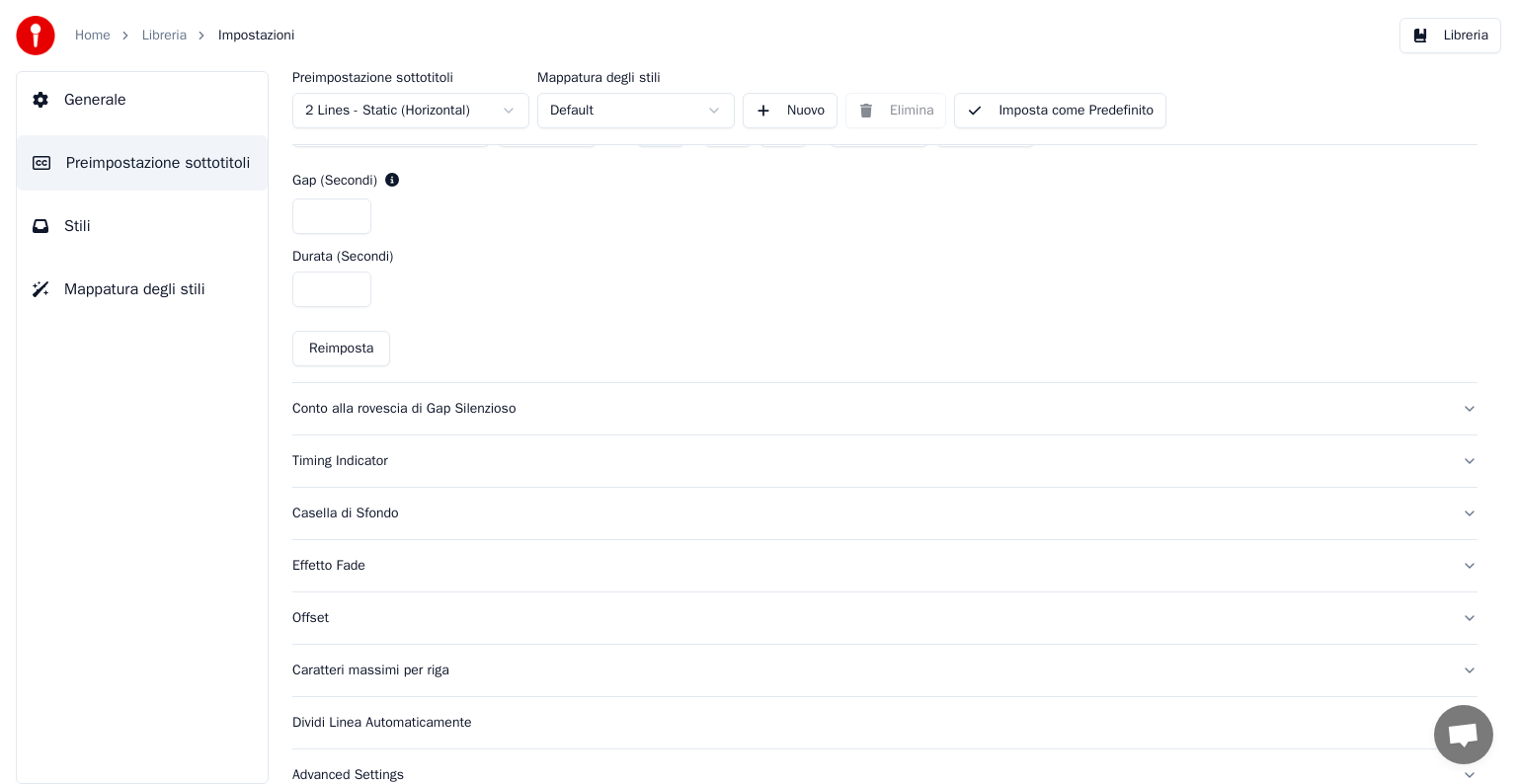 scroll, scrollTop: 990, scrollLeft: 0, axis: vertical 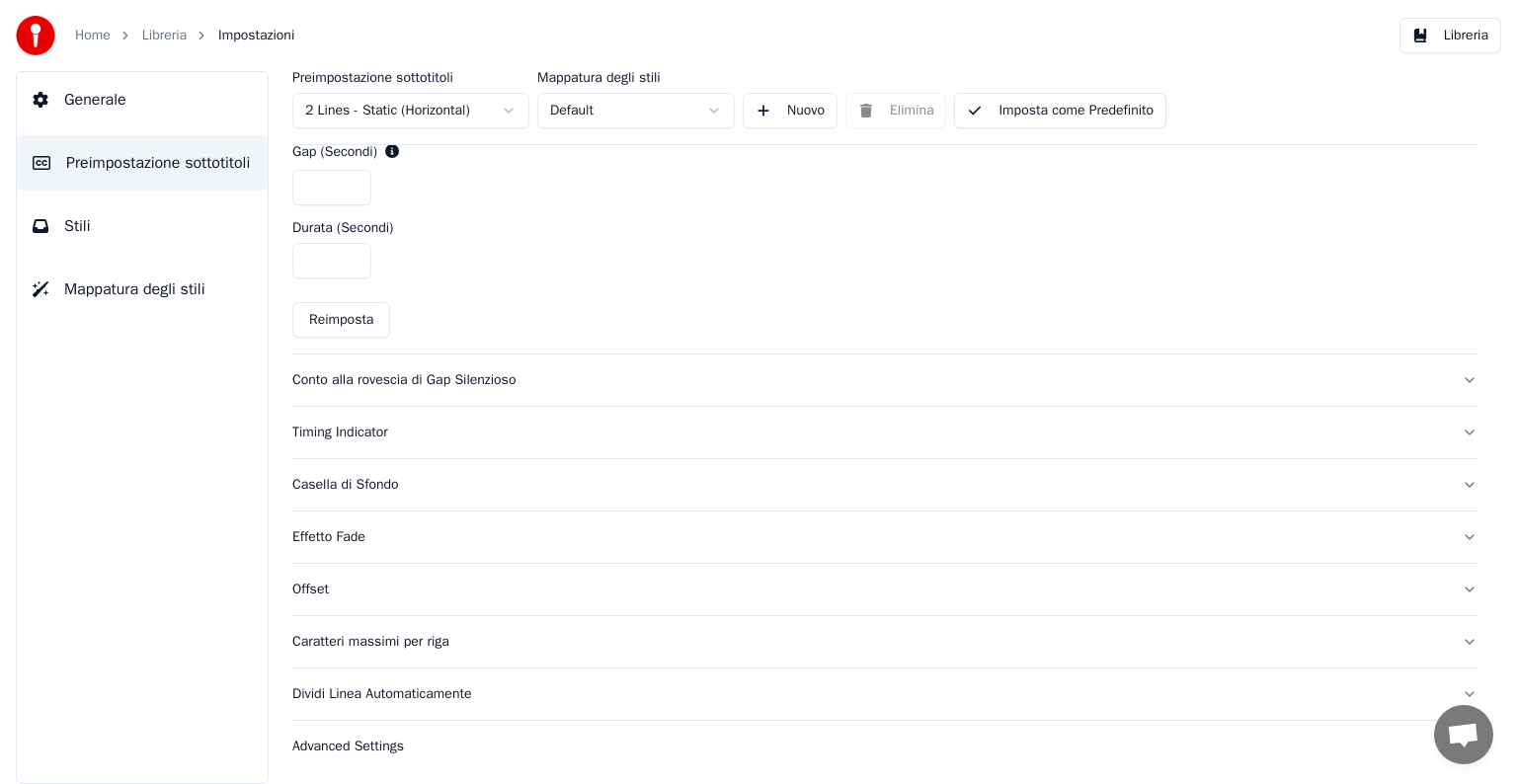 click on "Mappatura degli stili" at bounding box center [134, 289] 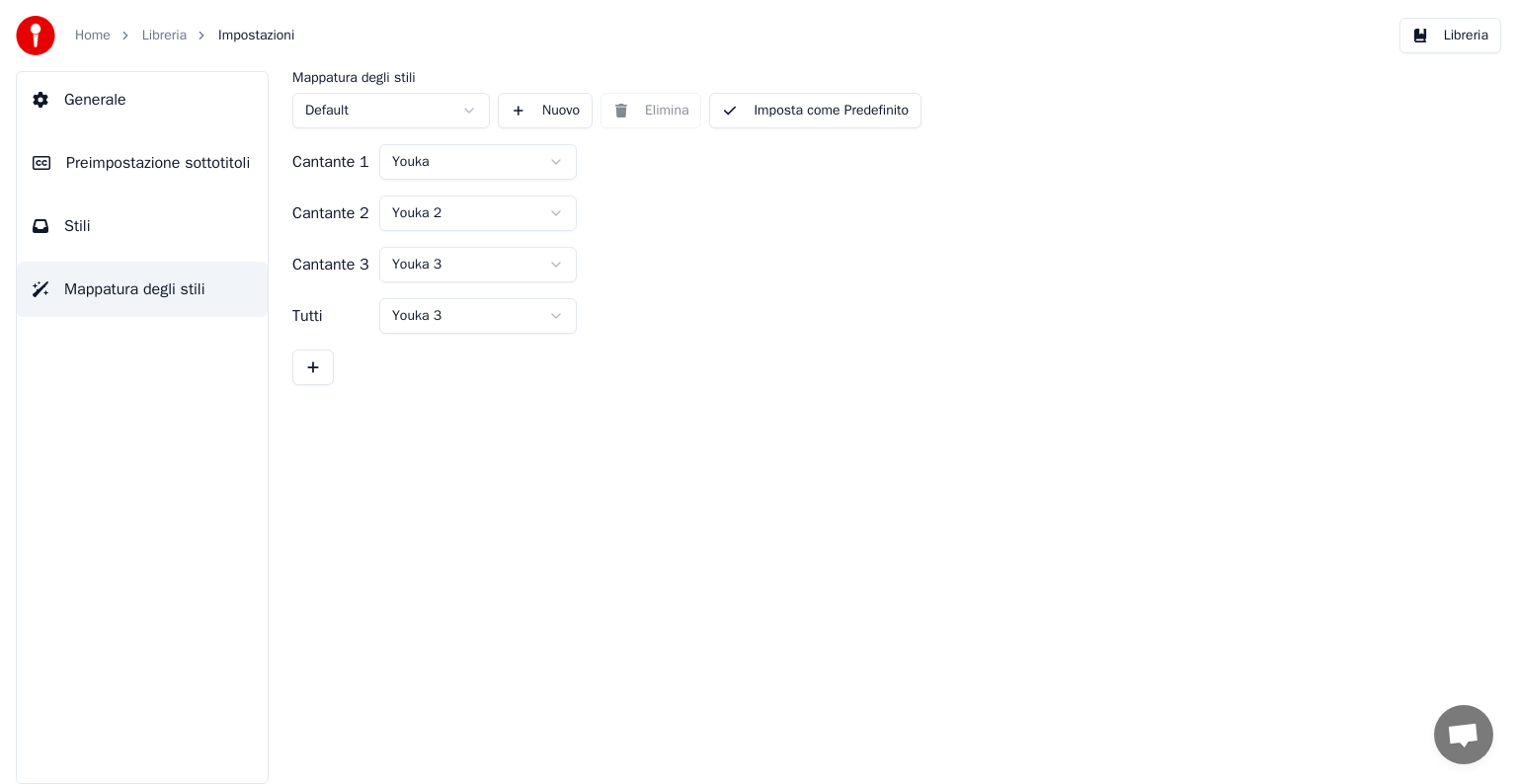 scroll, scrollTop: 0, scrollLeft: 0, axis: both 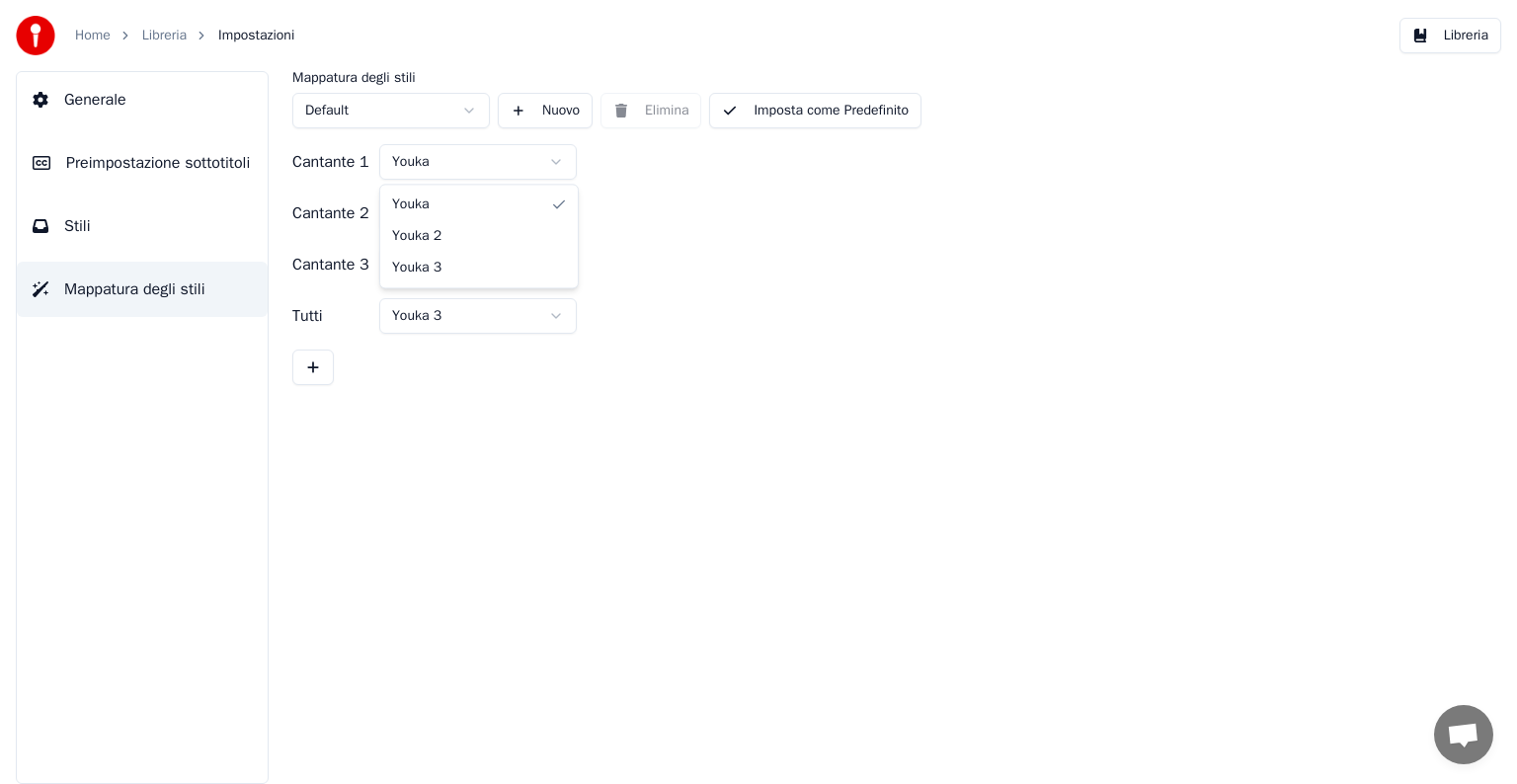 click on "Home Libreria Impostazioni Libreria Generale Preimpostazione sottotitoli Stili Mappatura degli stili Mappatura degli stili Default Nuovo Elimina Imposta come Predefinito Cantante 1 Youka Cantante 2 Youka 2 Cantante 3 Youka 3 Tutti Youka 3 Conversazione Adam Hai domande? Chatta con noi! Il servizio clienti non è in linea Rete assente. Riconnessione in corso... Nessun messaggio può essere ricevuto o inviato per ora. Youka Desktop Ciao! Come posso aiutarti? Domenica, [DATE] ho aggiornato il sofware mi è sparita la libreria con tutte le canzoni [DATE] Invia un file Non siamo in linea in questo momento. Ti risponderemo via email. Inserisci una emoji Invia un file Registra un messaggio audio We run on Crisp Youka Youka 2 Youka 3" at bounding box center (758, 392) 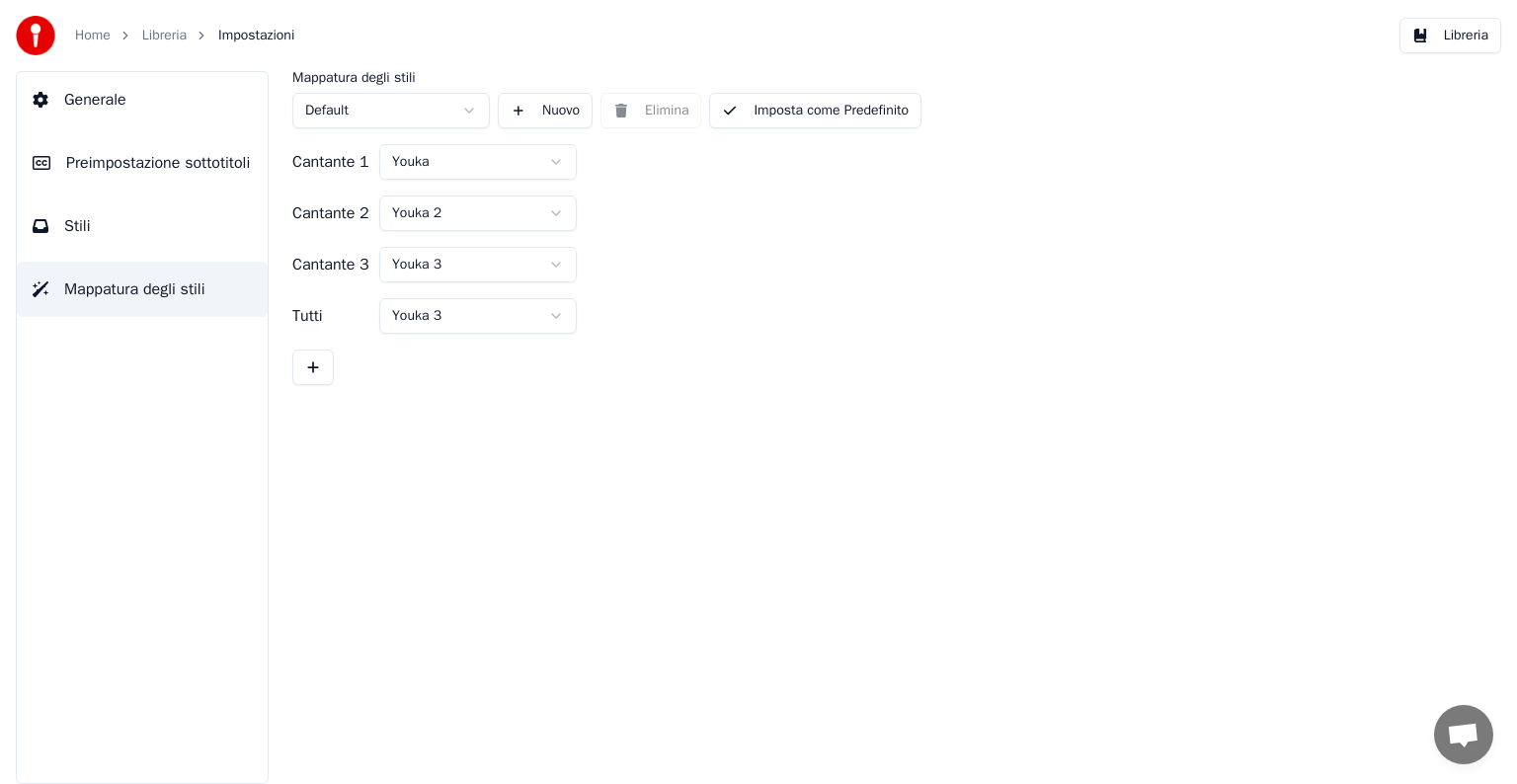 click on "Home Libreria Impostazioni Libreria Generale Preimpostazione sottotitoli Stili Mappatura degli stili Mappatura degli stili Default Nuovo Elimina Imposta come Predefinito Cantante   1 Youka Cantante   2 Youka 2 Cantante   3 Youka 3 Tutti Youka 3 Conversazione [PERSON] Hai domande? Chatta con noi! Il servizio clienti non è in linea Rete assente. Riconnessione in corso... Nessun messaggio può essere ricevuto o inviato per ora. Youka Desktop Ciao! Come posso aiutarti?  [DATE] ho aggiornato il sofware mi è sparita la libreria con tutte le canzoni [DATE] Invia un file Non siamo in linea in questo momento. Ti risponderemo via email. Inserisci una emoji Invia un file Registra un messaggio audio We run on Crisp" at bounding box center (758, 392) 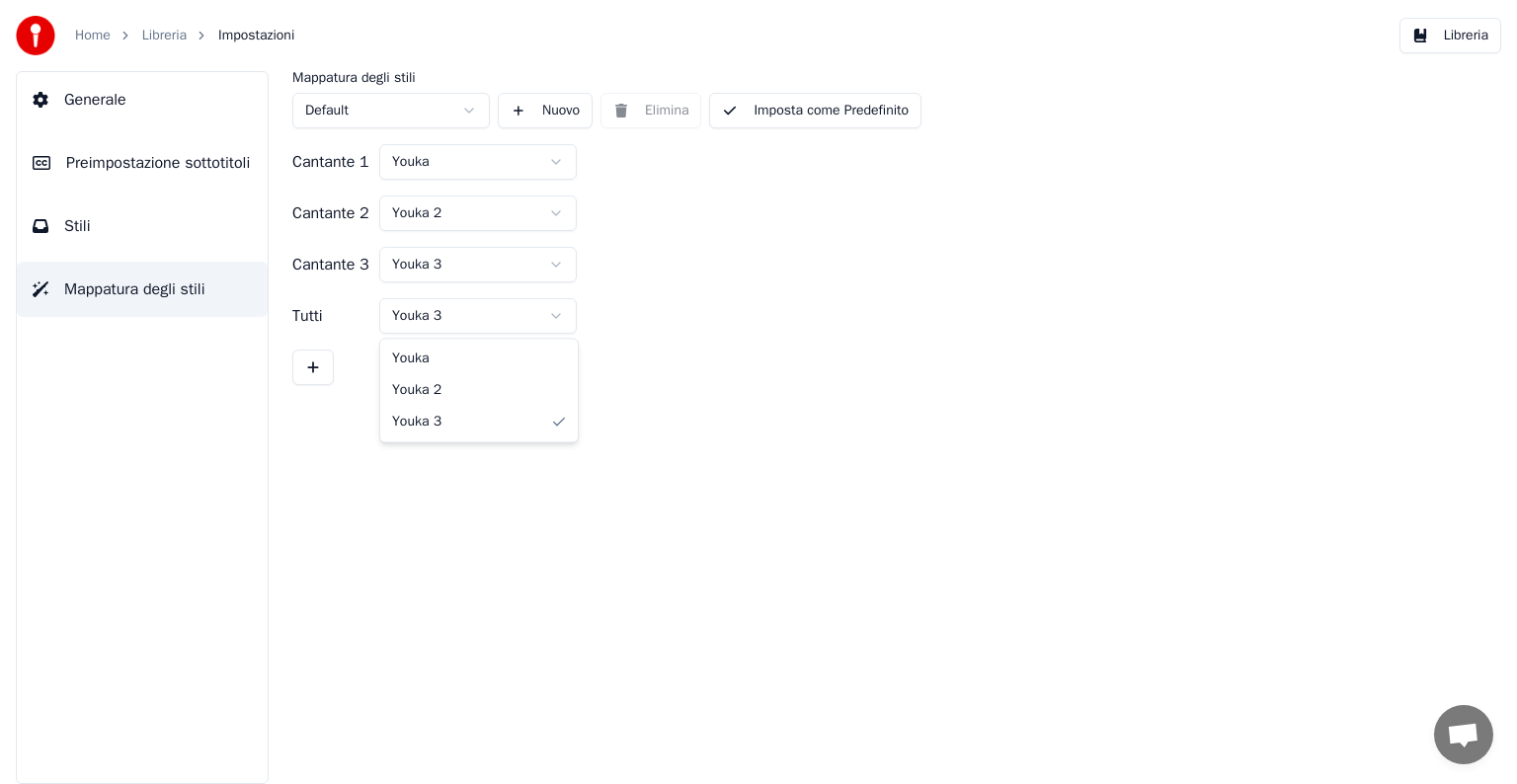 click on "Home Libreria Impostazioni Libreria Generale Preimpostazione sottotitoli Stili Mappatura degli stili Mappatura degli stili Default Nuovo Elimina Imposta come Predefinito Cantante 1 Youka Cantante 2 Youka 2 Cantante 3 Youka 3 Tutti Youka 3 Conversazione Adam Hai domande? Chatta con noi! Il servizio clienti non è in linea Rete assente. Riconnessione in corso... Nessun messaggio può essere ricevuto o inviato per ora. Youka Desktop Ciao! Come posso aiutarti? Domenica, [DATE] ho aggiornato il sofware mi è sparita la libreria con tutte le canzoni [DATE] Invia un file Non siamo in linea in questo momento. Ti risponderemo via email. Inserisci una emoji Invia un file Registra un messaggio audio We run on Crisp Youka Youka 2 Youka 3" at bounding box center [758, 392] 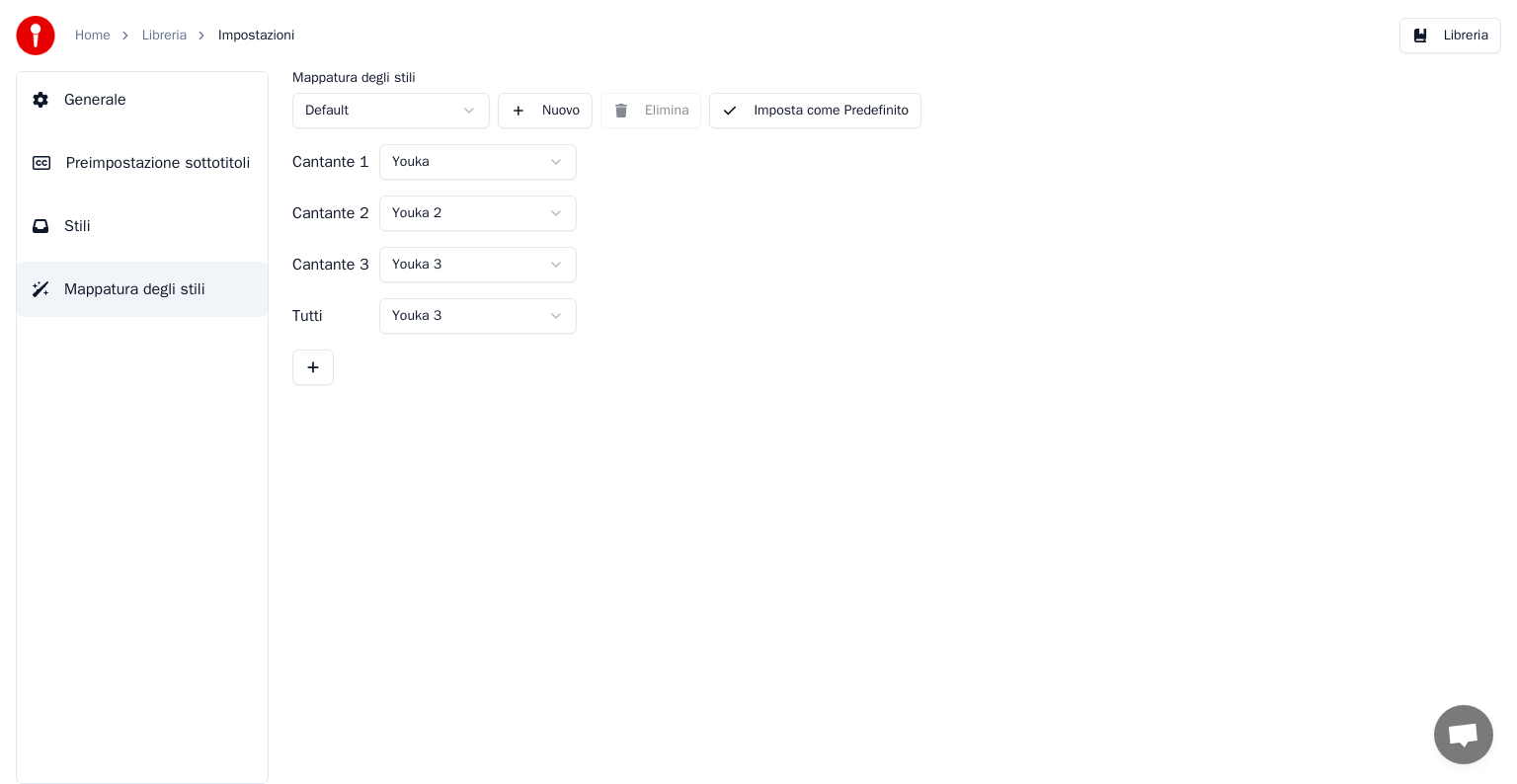 click on "Home Libreria Impostazioni Libreria Generale Preimpostazione sottotitoli Stili Mappatura degli stili Mappatura degli stili Default Nuovo Elimina Imposta come Predefinito Cantante   1 Youka Cantante   2 Youka 2 Cantante   3 Youka 3 Tutti Youka 3 Conversazione [PERSON] Hai domande? Chatta con noi! Il servizio clienti non è in linea Rete assente. Riconnessione in corso... Nessun messaggio può essere ricevuto o inviato per ora. Youka Desktop Ciao! Come posso aiutarti?  [DATE] ho aggiornato il sofware mi è sparita la libreria con tutte le canzoni [DATE] Invia un file Non siamo in linea in questo momento. Ti risponderemo via email. Inserisci una emoji Invia un file Registra un messaggio audio We run on Crisp" at bounding box center [758, 392] 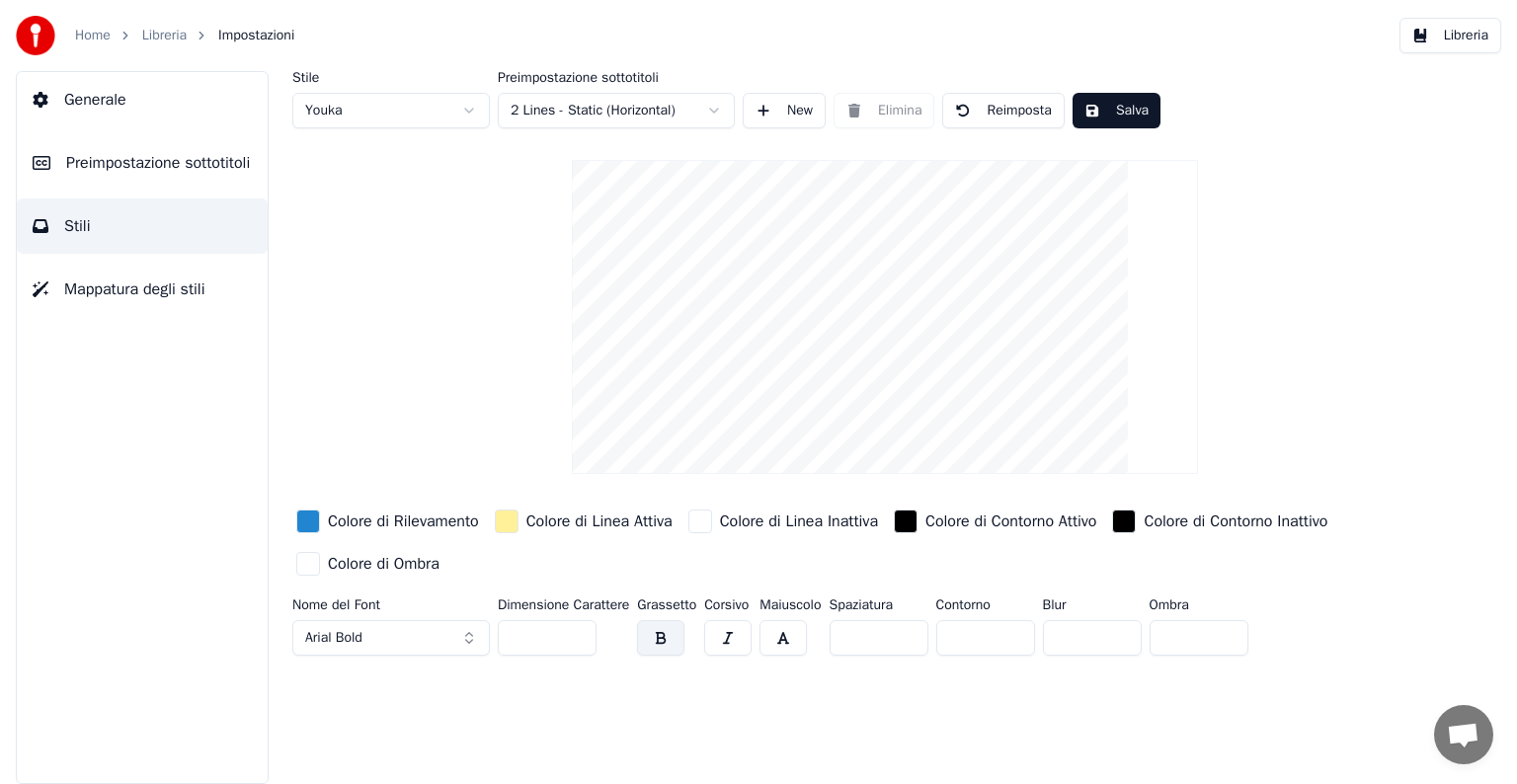 click on "Home" at bounding box center (93, 36) 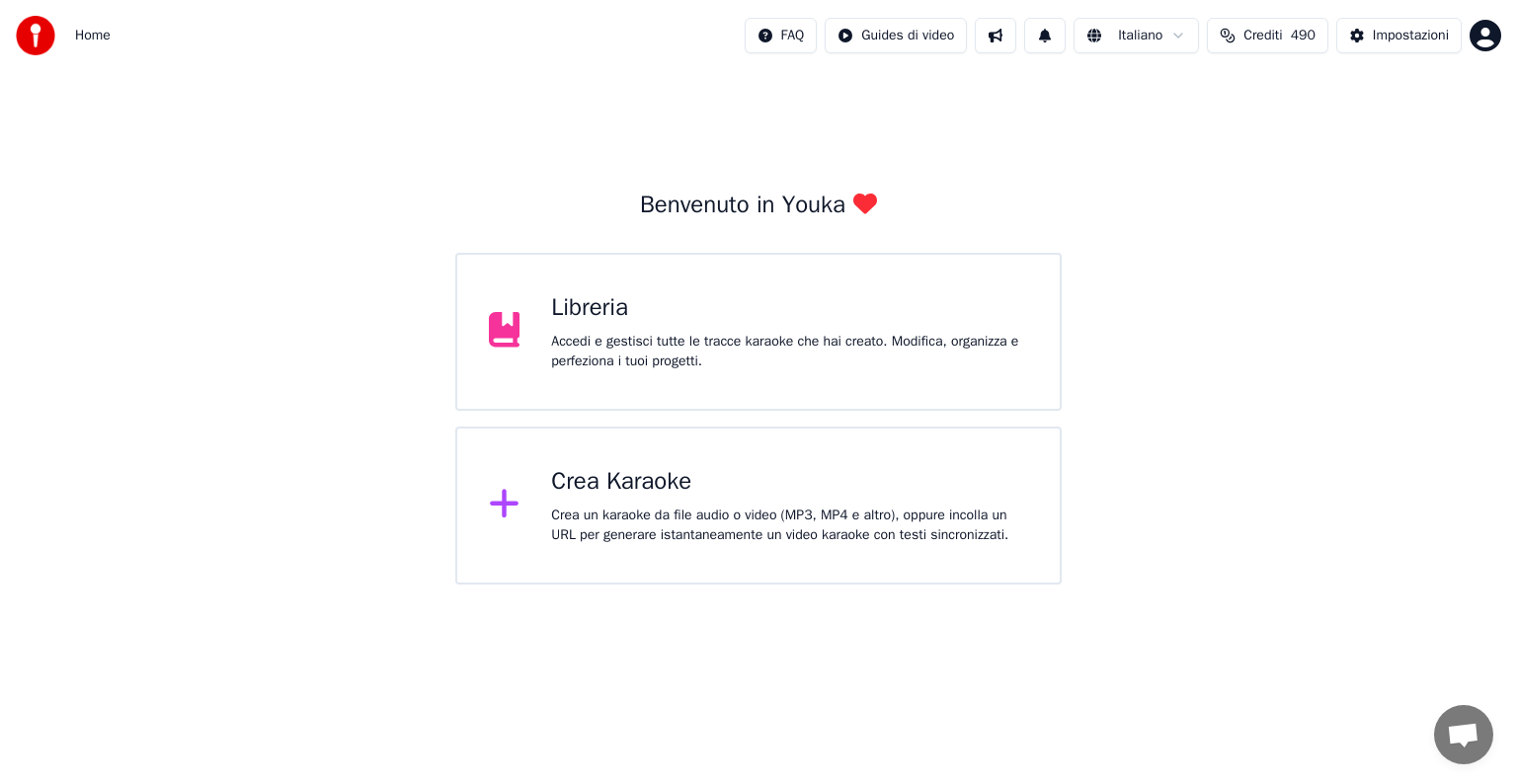 click at bounding box center (1464, 735) 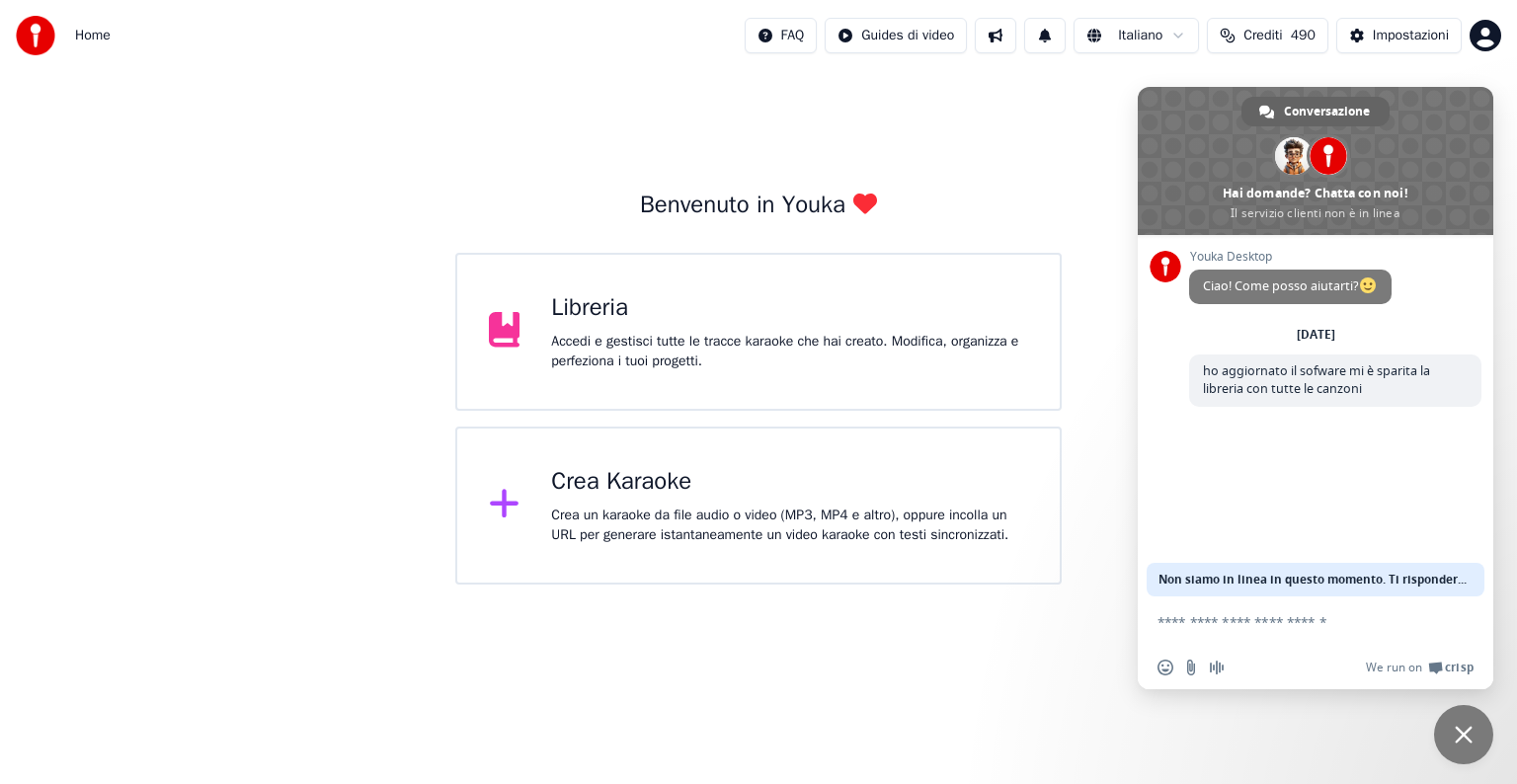 click at bounding box center (1296, 621) 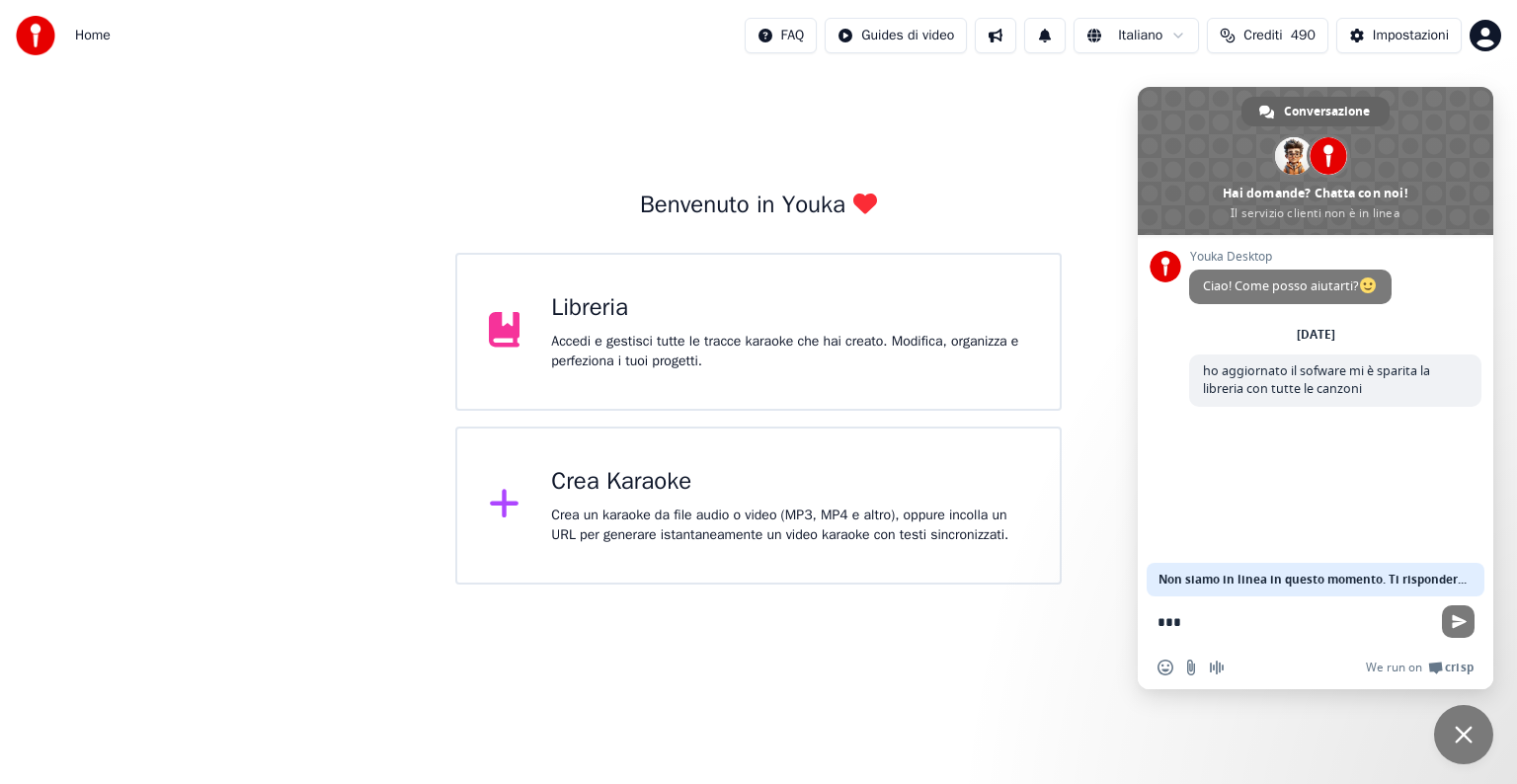 type on "****" 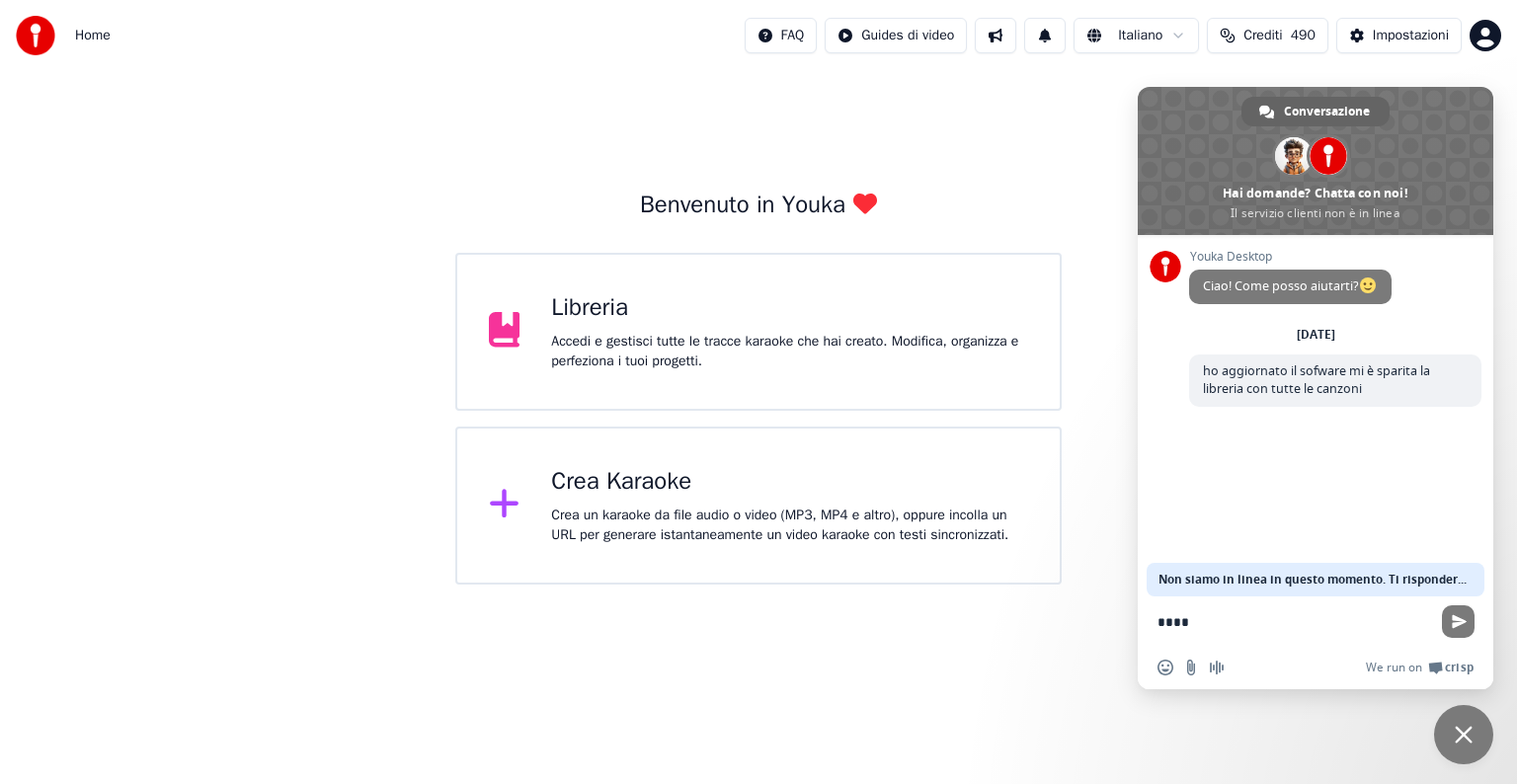 type 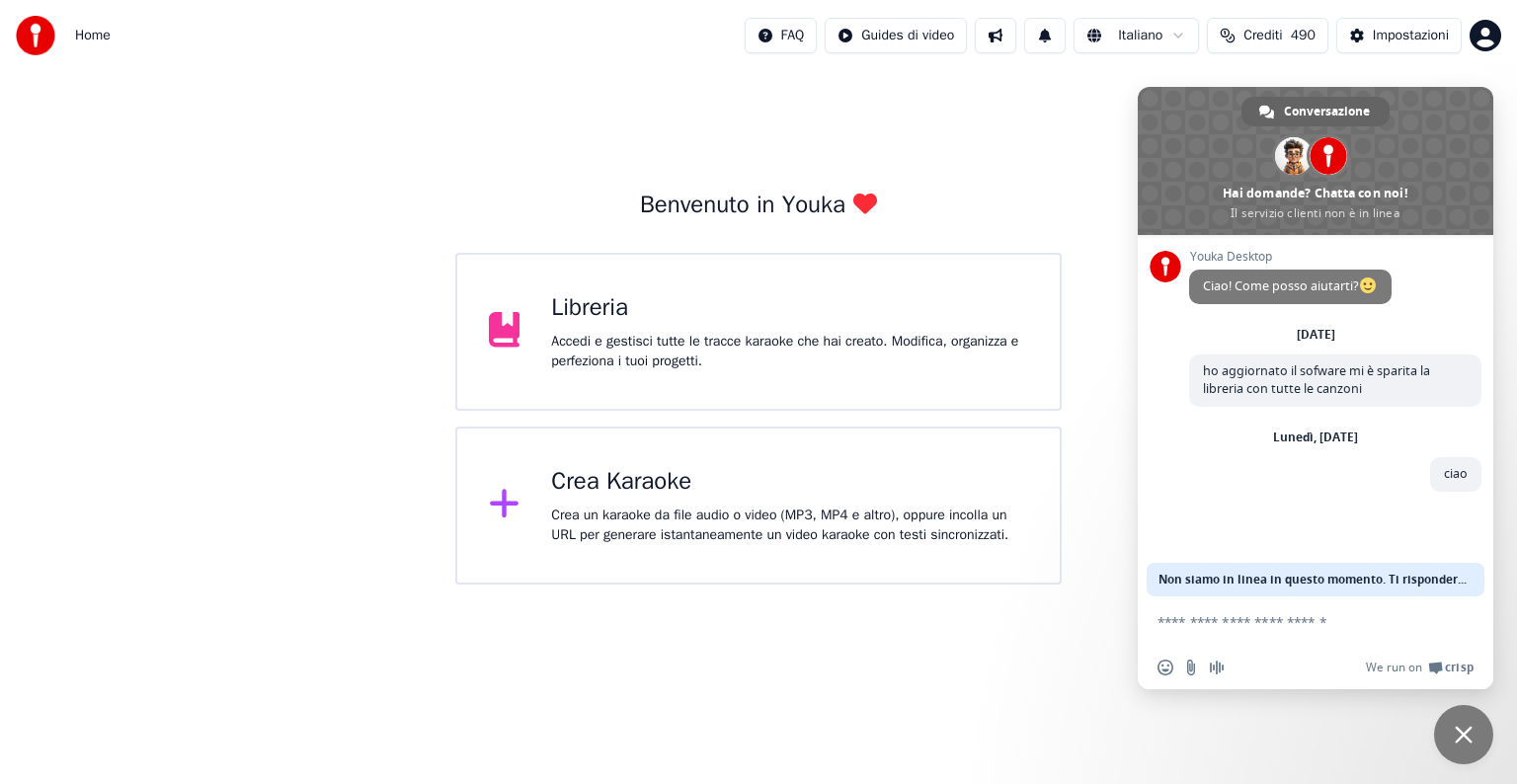 click on "Benvenuto in Youka Libreria Accedi e gestisci tutte le tracce karaoke che hai creato. Modifica, organizza e perfeziona i tuoi progetti. Crea Karaoke Crea un karaoke da file audio o video (MP3, MP4 e altro), oppure incolla un URL per generare istantaneamente un video karaoke con testi sincronizzati." at bounding box center [758, 328] 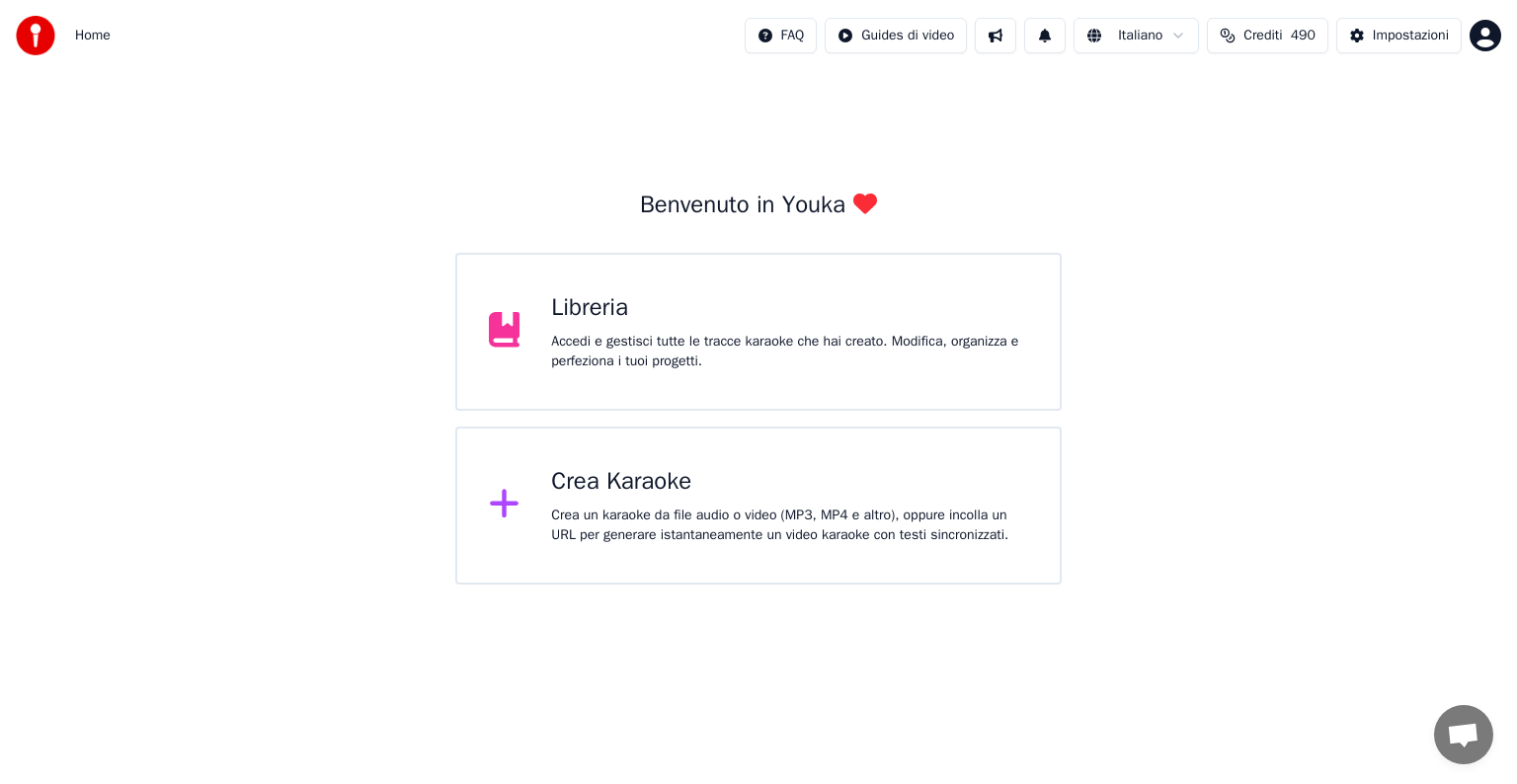 click on "Impostazioni" at bounding box center (1410, 36) 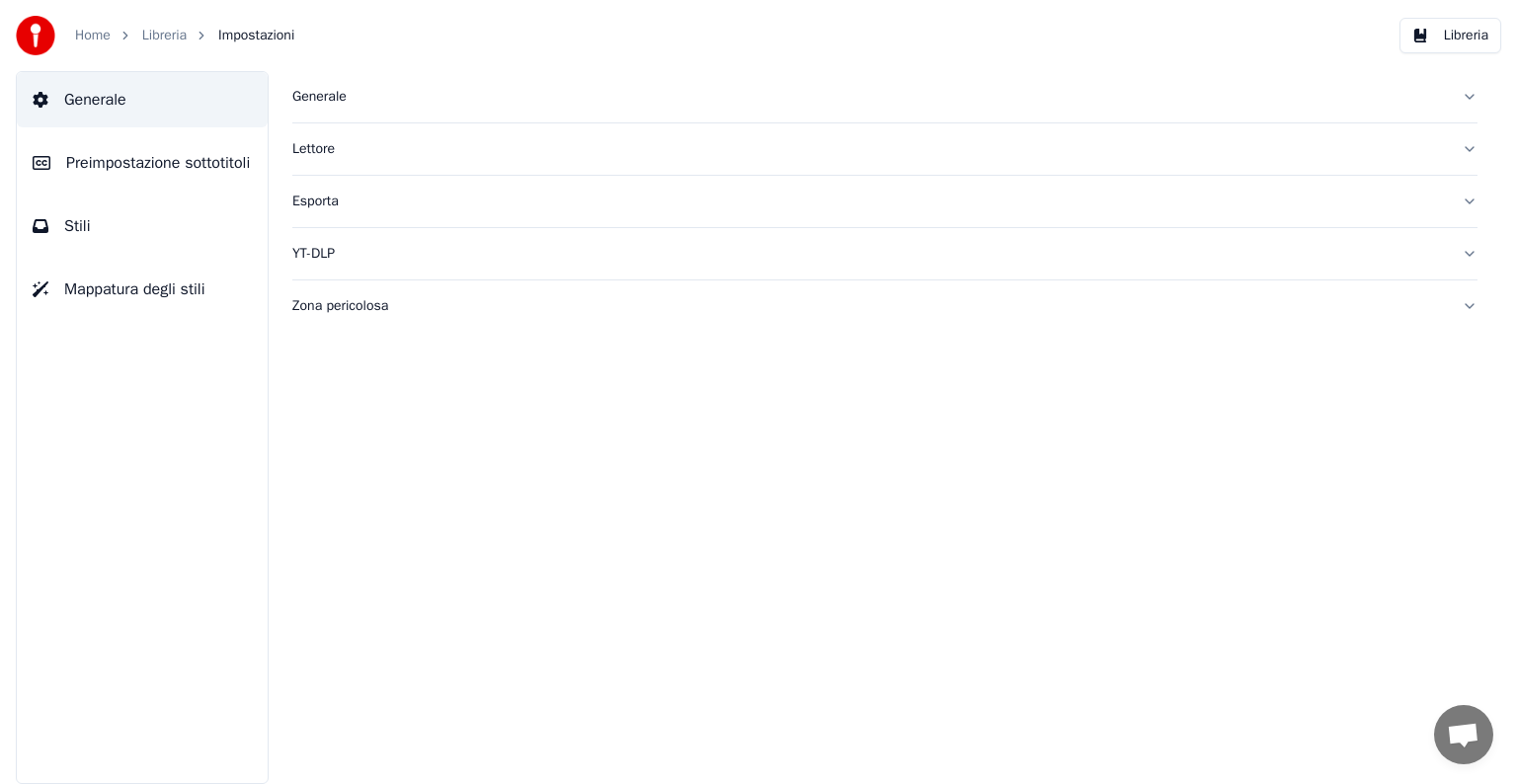 click on "Libreria" at bounding box center (164, 36) 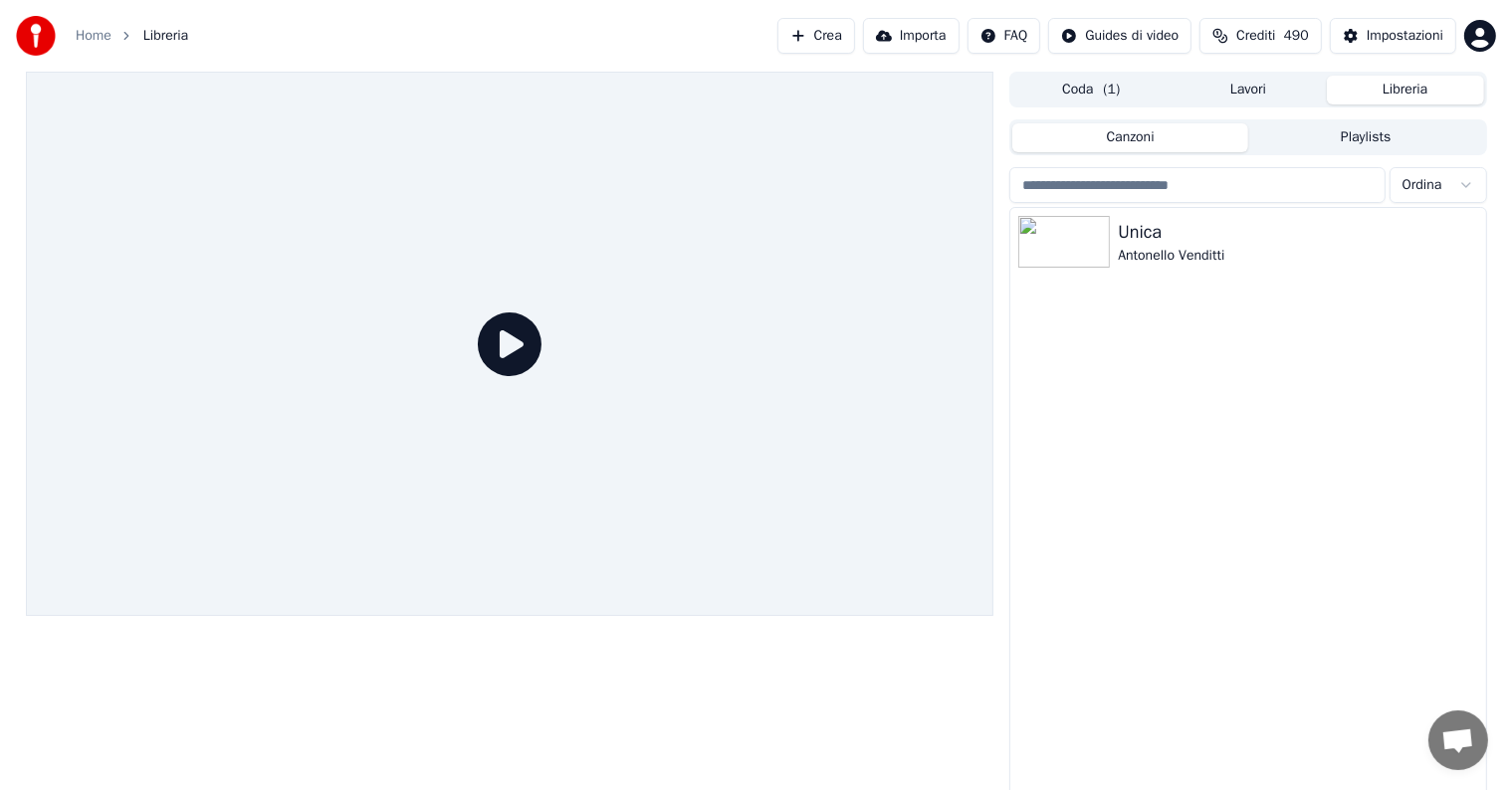 click on "Importa" at bounding box center (911, 36) 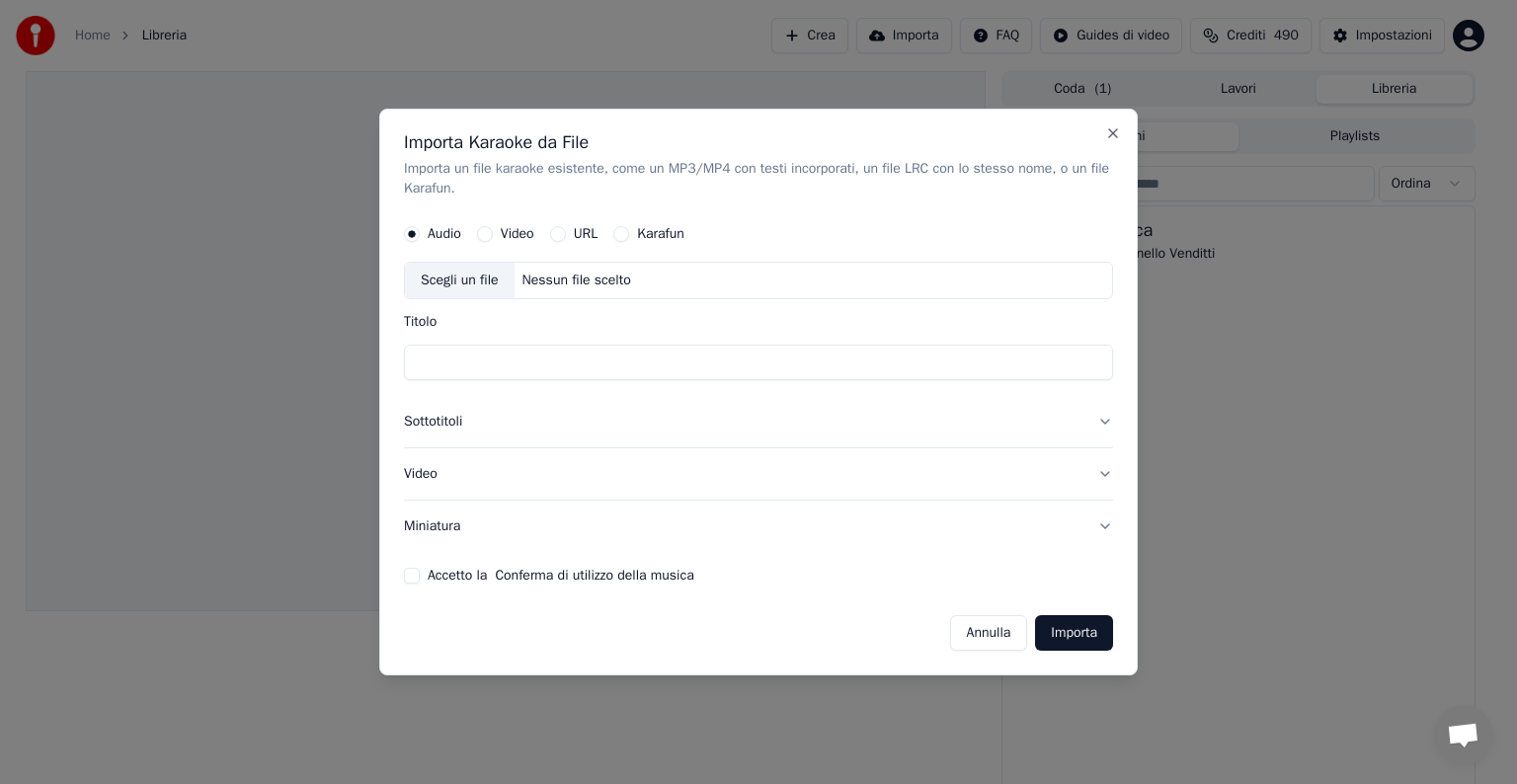 click on "Karafun" at bounding box center (621, 234) 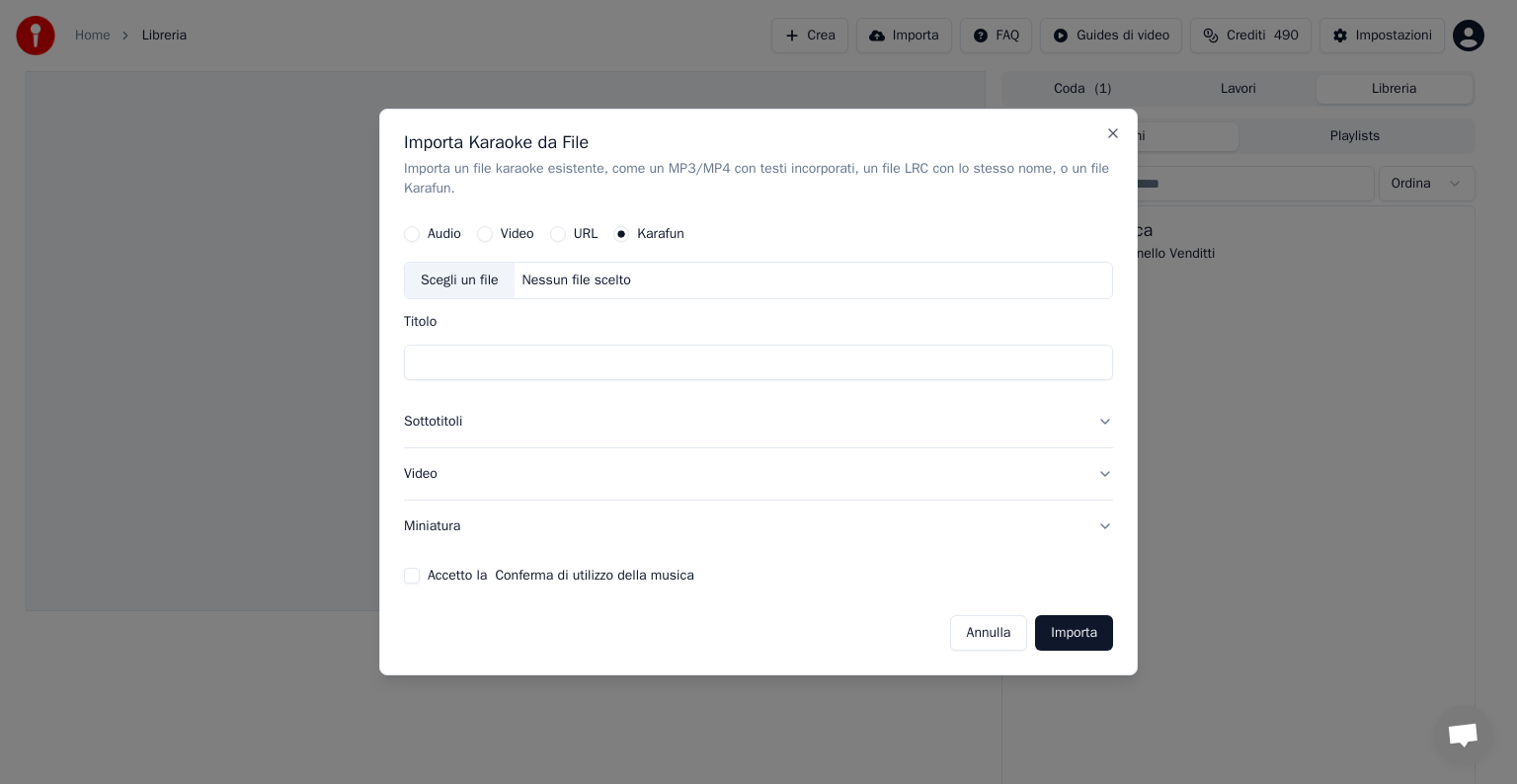 click on "Karafun" at bounding box center (661, 234) 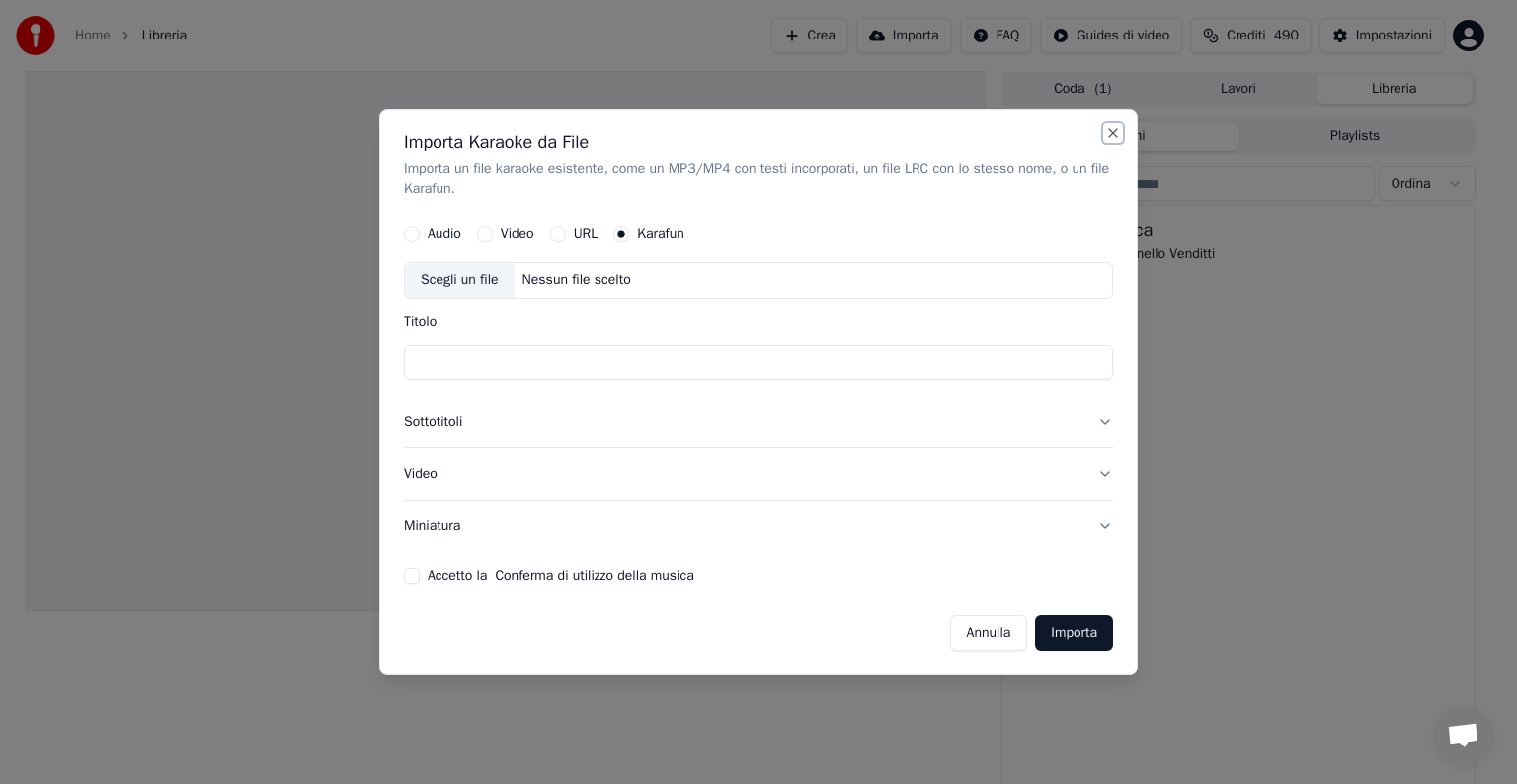 click on "Close" at bounding box center (1113, 133) 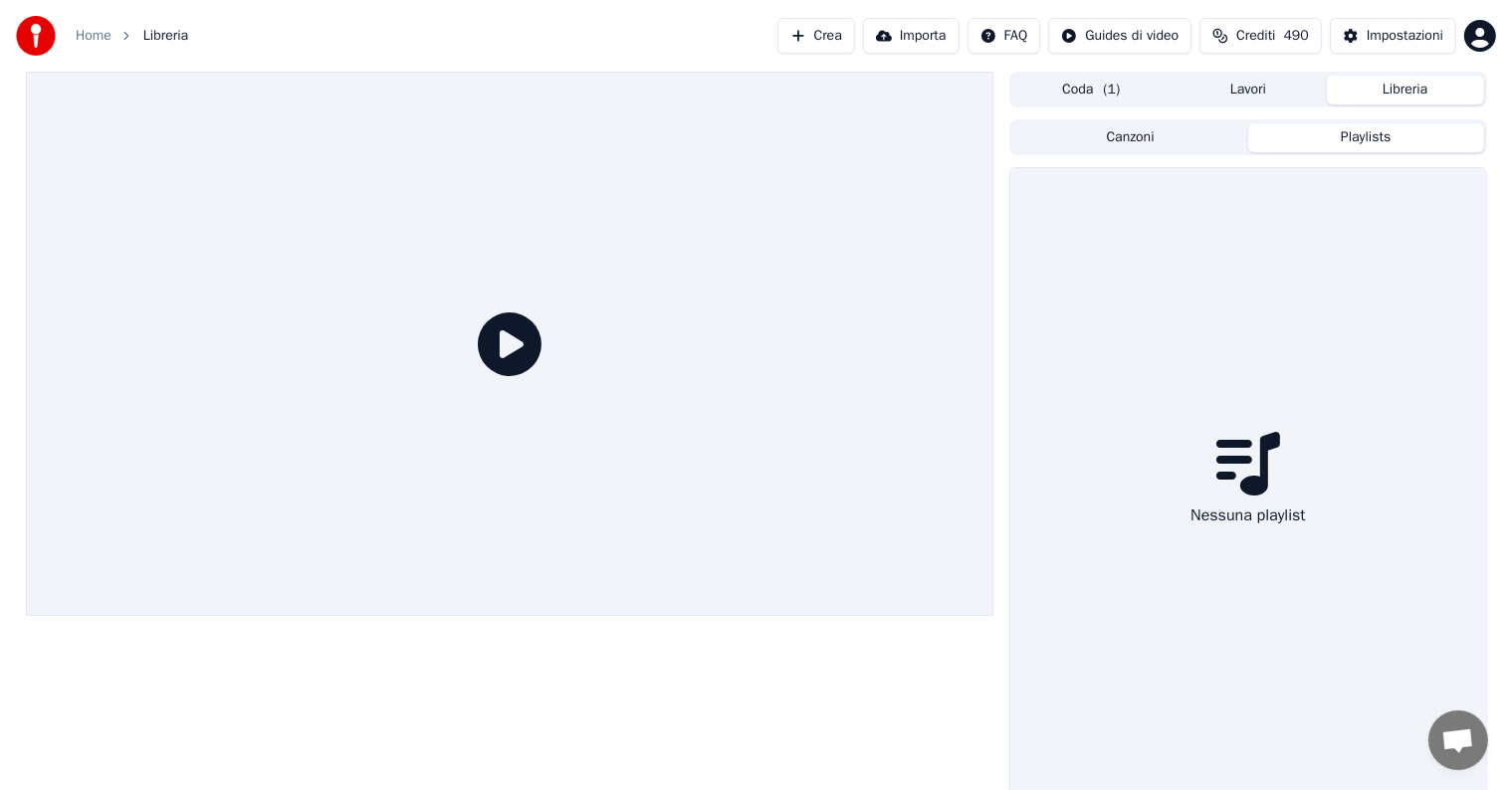 click on "Playlists" at bounding box center (1366, 137) 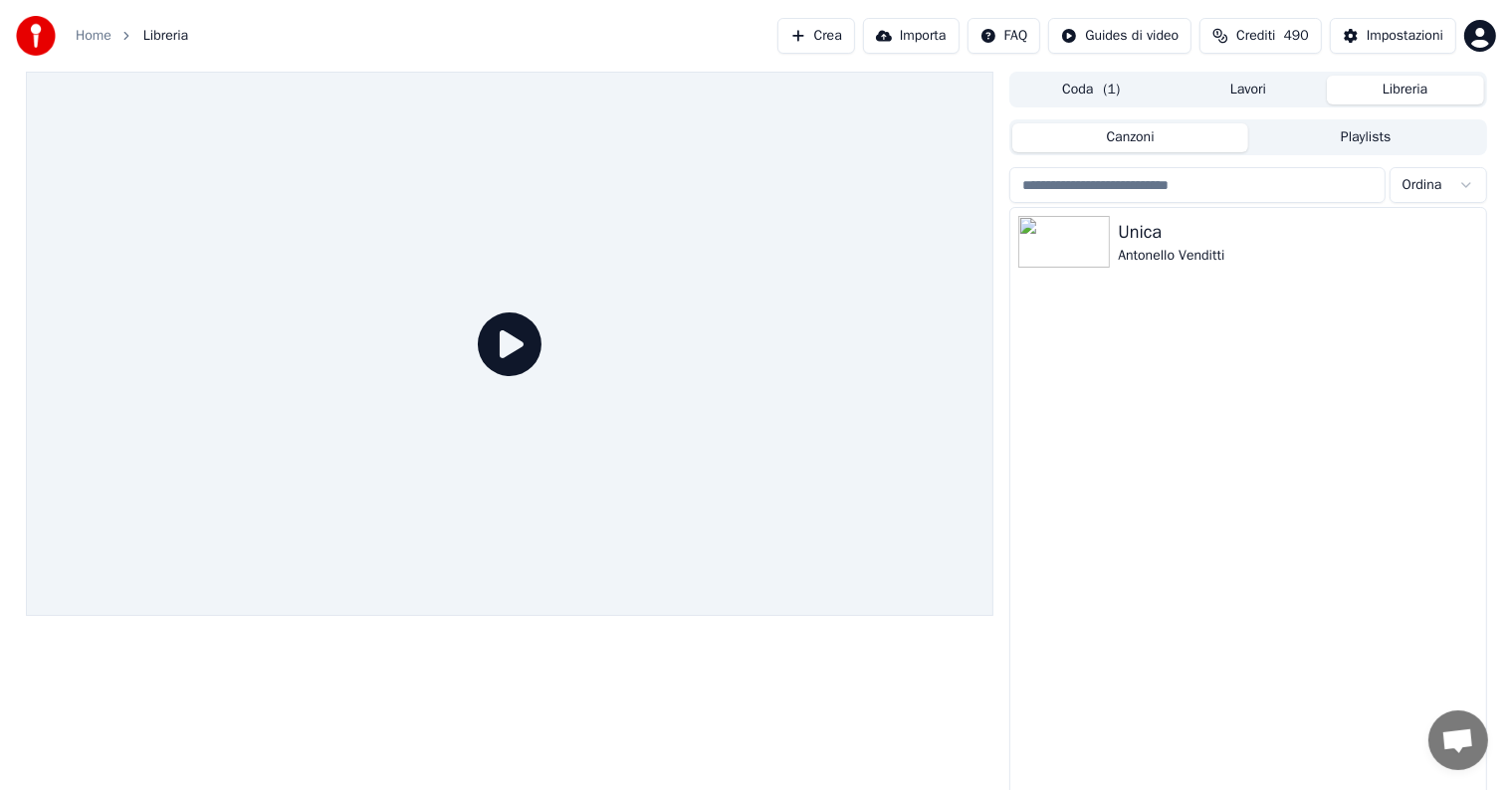 click on "Canzoni" at bounding box center [1130, 137] 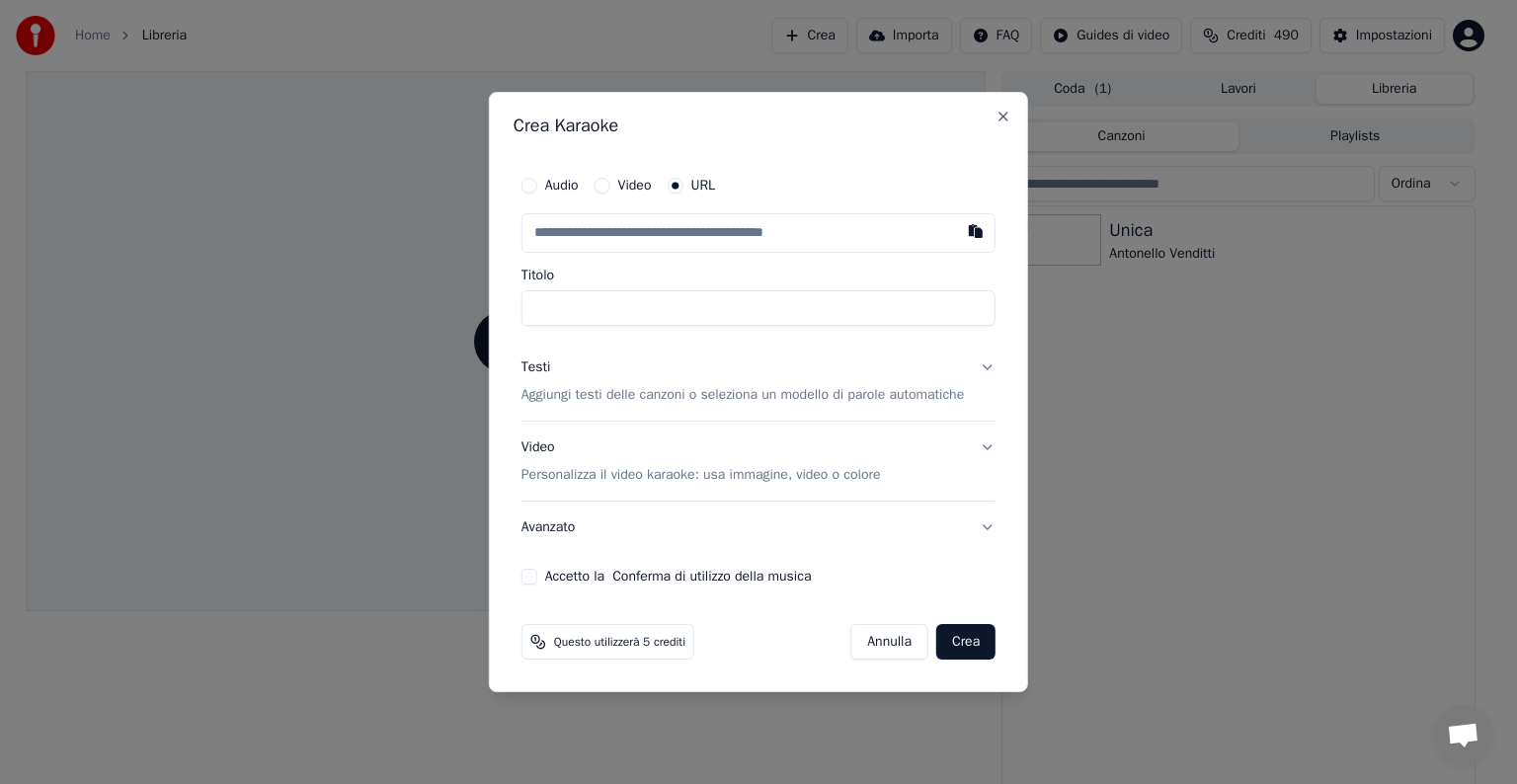 type on "**********" 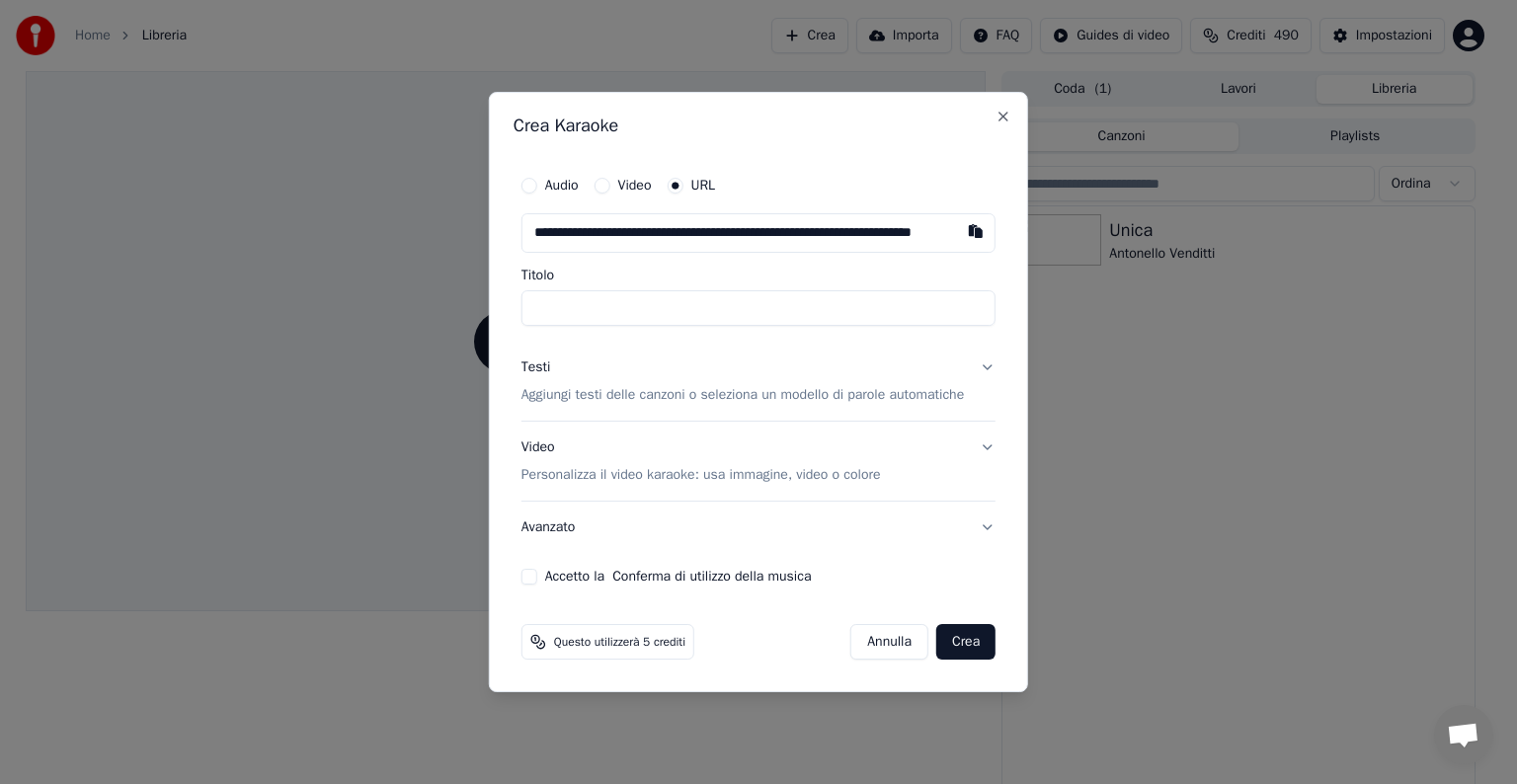 scroll, scrollTop: 0, scrollLeft: 66, axis: horizontal 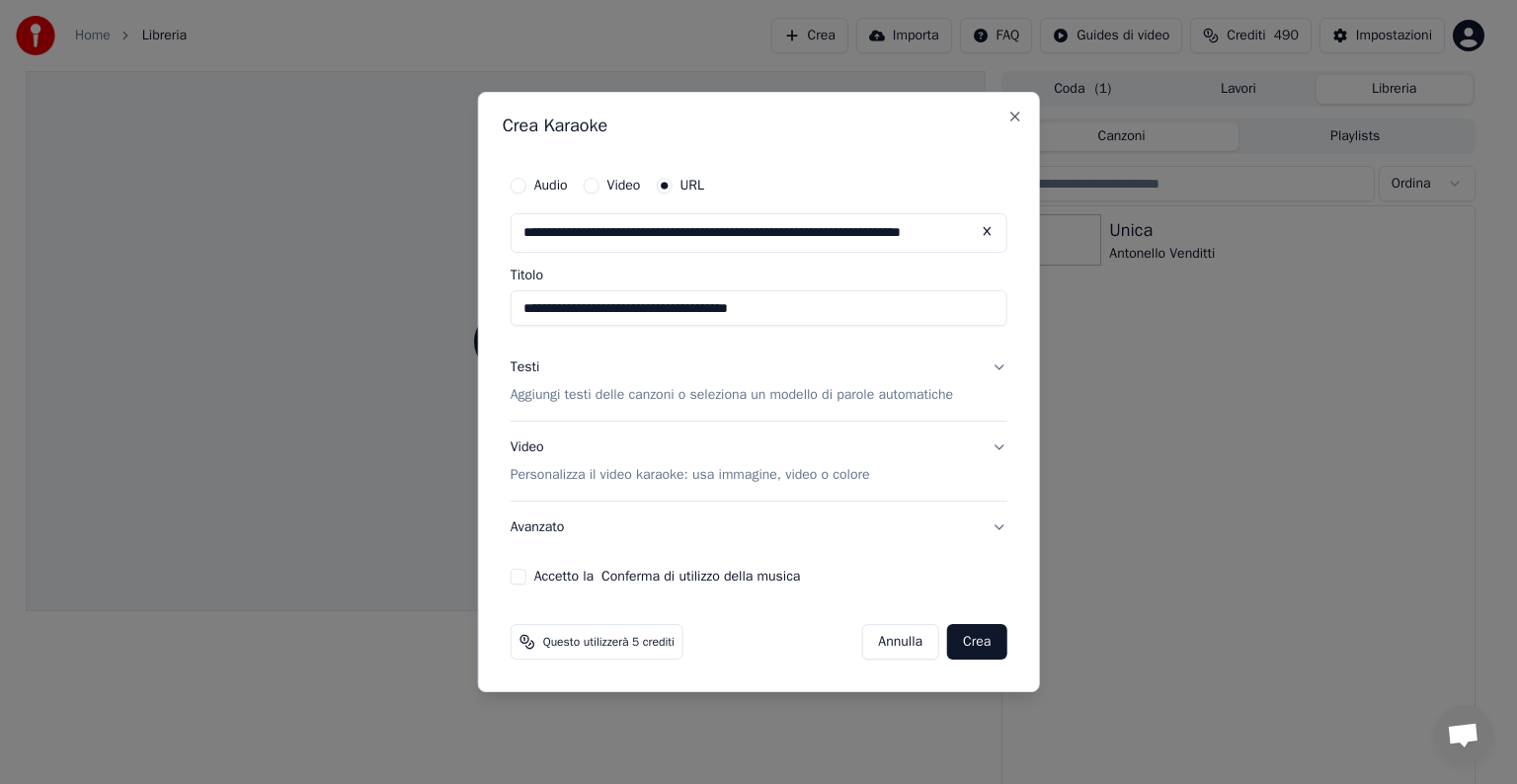 type on "**********" 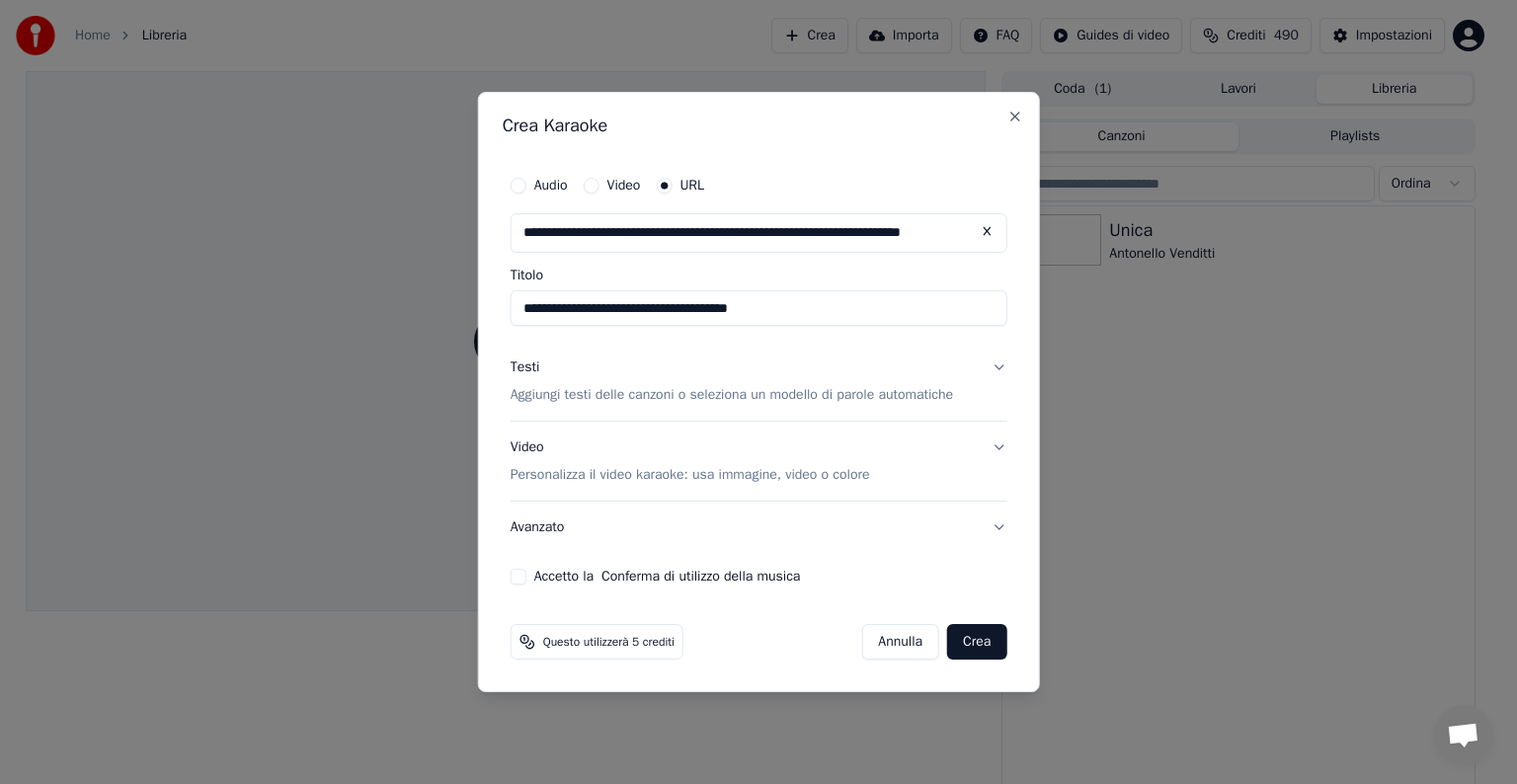 type on "**********" 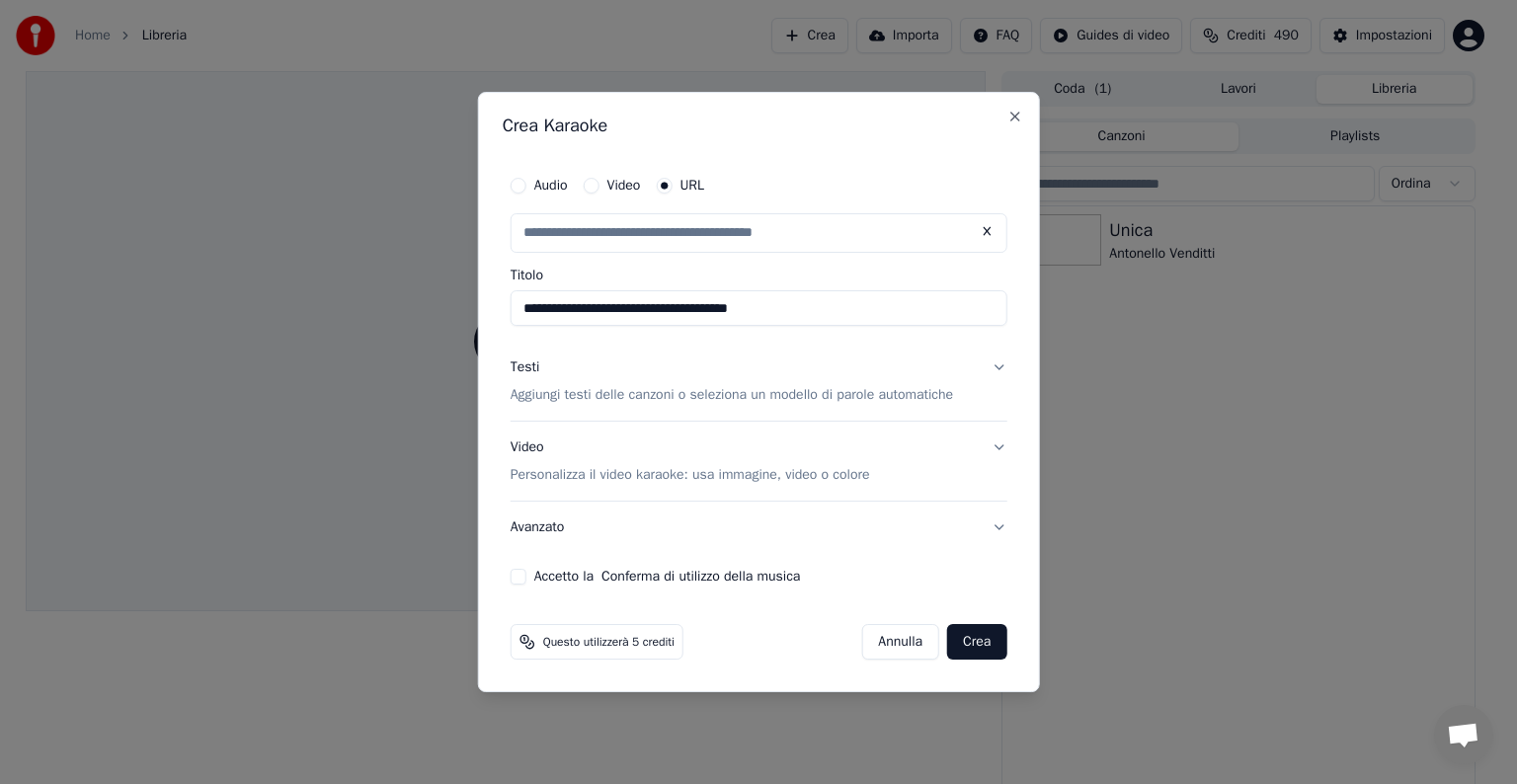 scroll, scrollTop: 0, scrollLeft: 0, axis: both 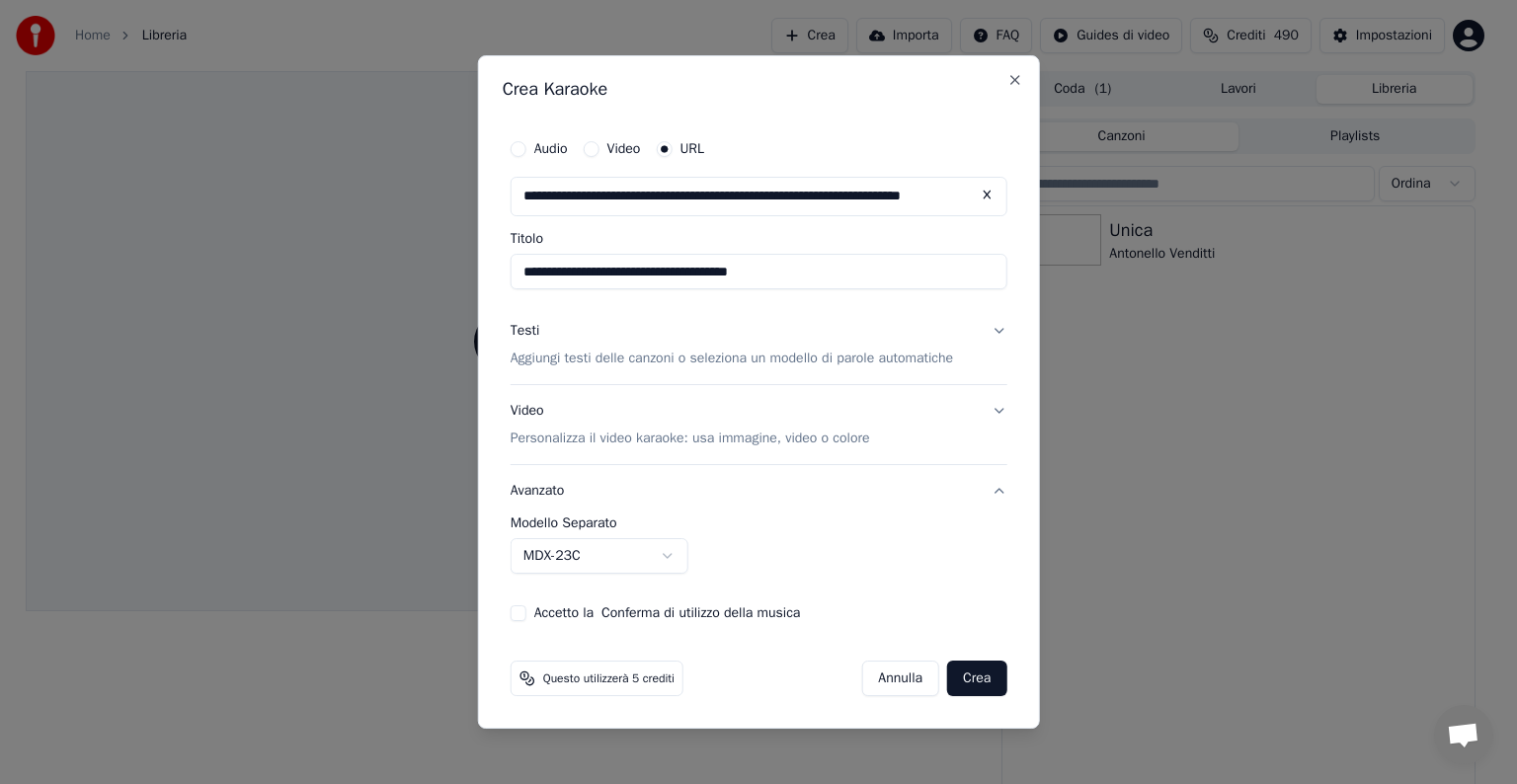 click on "Video Personalizza il video karaoke: usa immagine, video o colore" at bounding box center [758, 425] 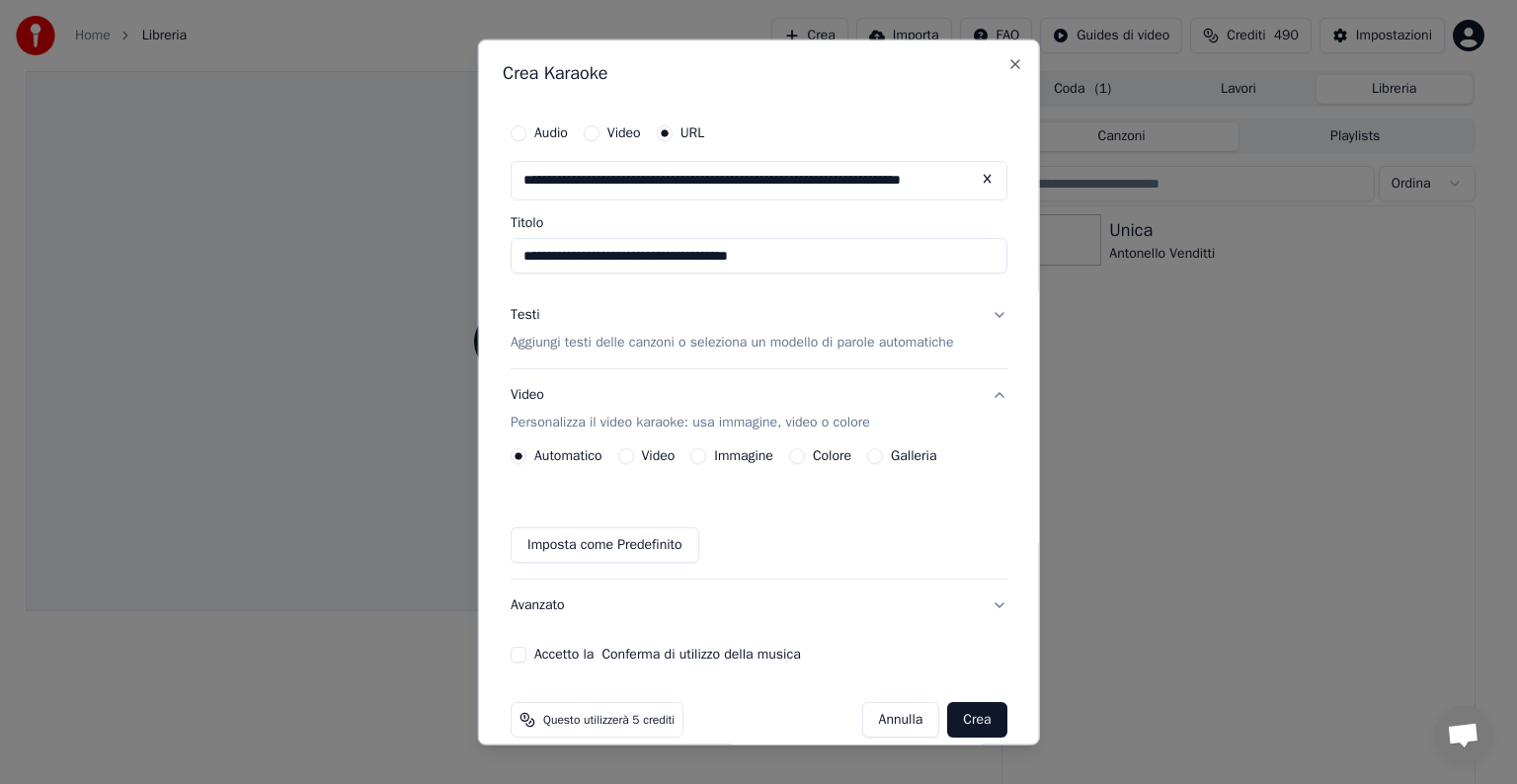 click on "Immagine" at bounding box center [698, 456] 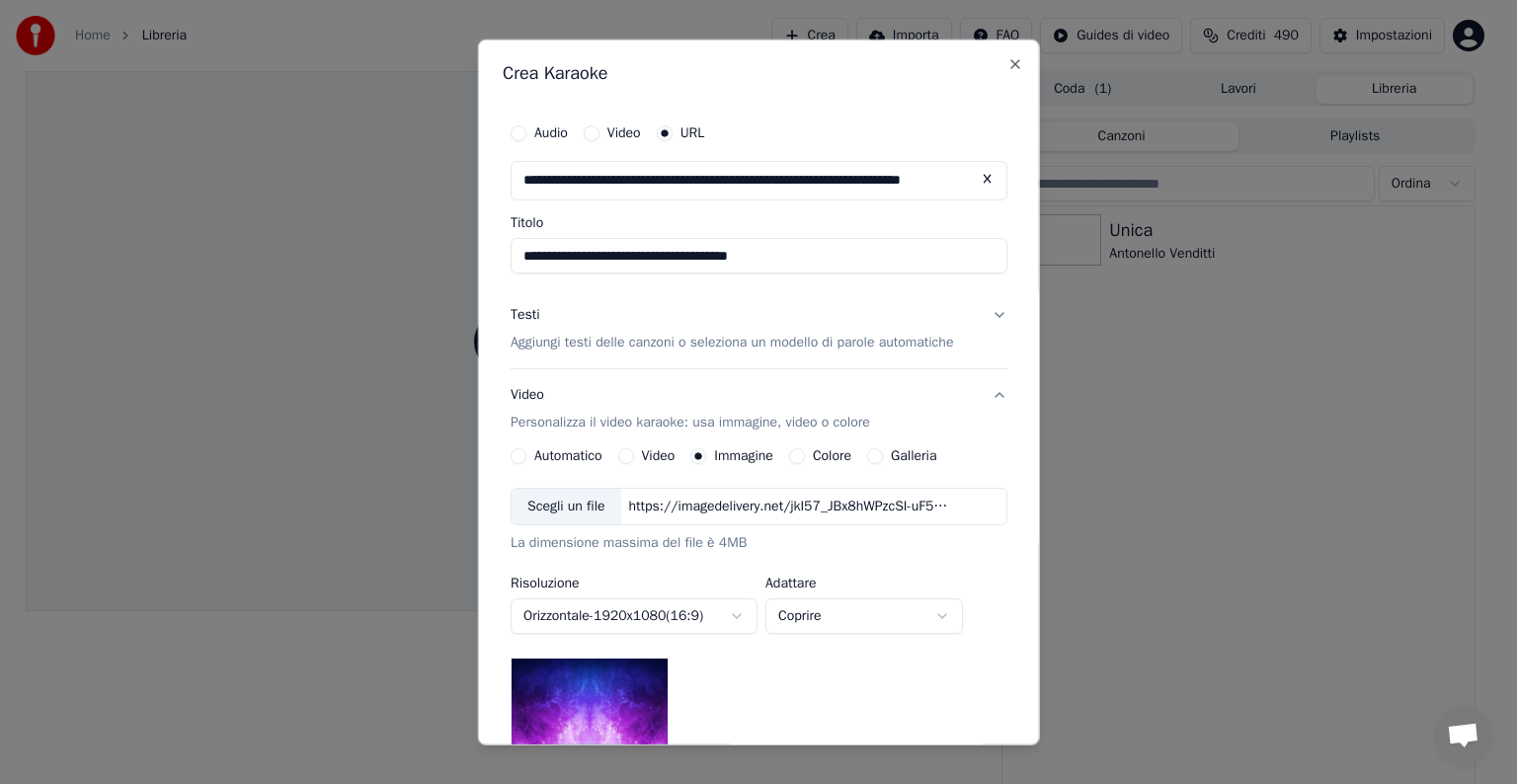 click on "Scegli un file" at bounding box center [566, 507] 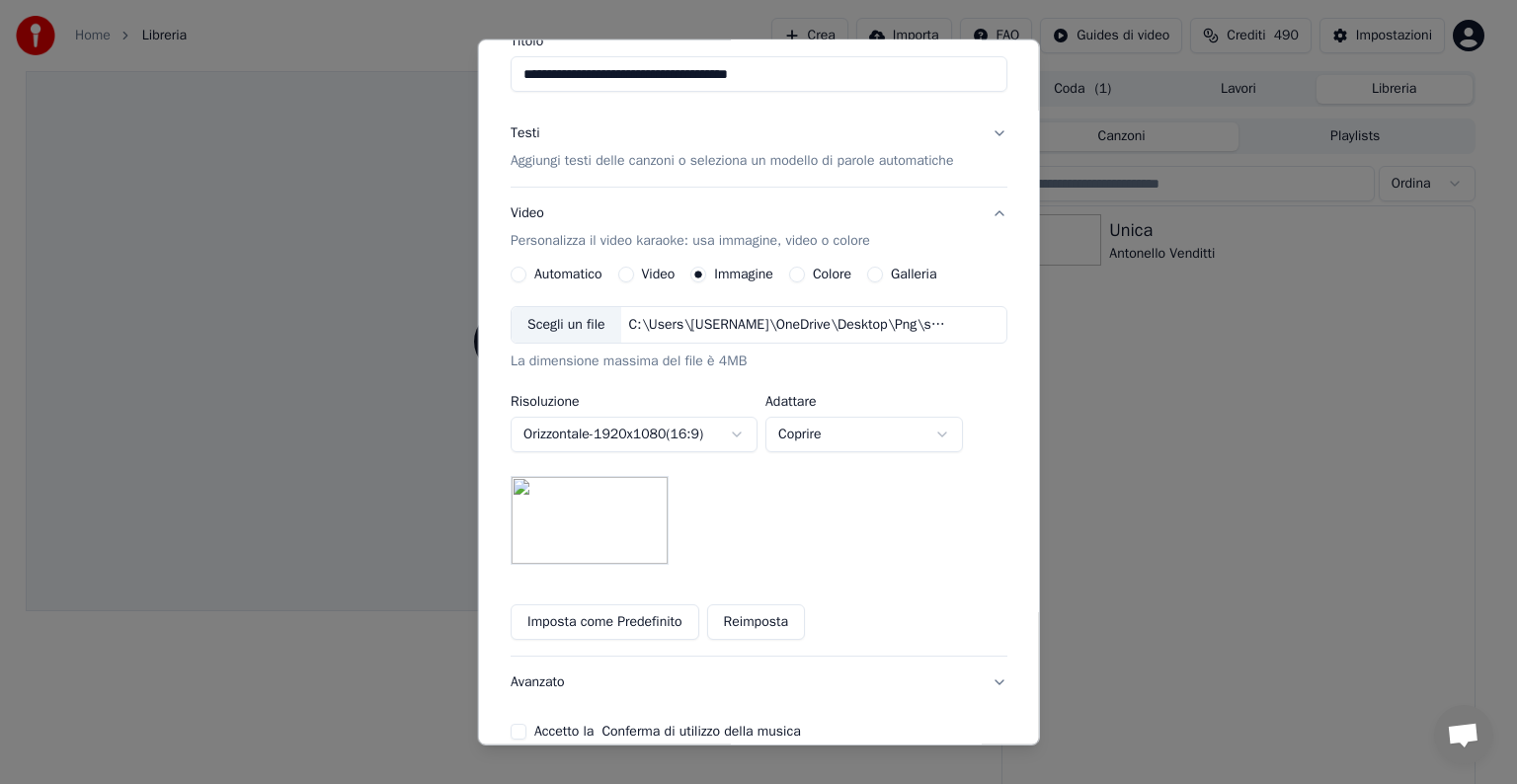 scroll, scrollTop: 185, scrollLeft: 0, axis: vertical 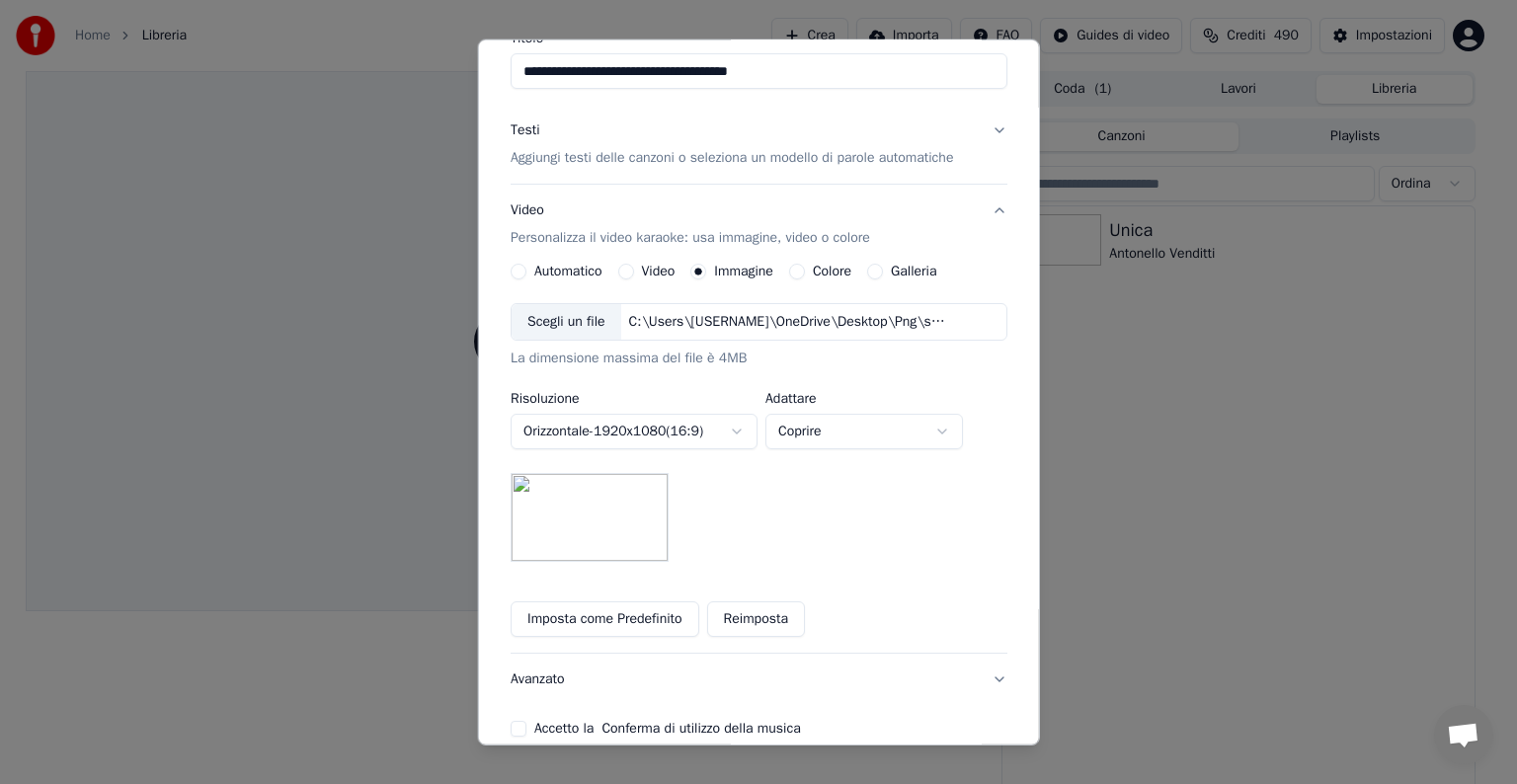 click on "Imposta come Predefinito" at bounding box center [604, 619] 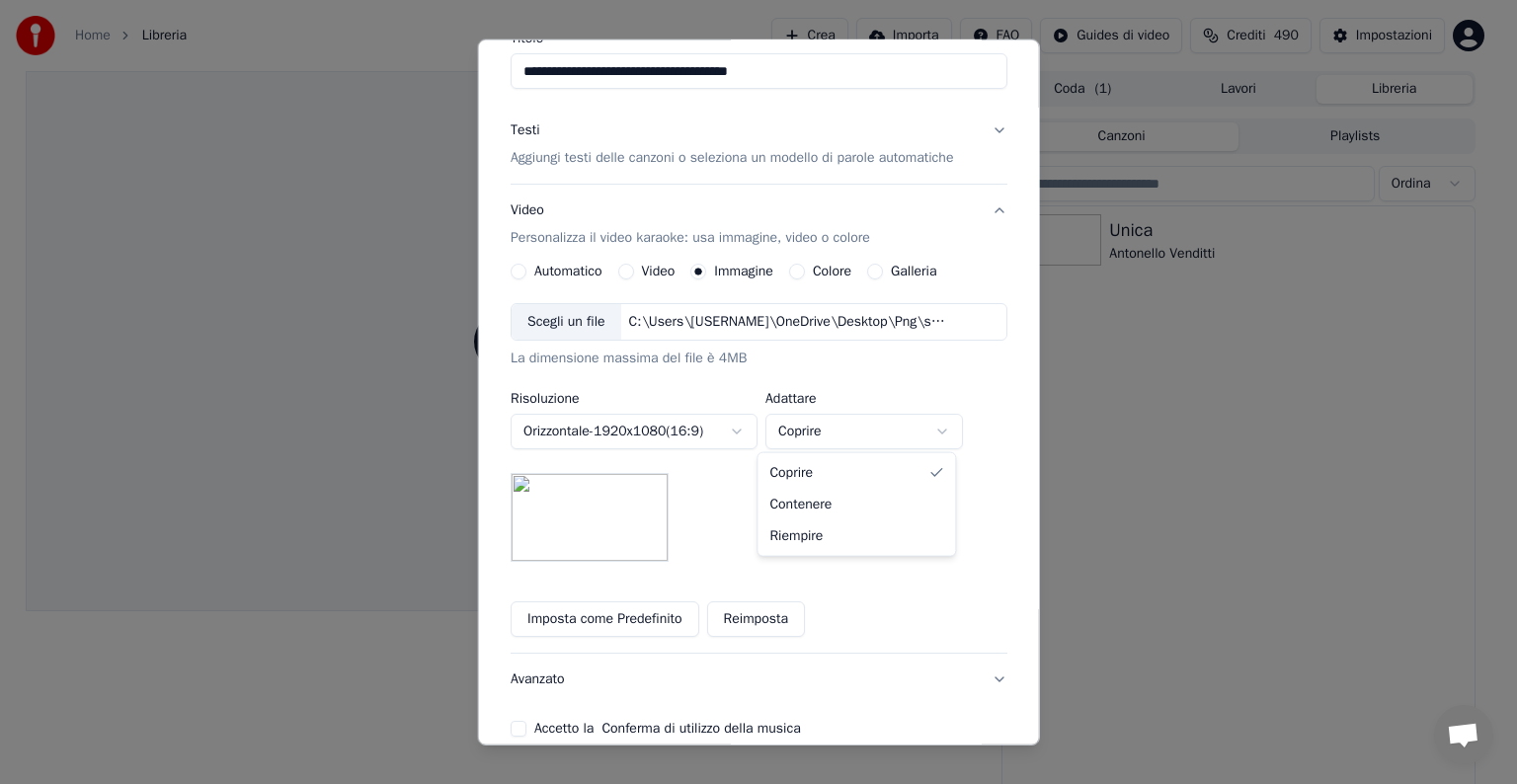 click on "**********" at bounding box center (750, 392) 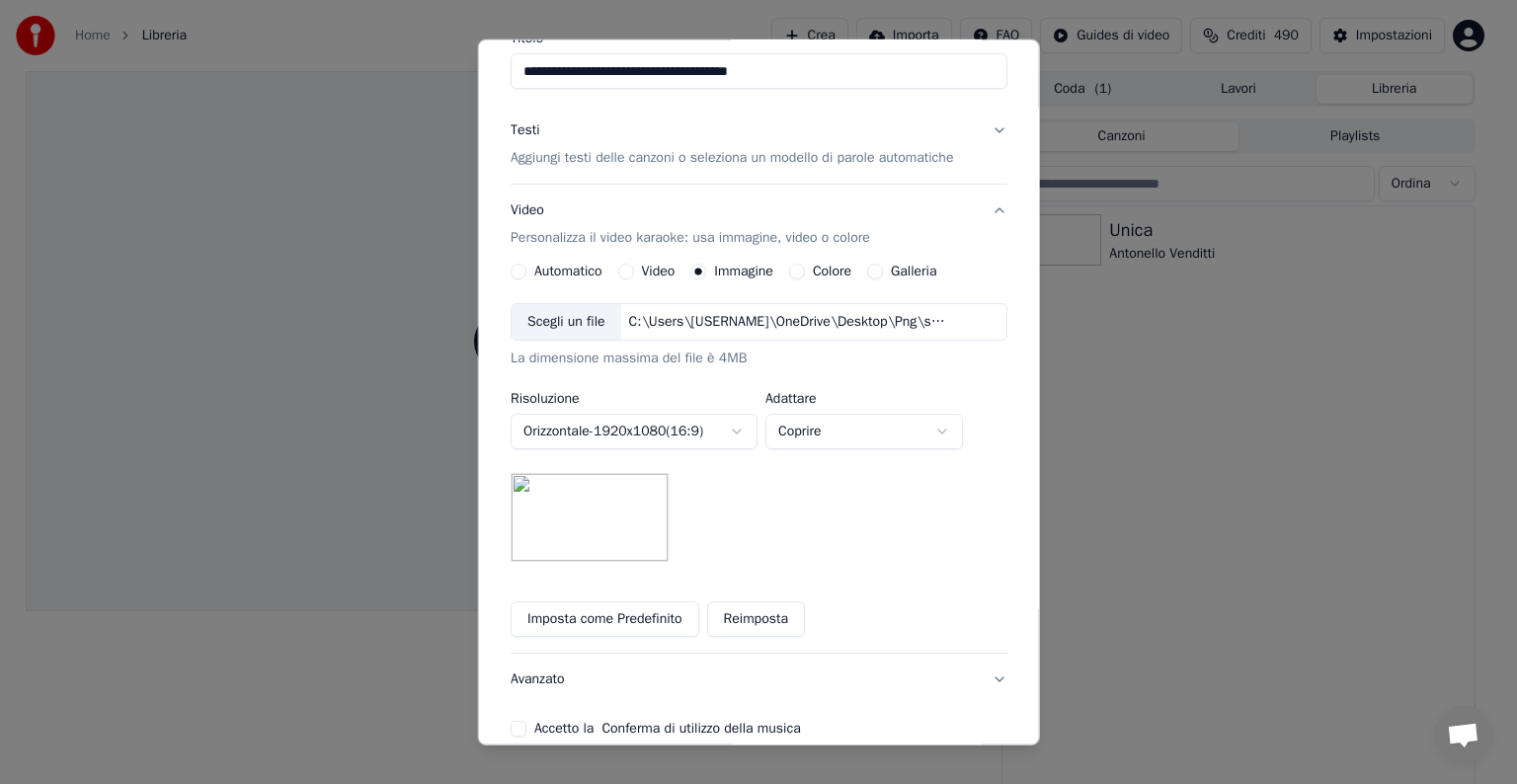 click on "**********" at bounding box center (750, 392) 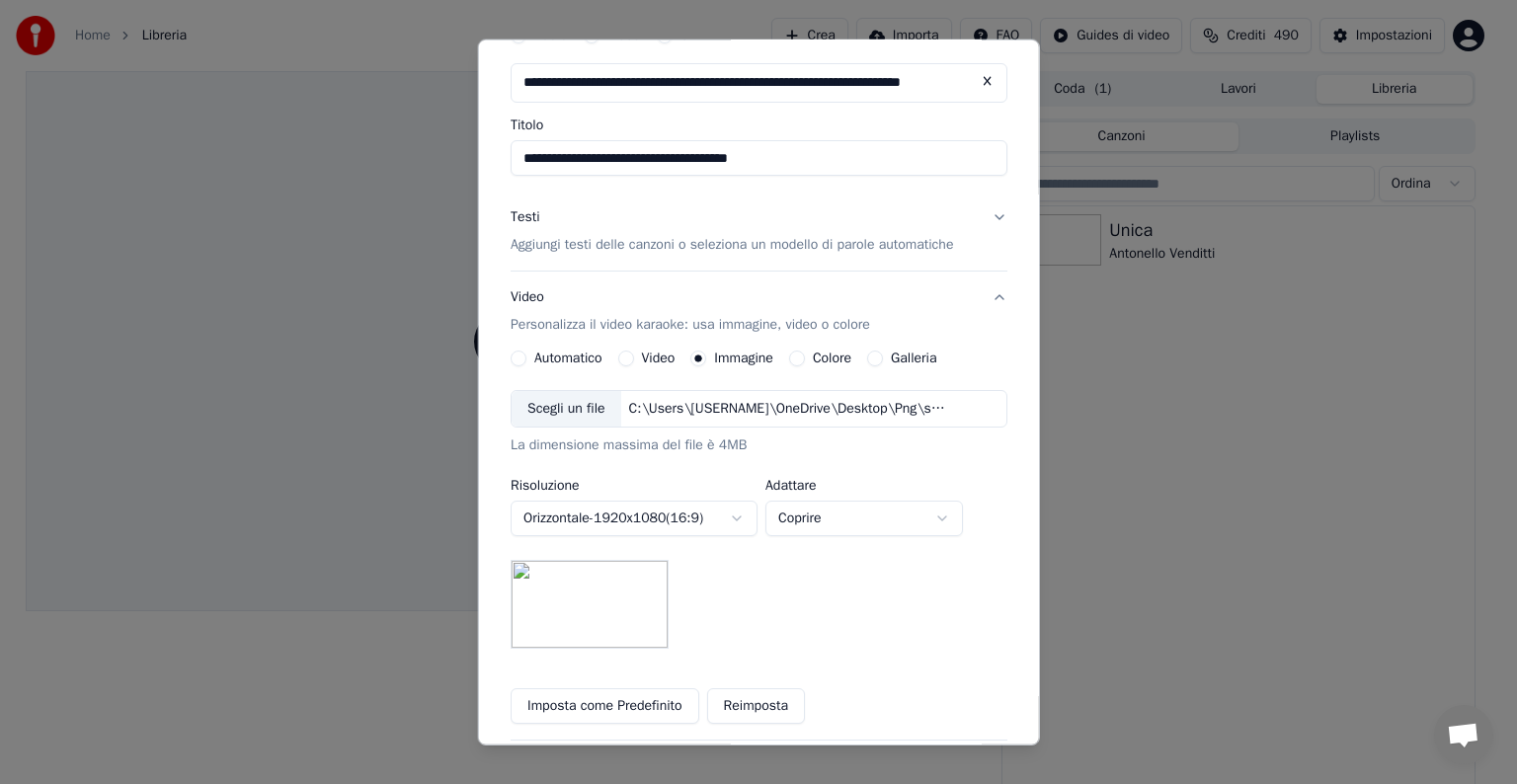 scroll, scrollTop: 0, scrollLeft: 0, axis: both 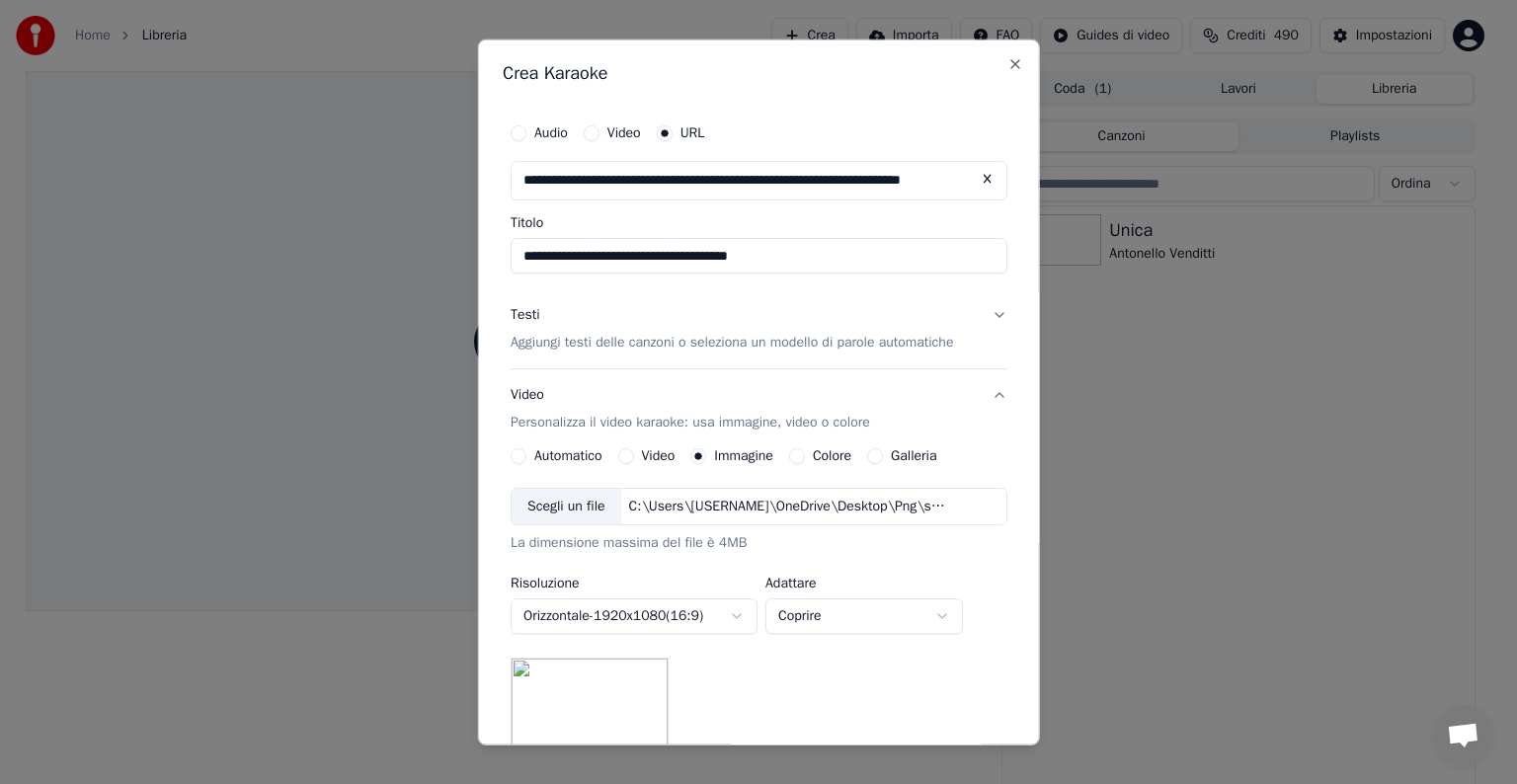 click on "Aggiungi testi delle canzoni o seleziona un modello di parole automatiche" at bounding box center (732, 343) 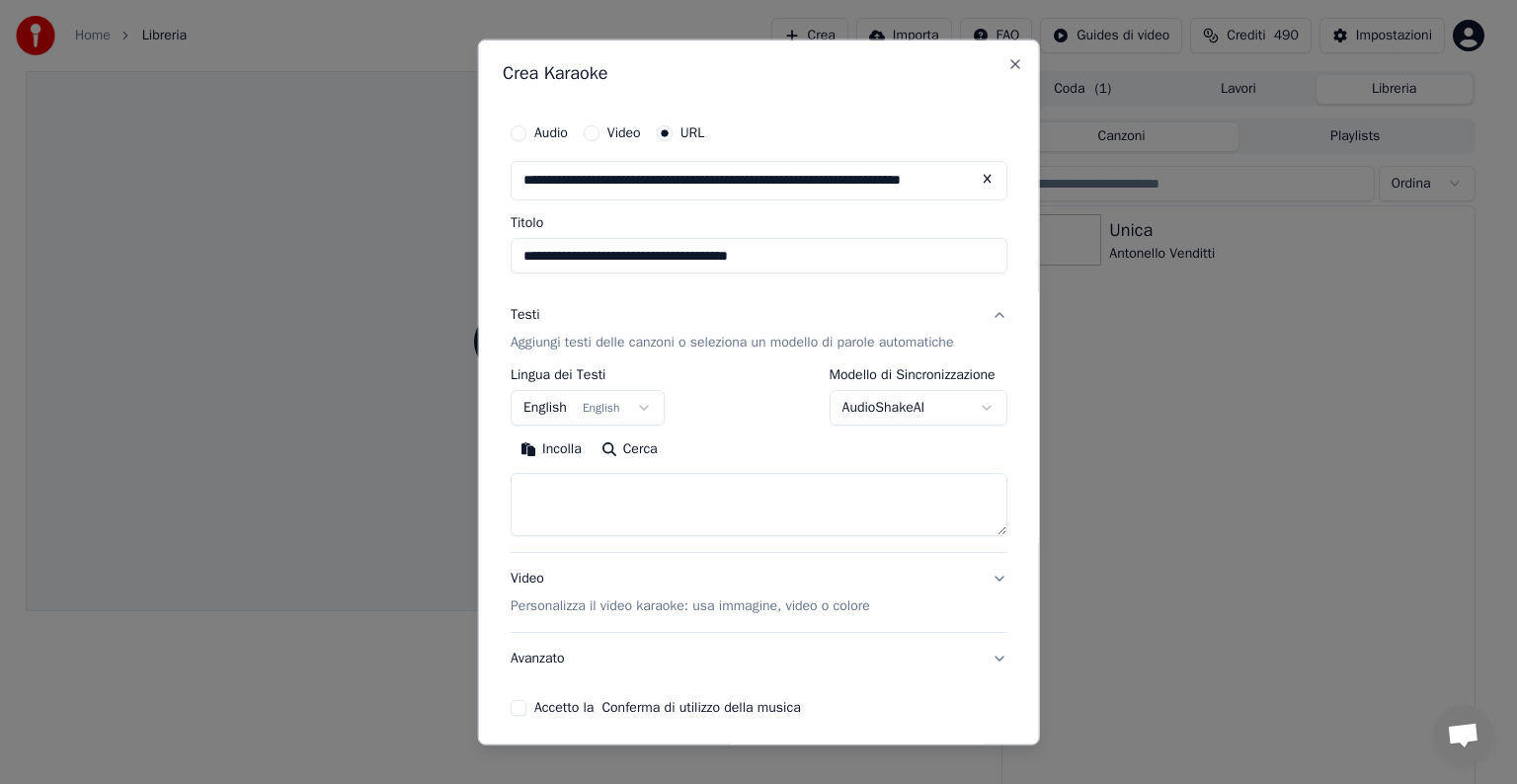 click on "Cerca" at bounding box center (628, 449) 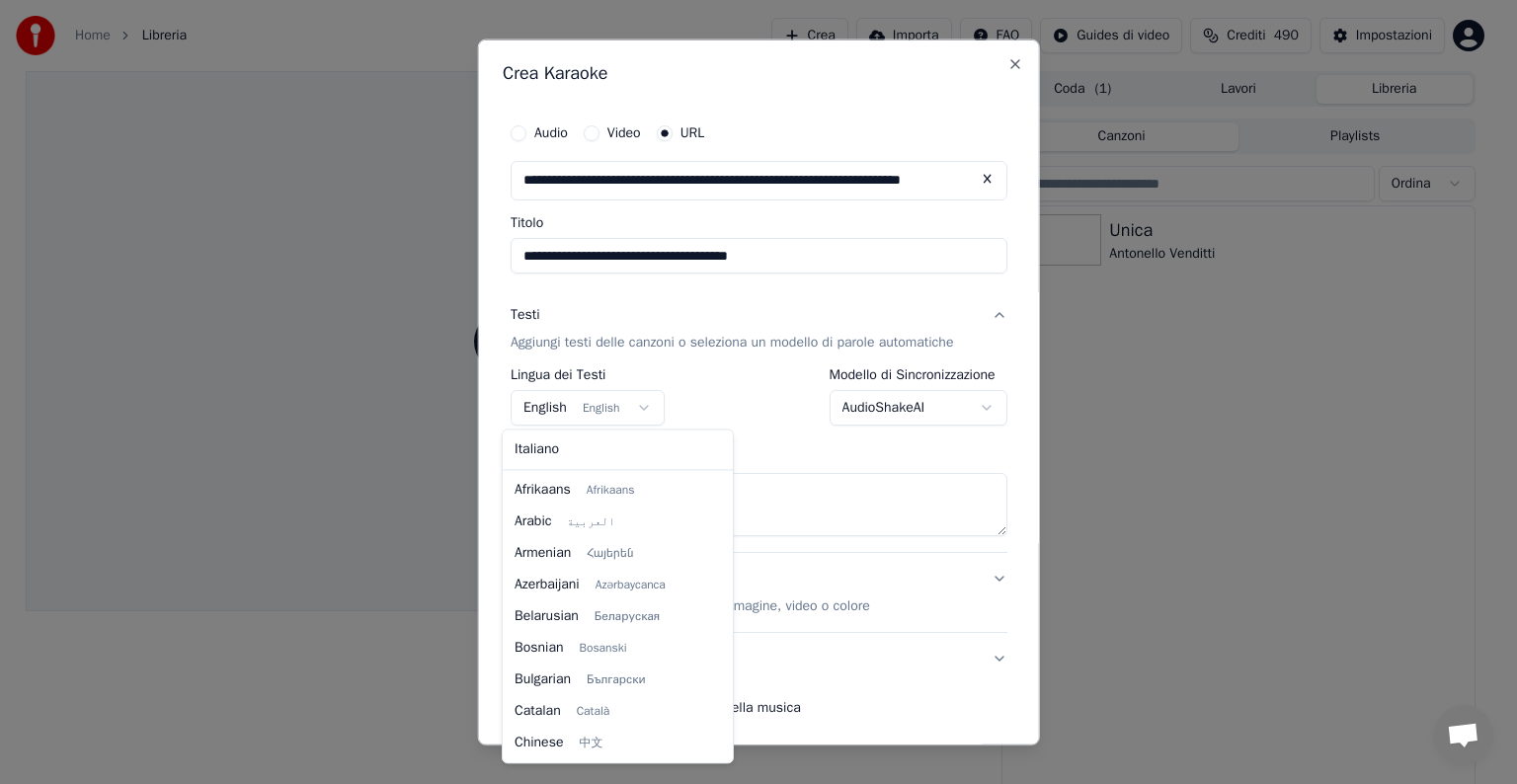 click on "**********" at bounding box center [750, 392] 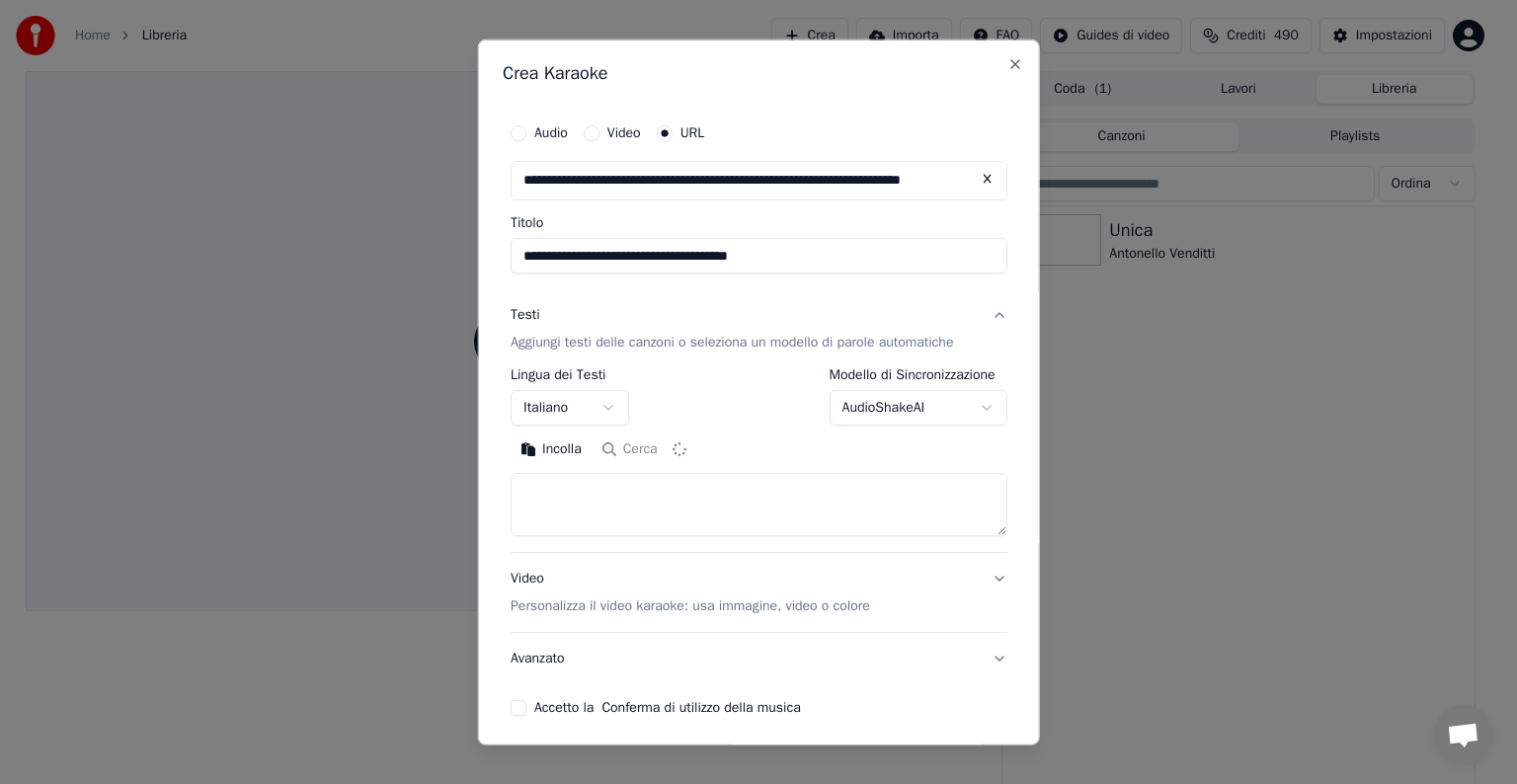select on "**" 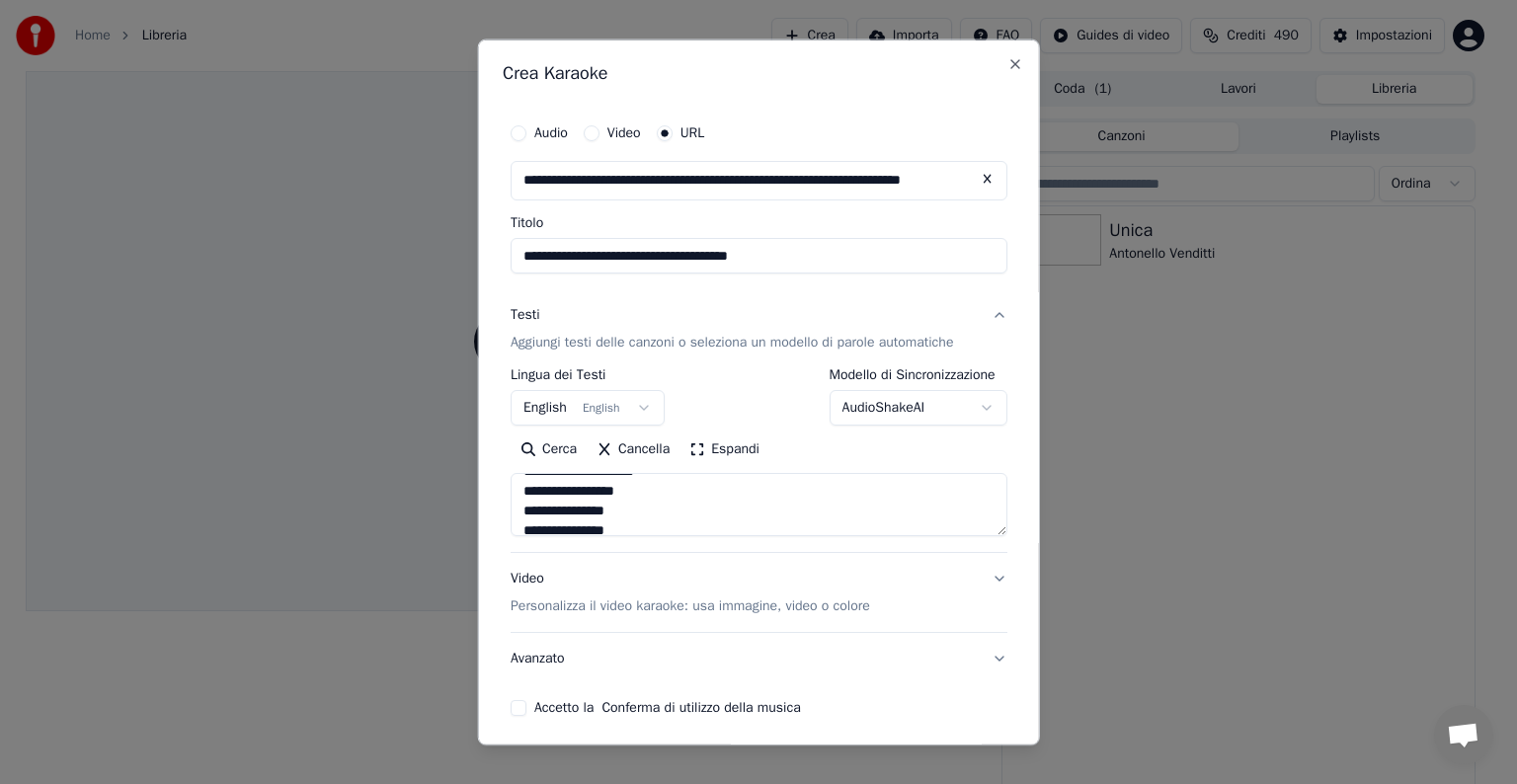 scroll, scrollTop: 553, scrollLeft: 0, axis: vertical 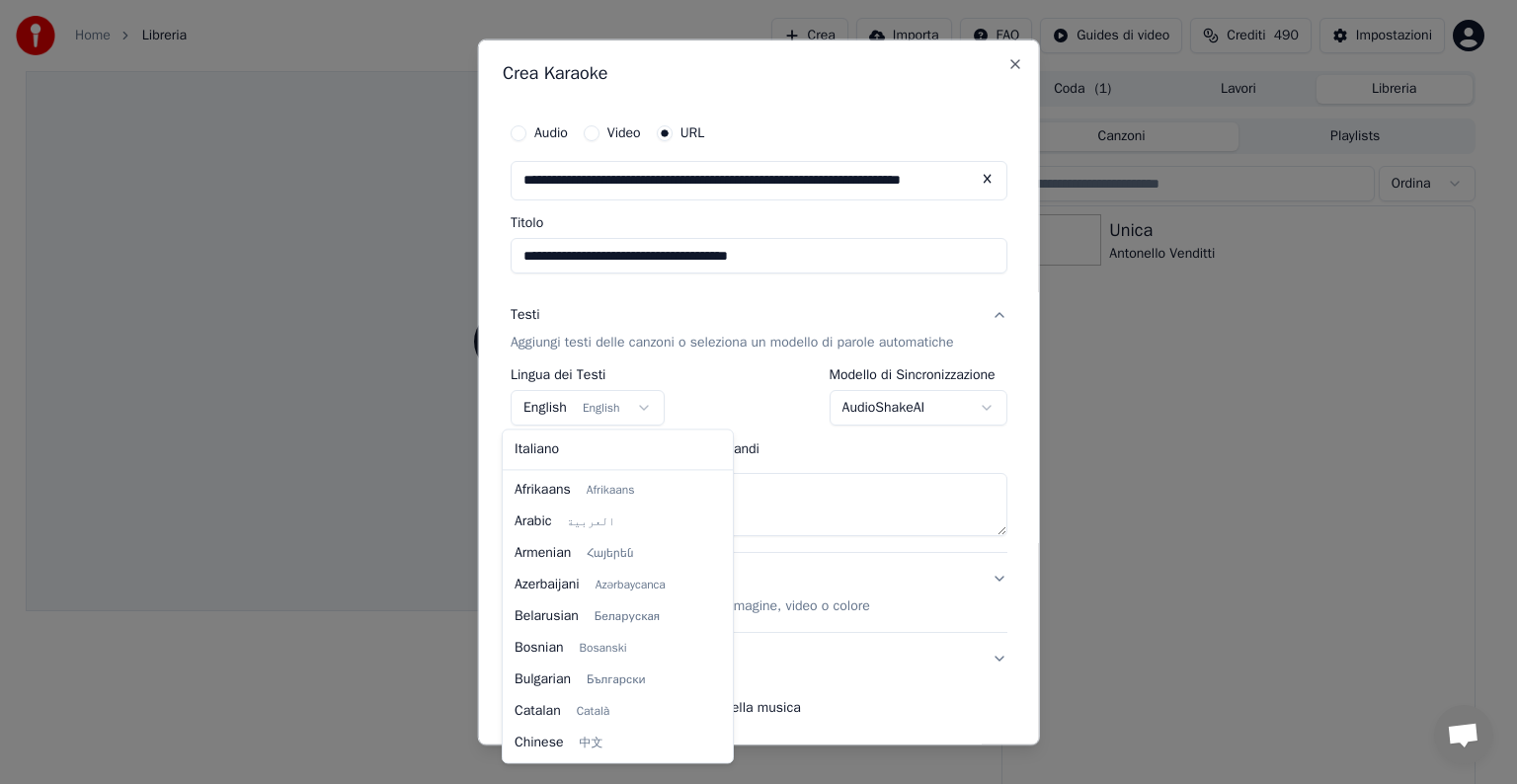 click on "**********" at bounding box center (750, 392) 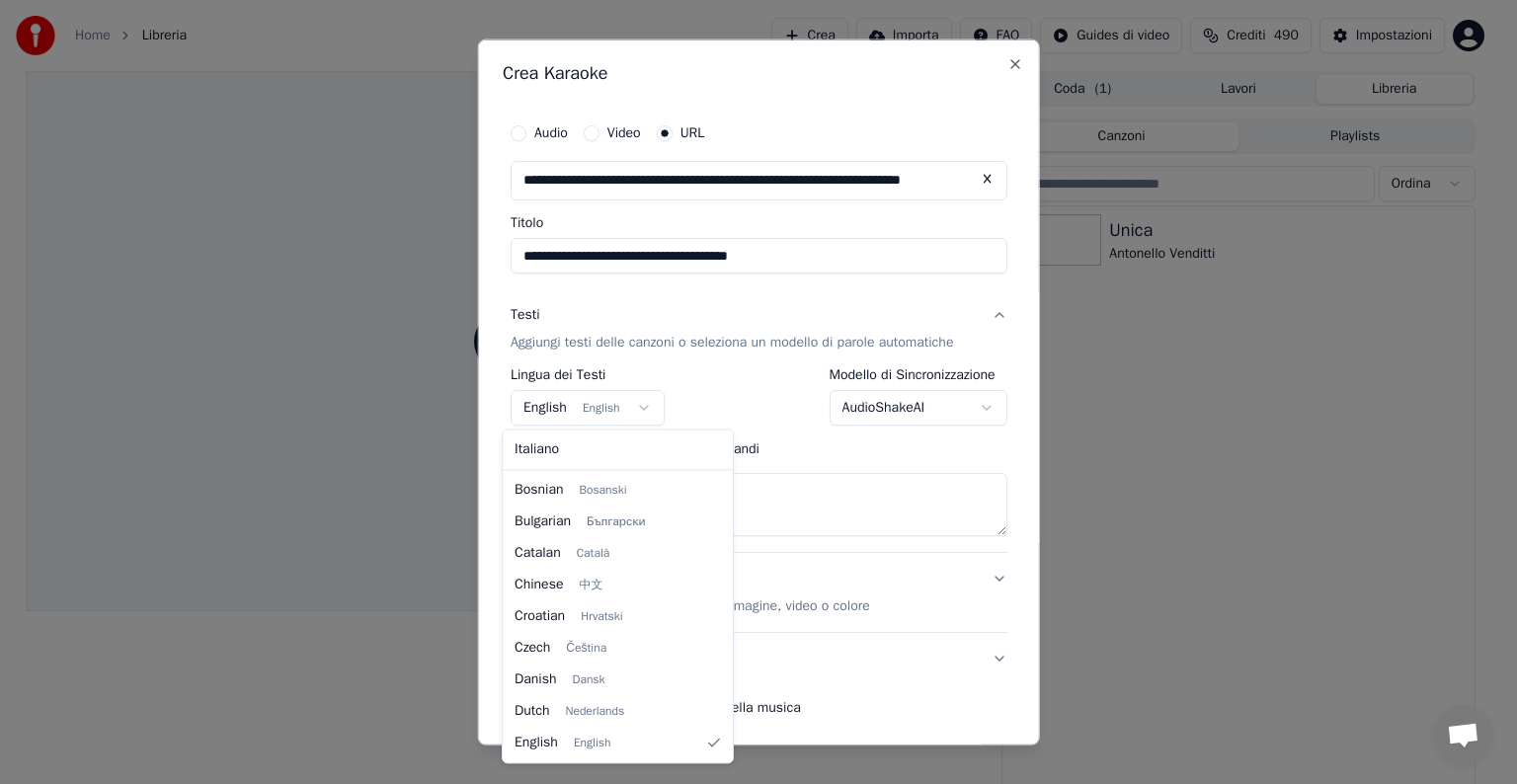 select on "**" 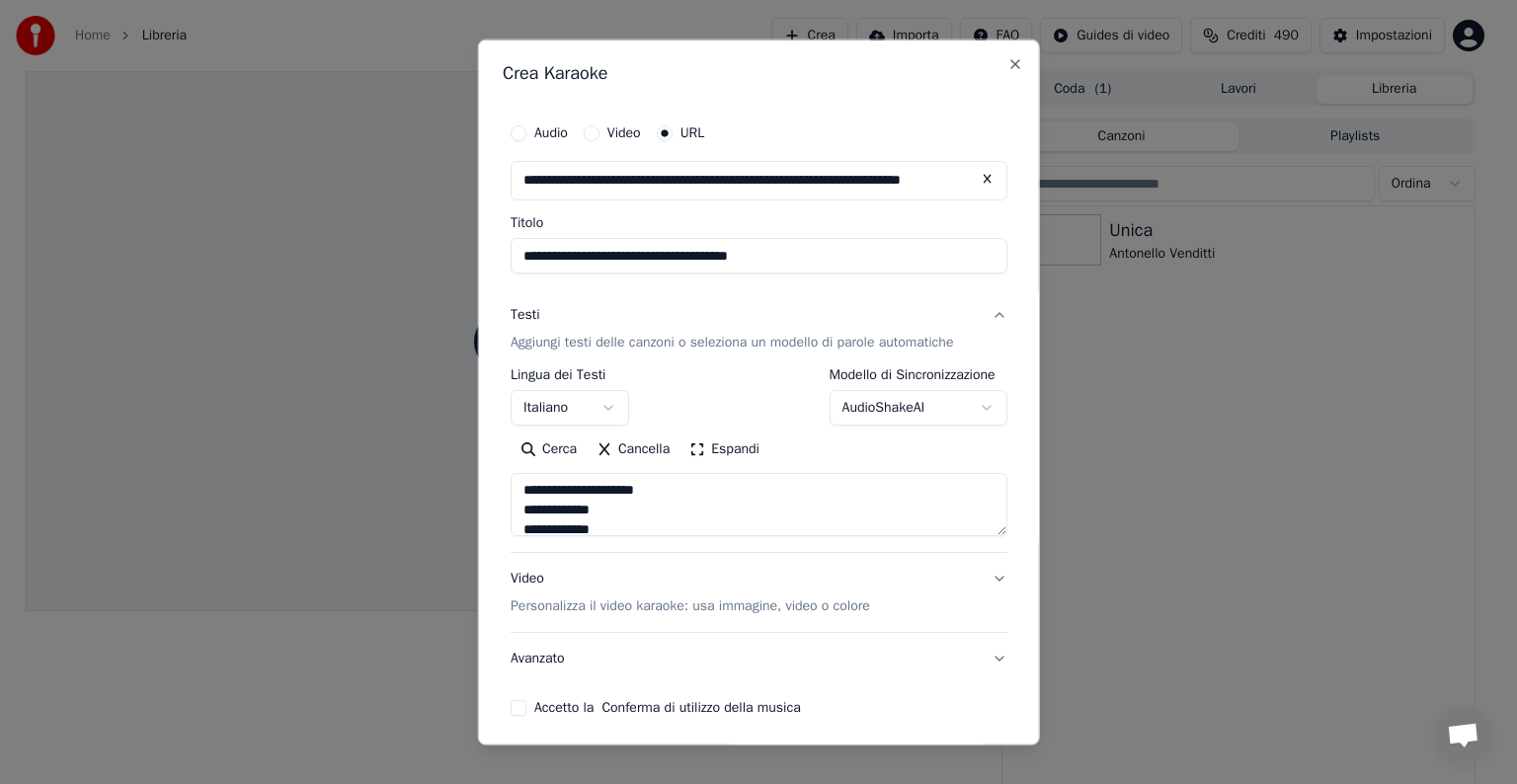 scroll, scrollTop: 960, scrollLeft: 0, axis: vertical 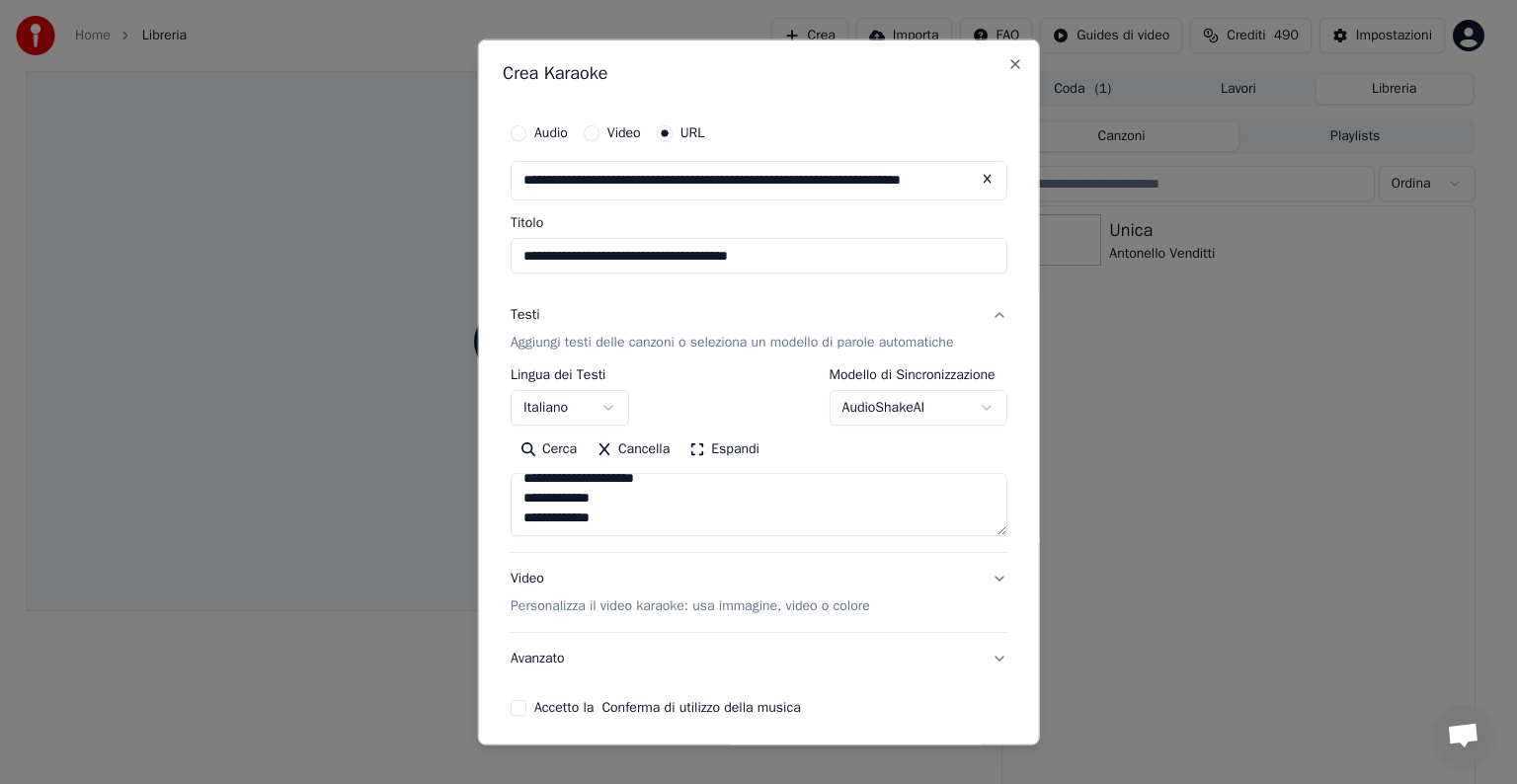 click on "Accetto la   Conferma di utilizzo della musica" at bounding box center [519, 708] 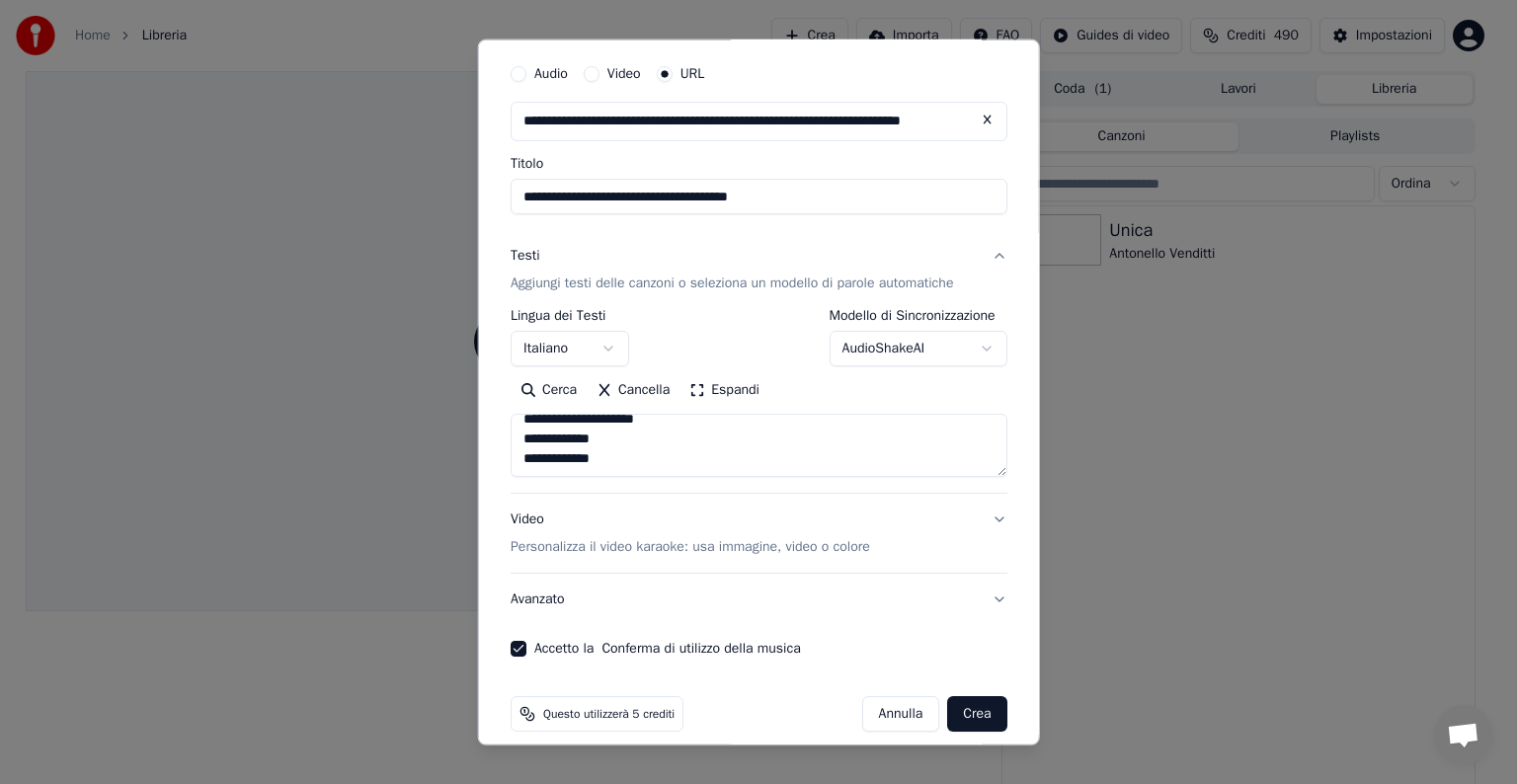 scroll, scrollTop: 77, scrollLeft: 0, axis: vertical 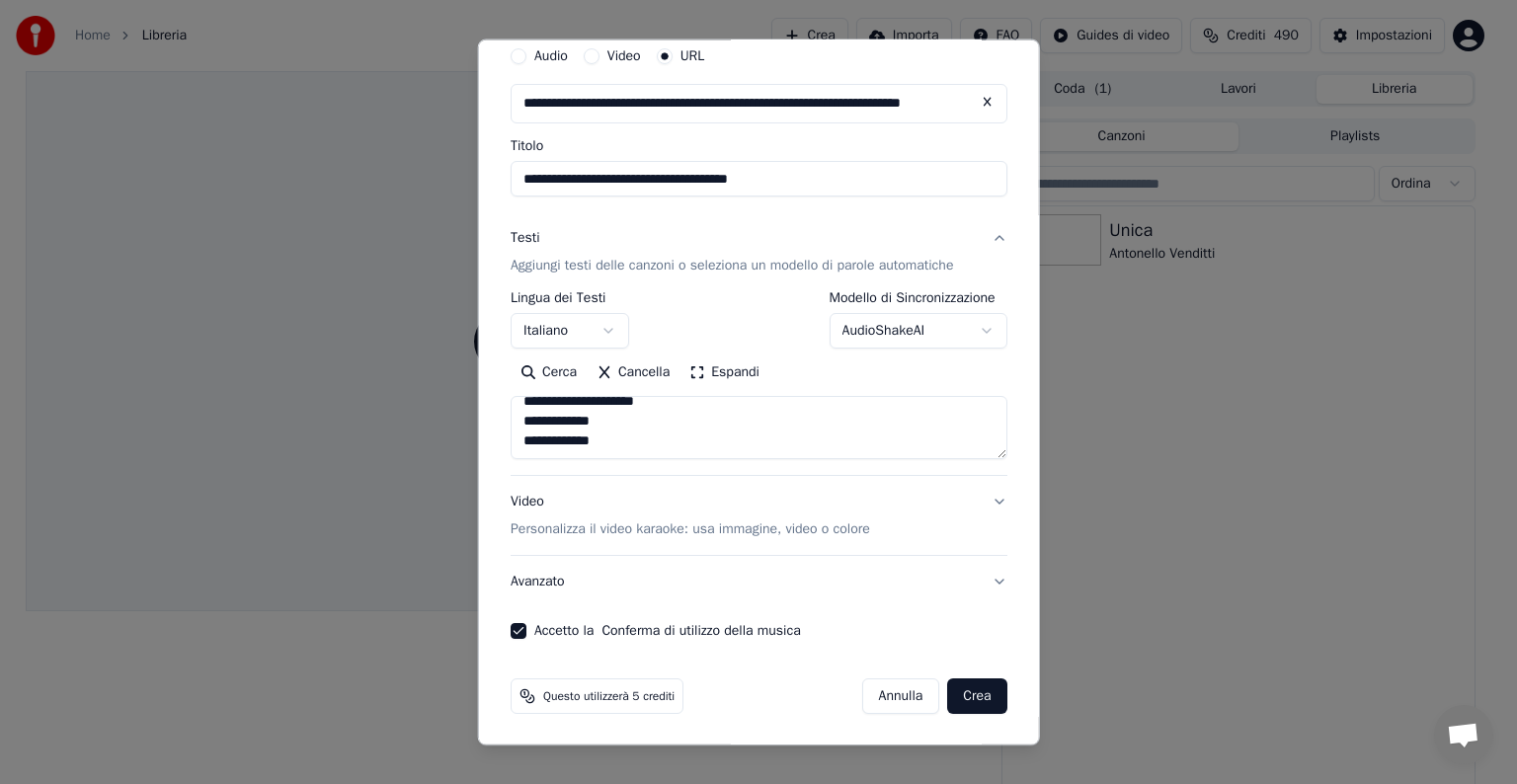 click on "Avanzato" at bounding box center (758, 582) 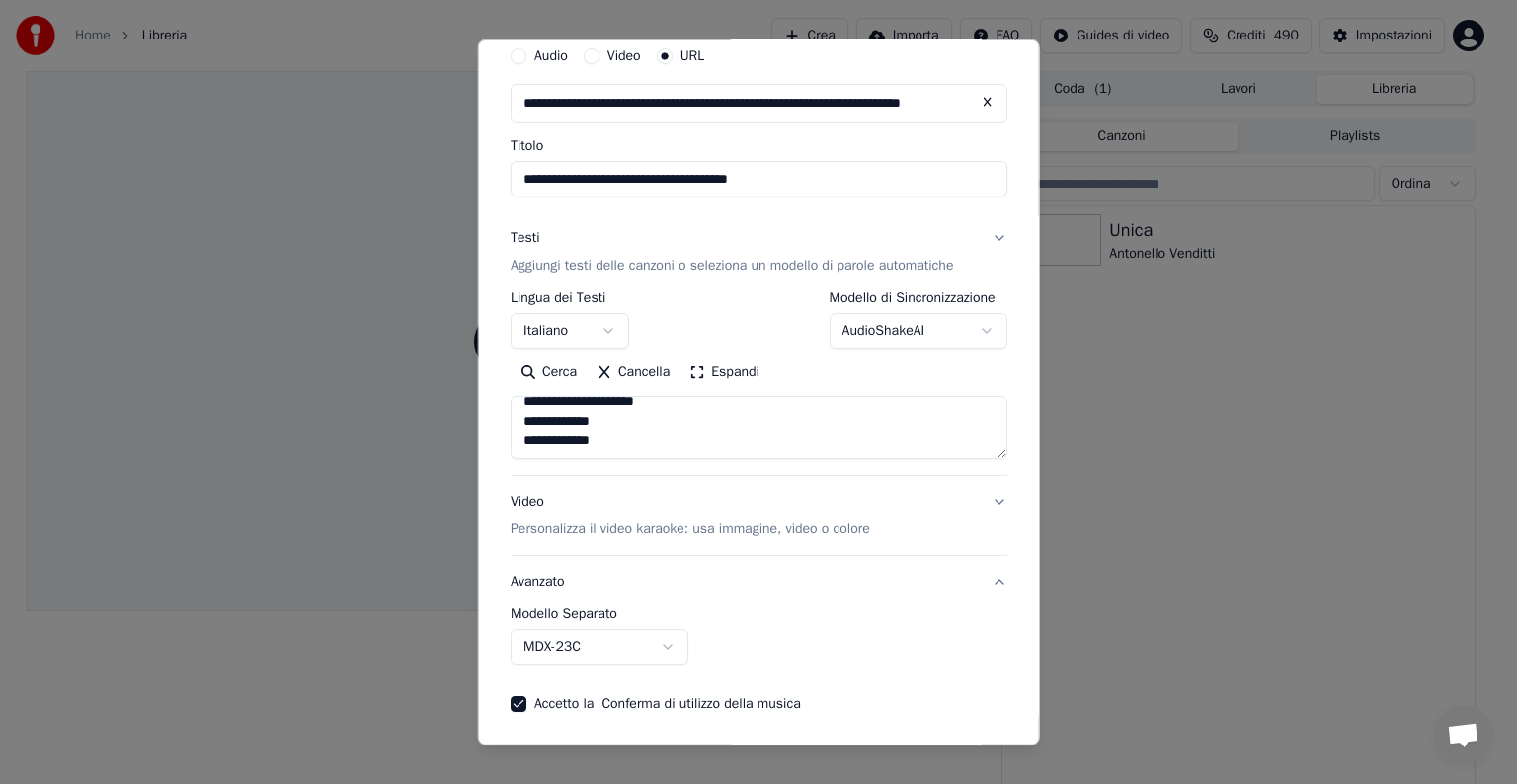 scroll, scrollTop: 0, scrollLeft: 0, axis: both 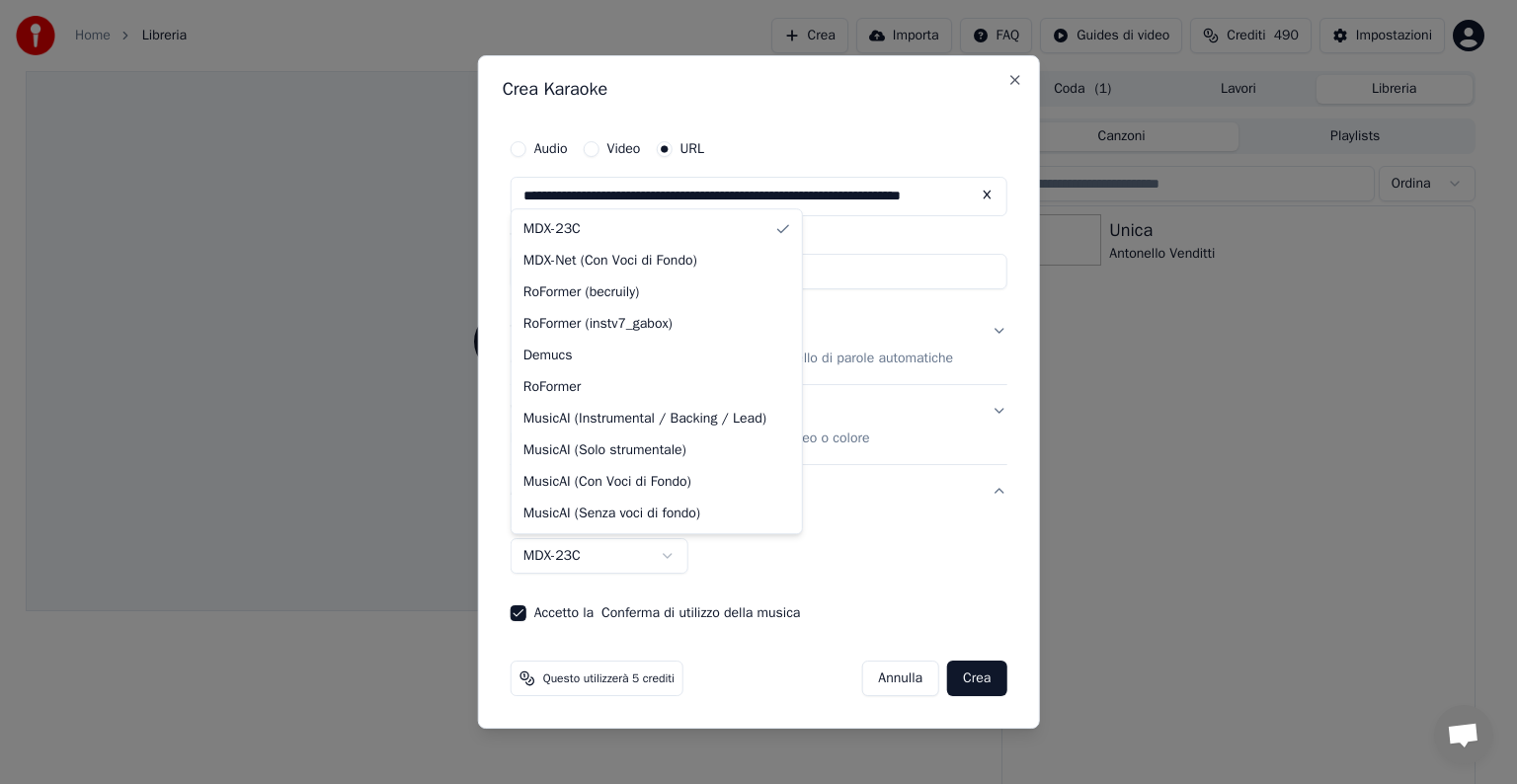 click on "**********" at bounding box center (750, 392) 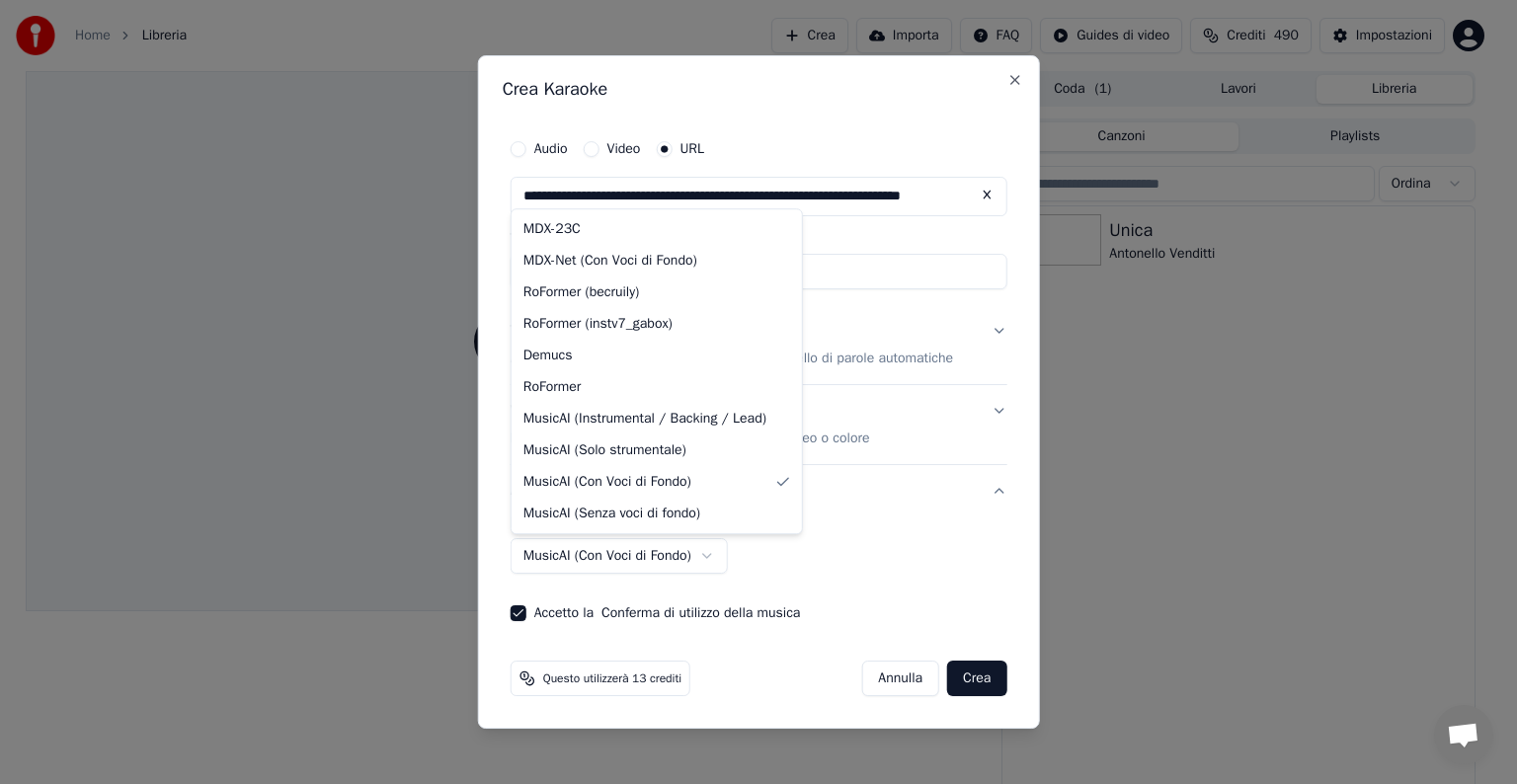 click on "**********" at bounding box center (750, 392) 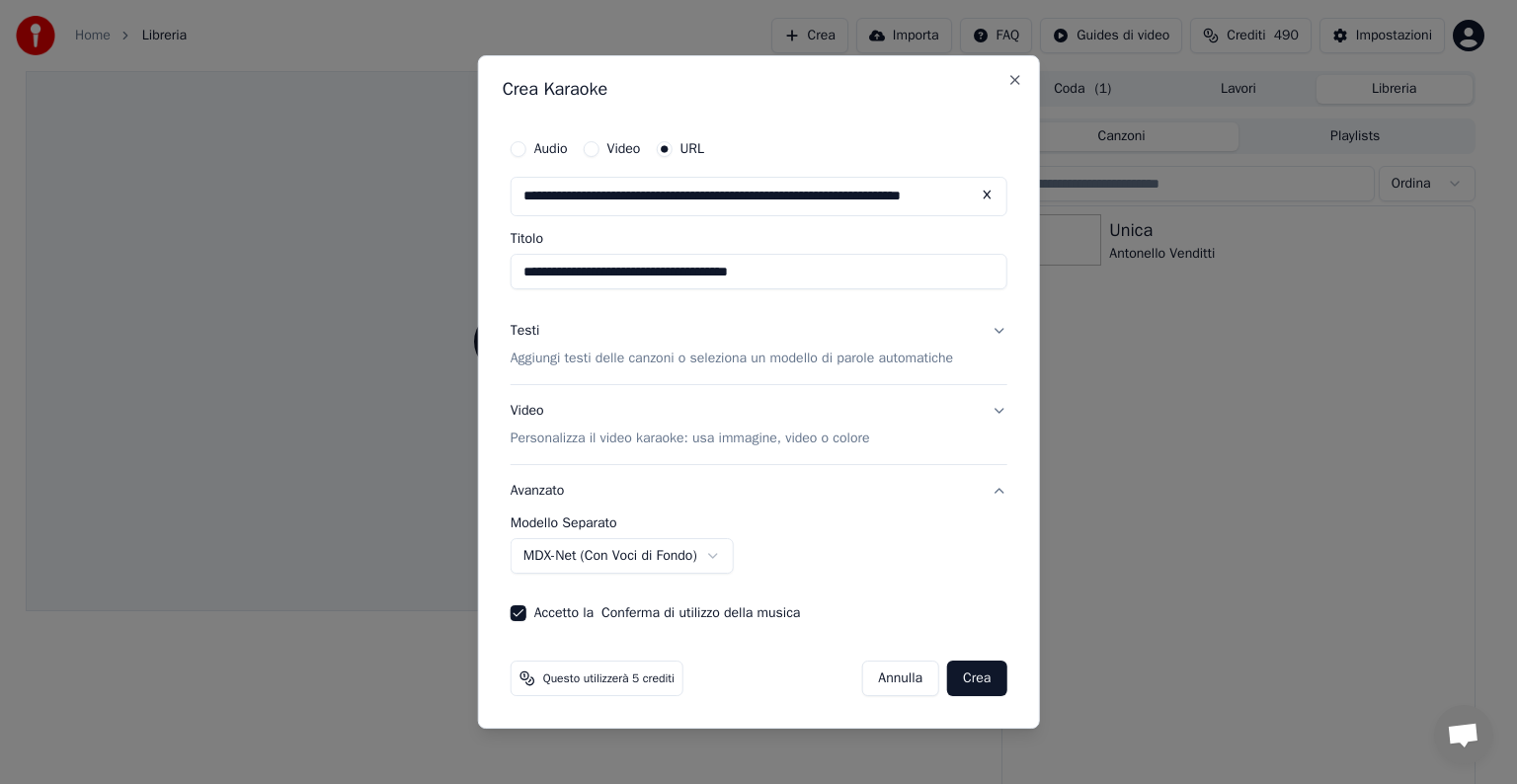 click on "Crea" at bounding box center (977, 678) 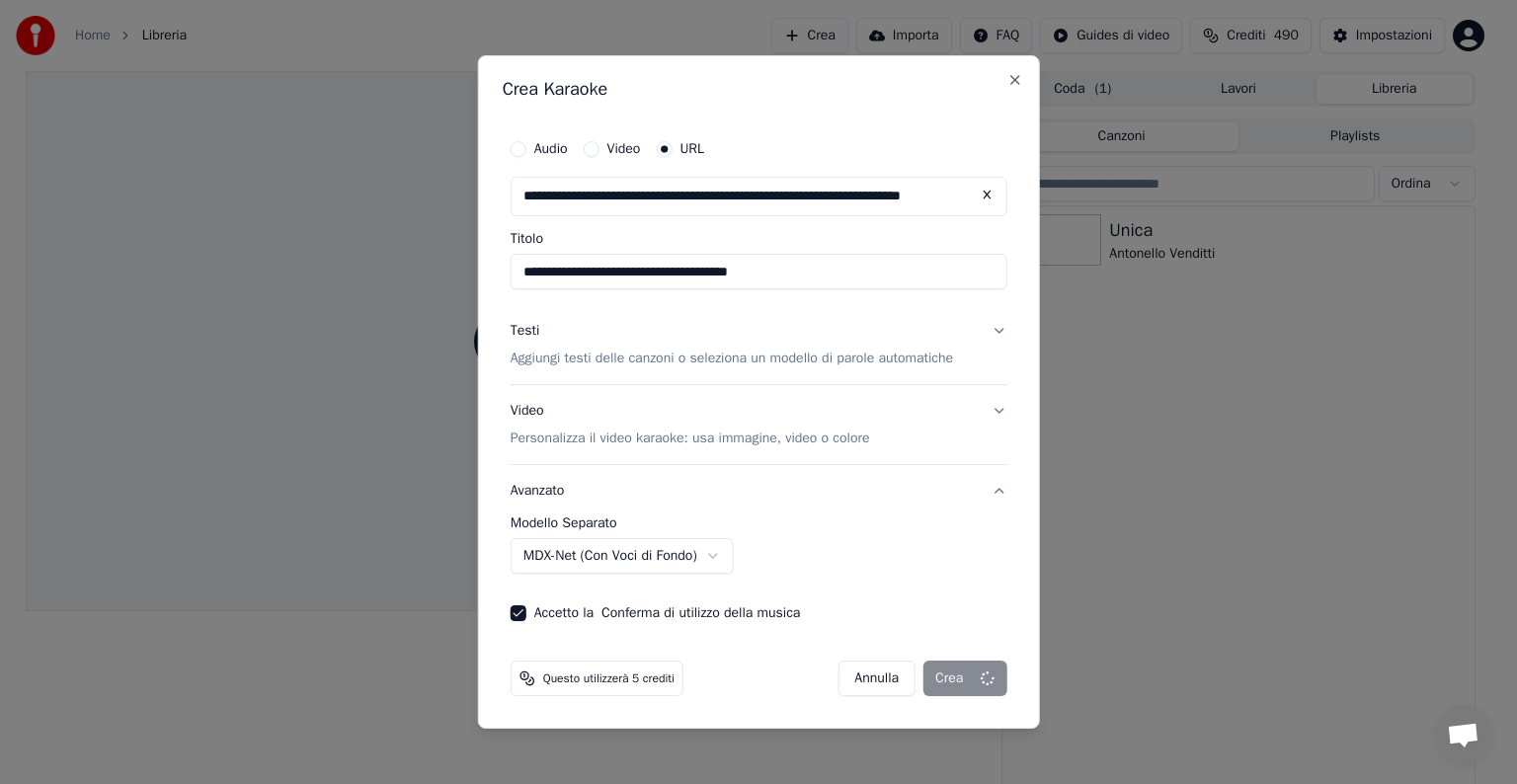 select on "******" 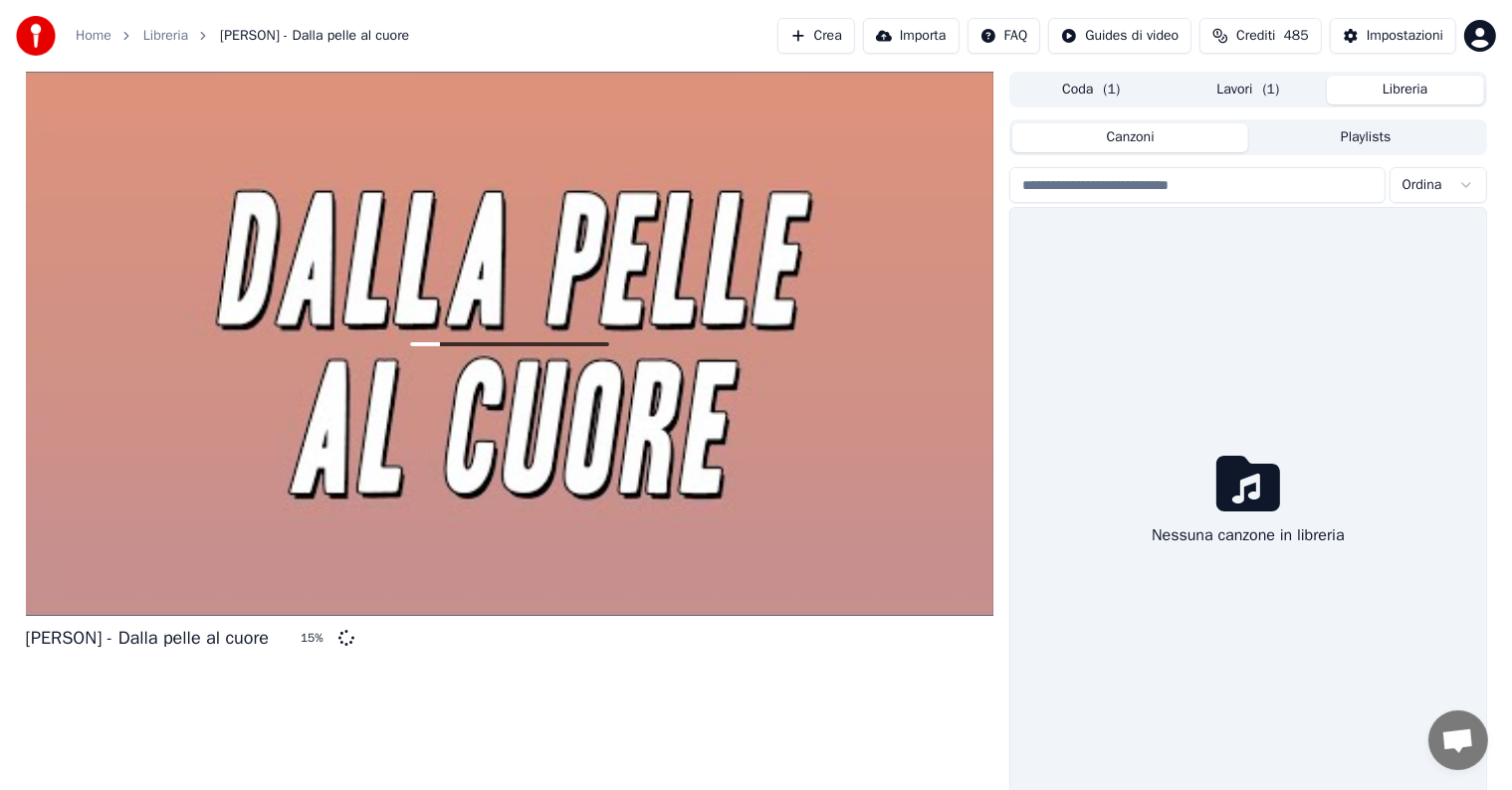 click on "Libreria" at bounding box center (1405, 90) 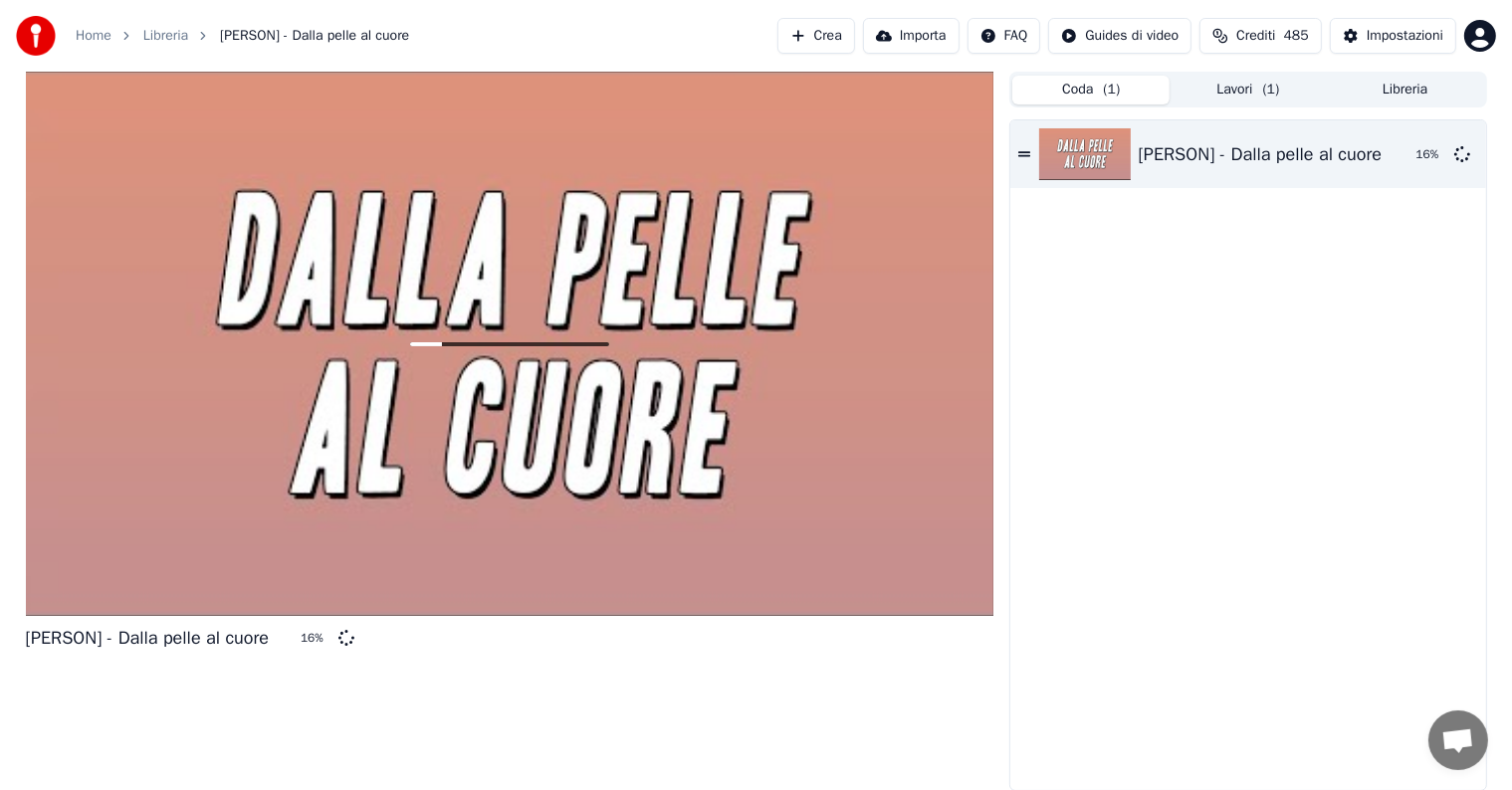 click on "Coda ( 1 )" at bounding box center [1091, 90] 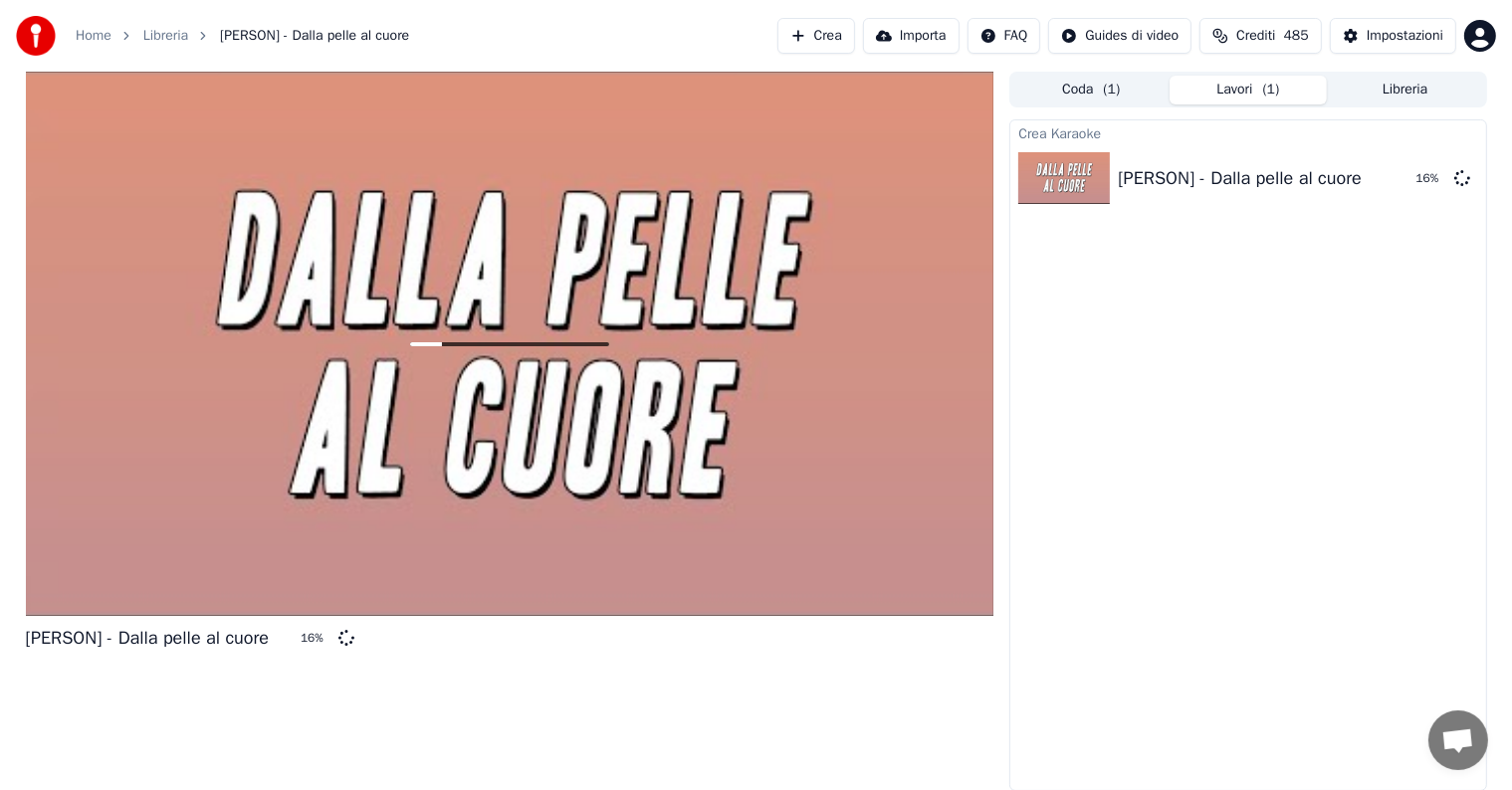 click on "( 1 )" at bounding box center (1271, 90) 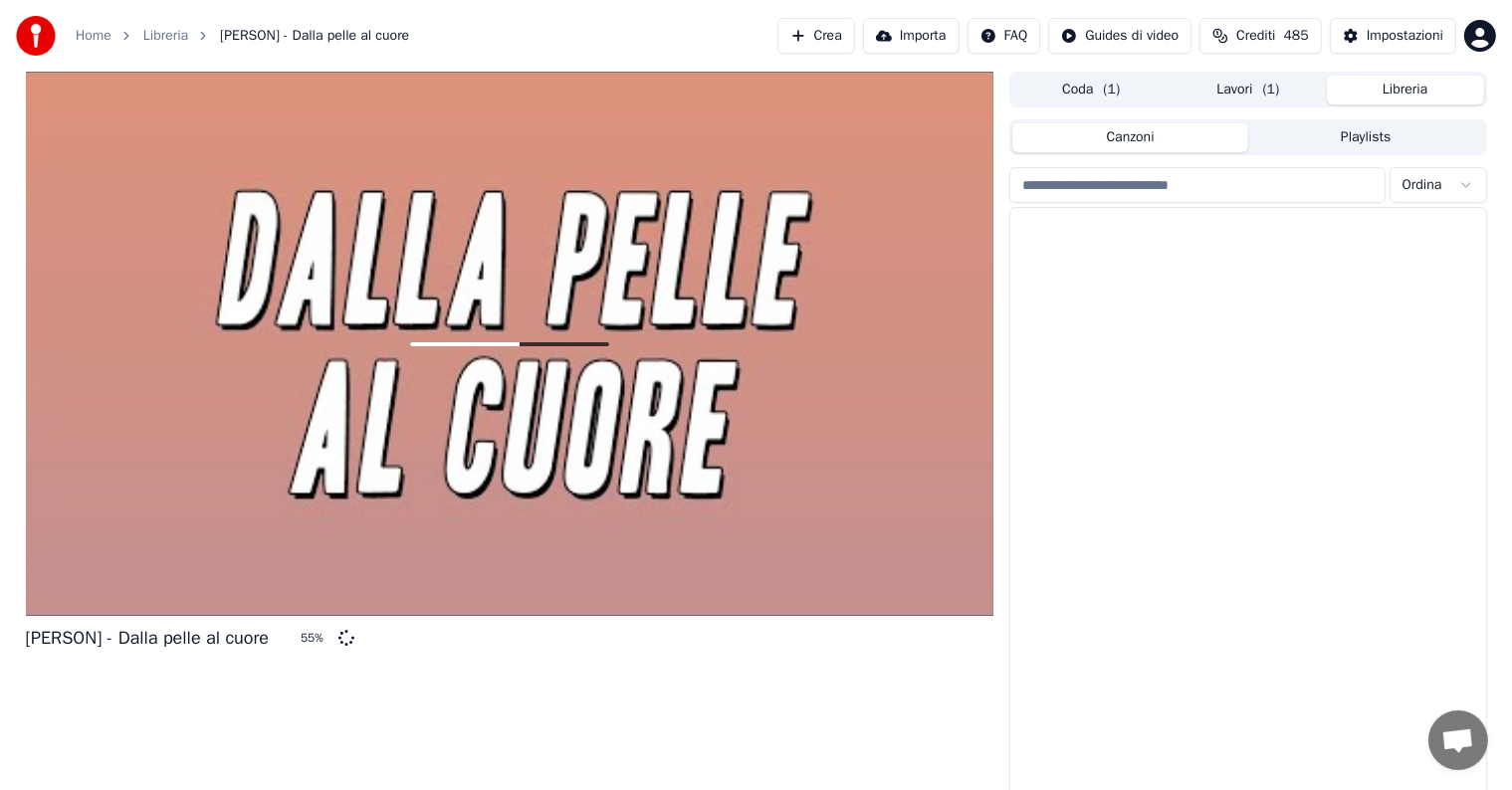 click on "Libreria" at bounding box center [1405, 90] 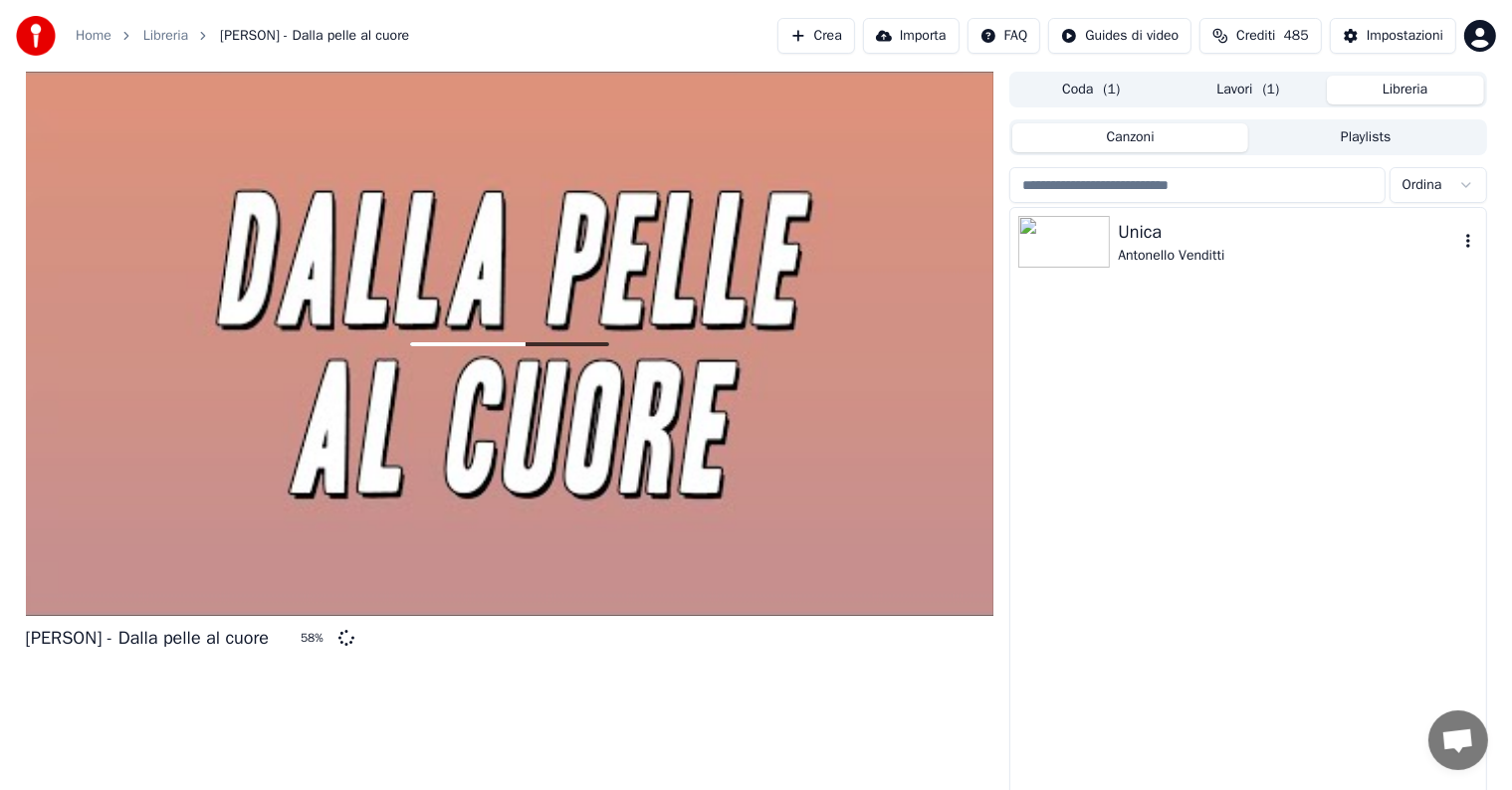 click on "Unica" at bounding box center (1287, 232) 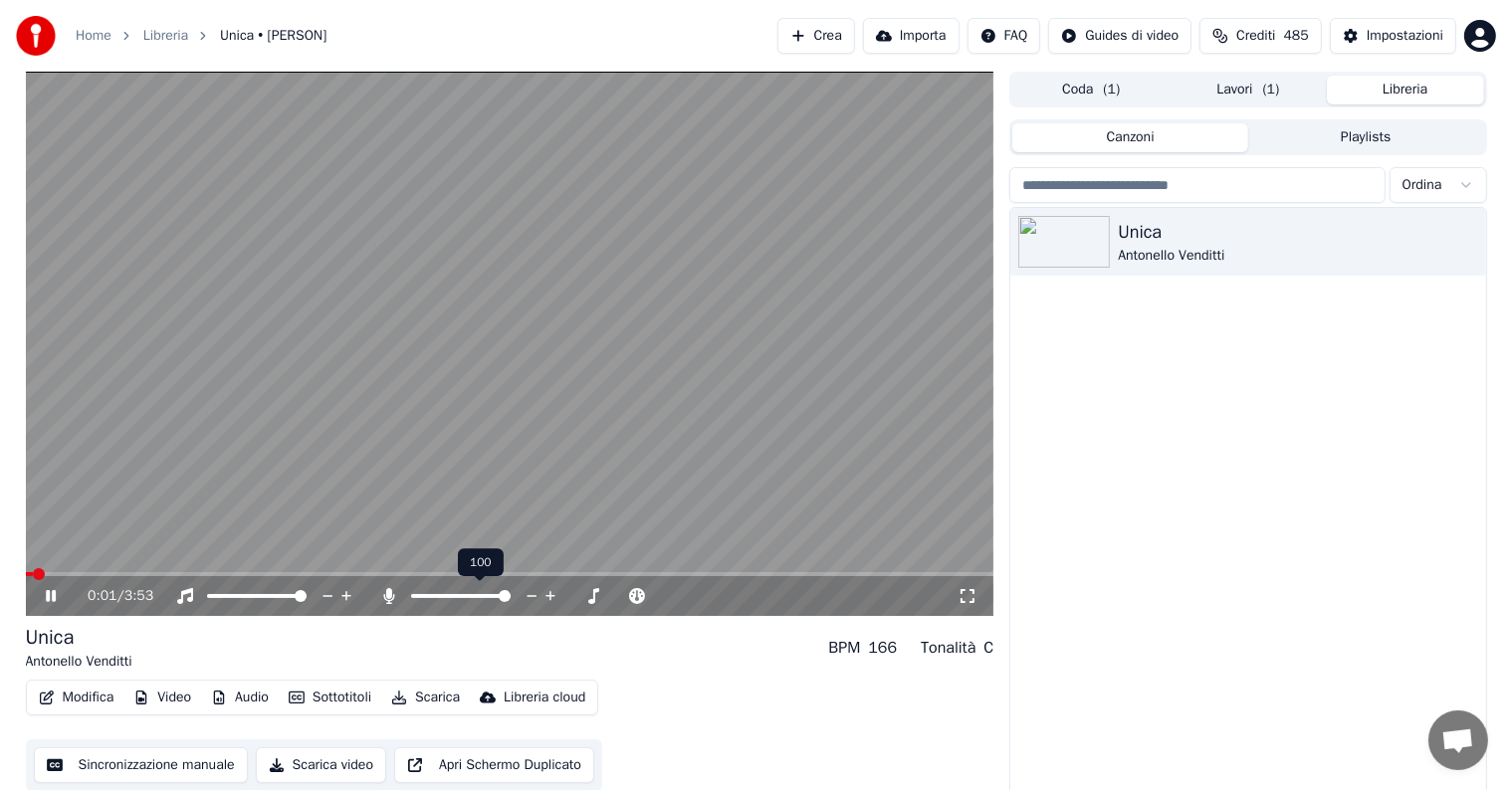 click at bounding box center (505, 596) 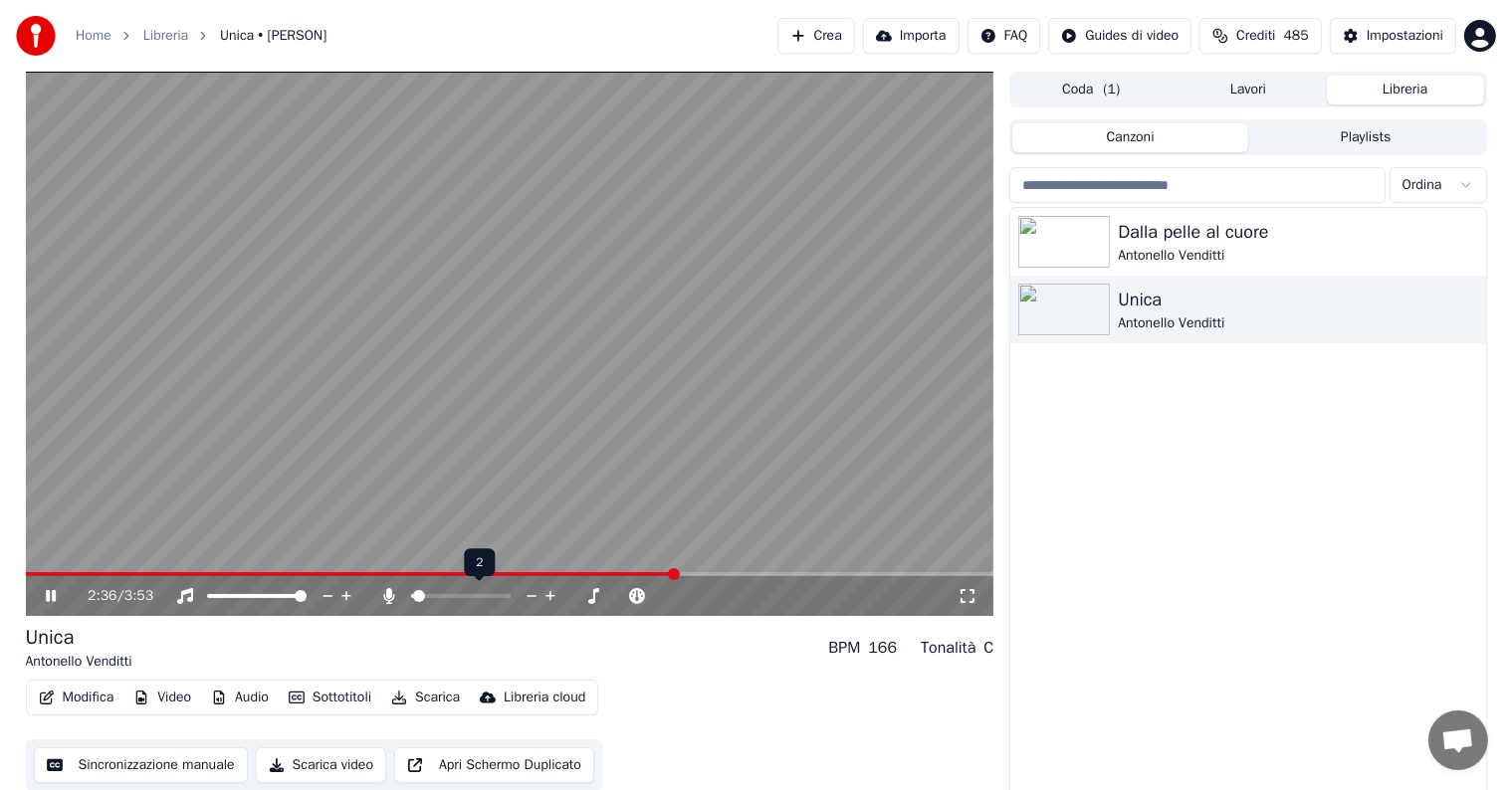 click at bounding box center [412, 596] 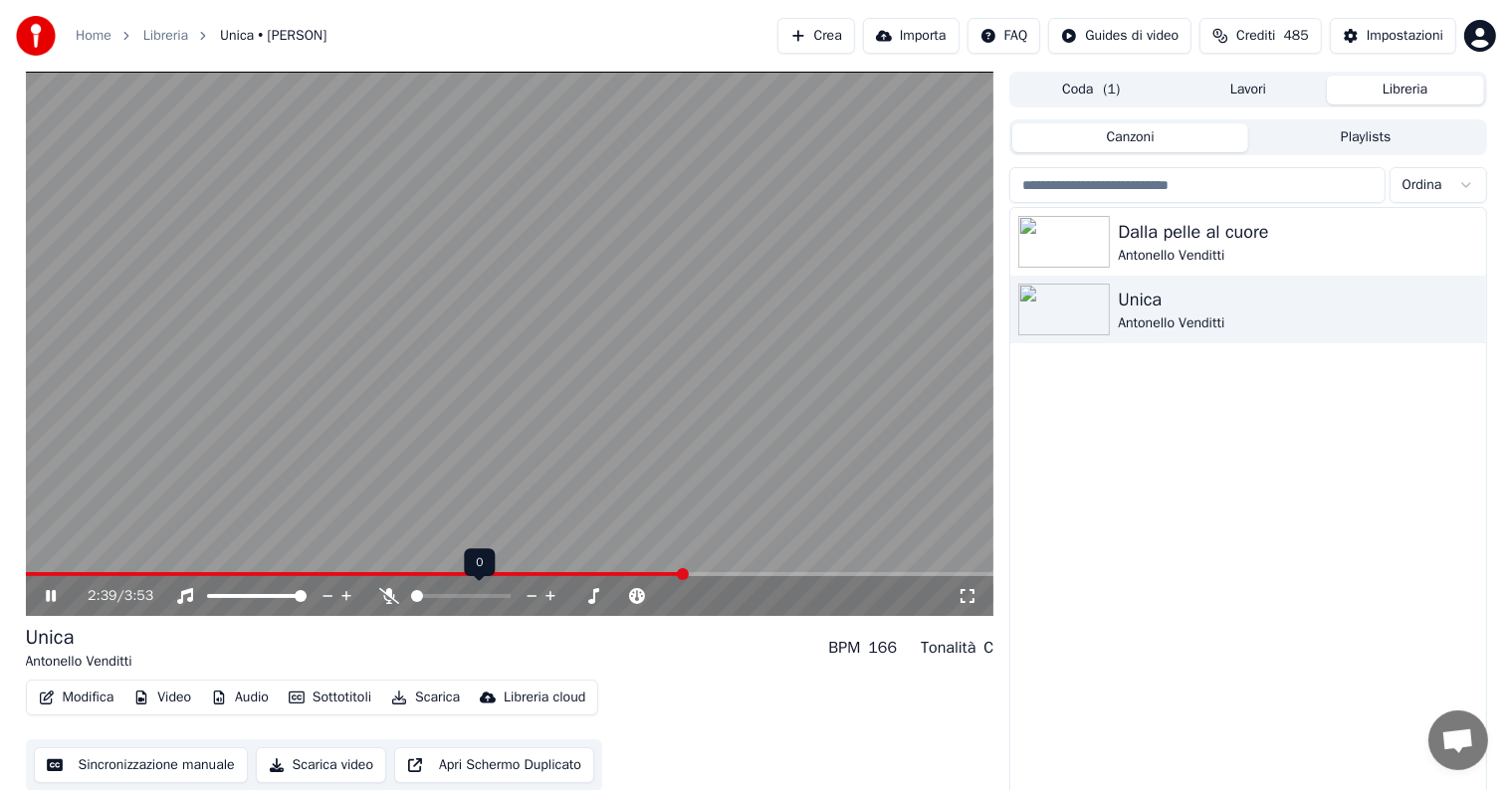 click at bounding box center [417, 596] 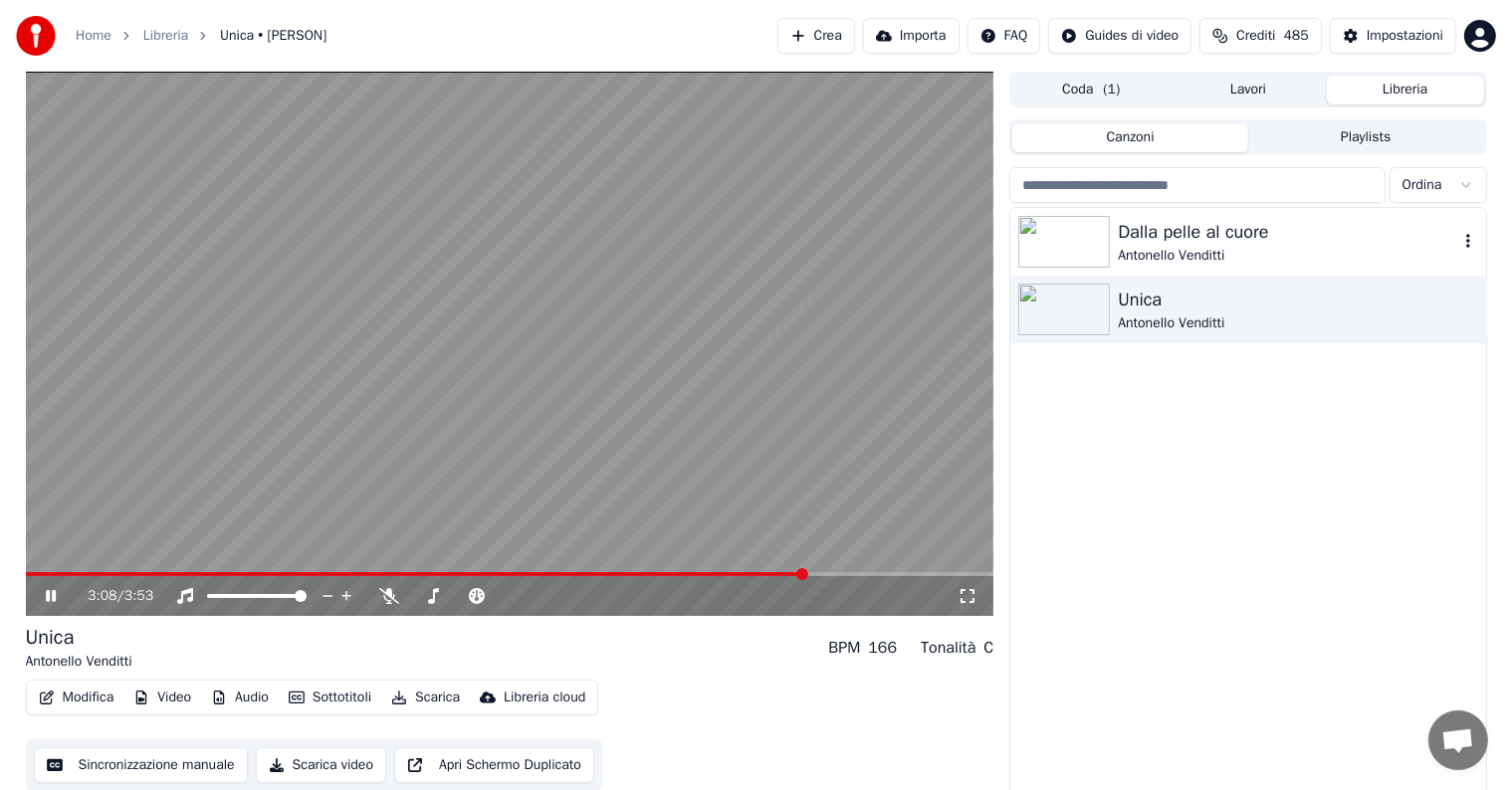 click on "Dalla pelle al cuore" at bounding box center [1287, 232] 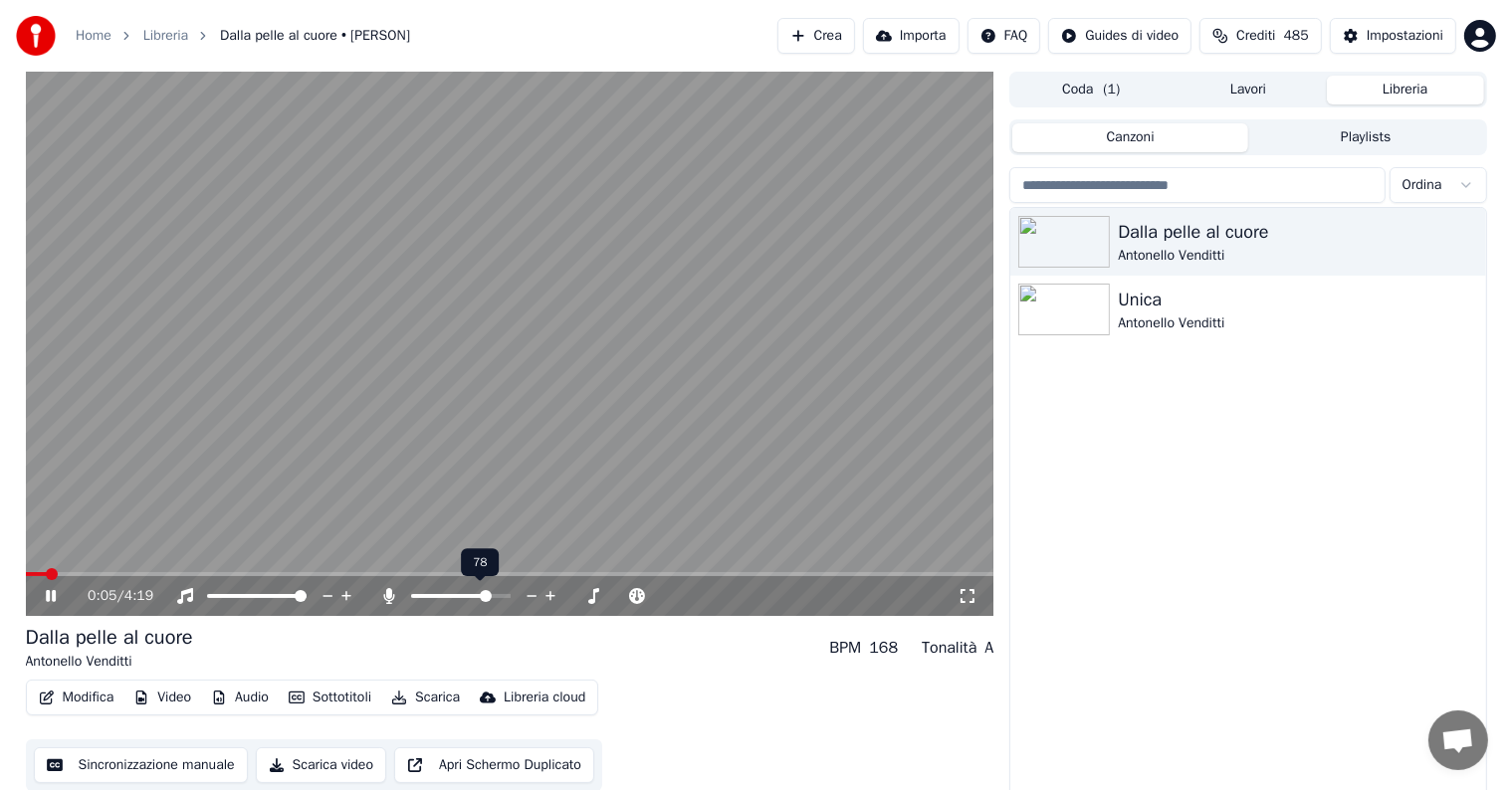 click at bounding box center (486, 596) 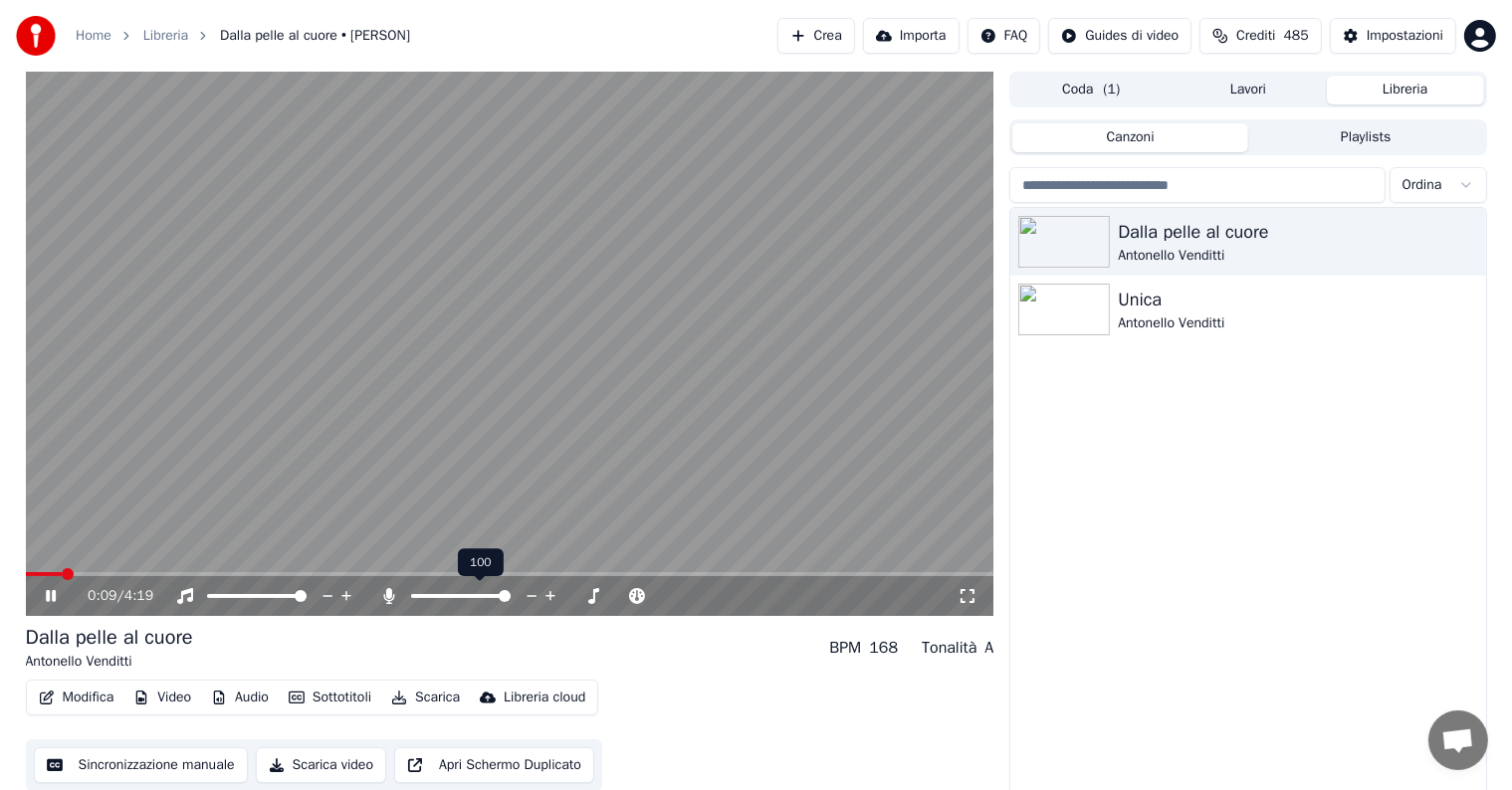 click at bounding box center [505, 596] 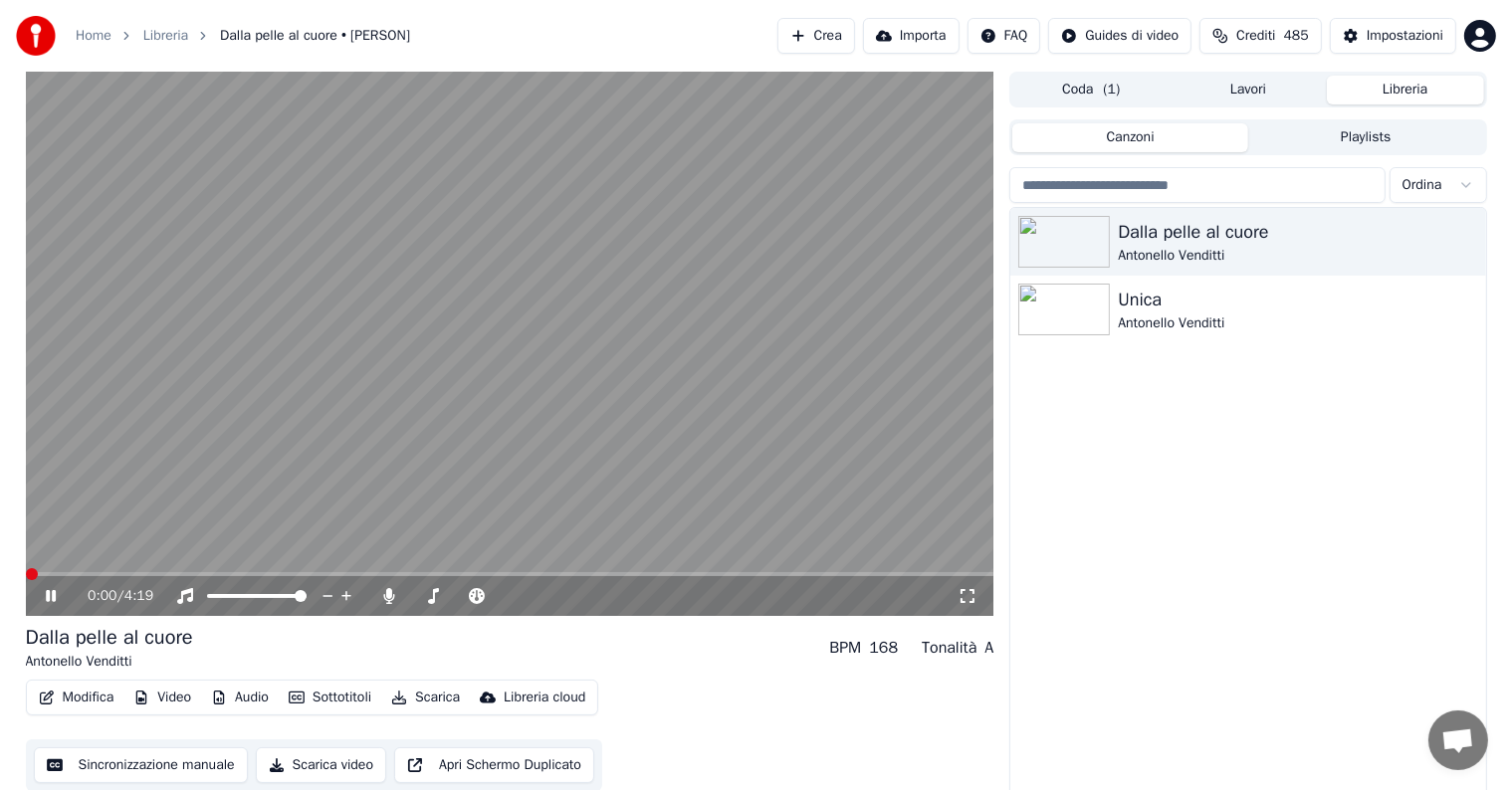 click at bounding box center [32, 574] 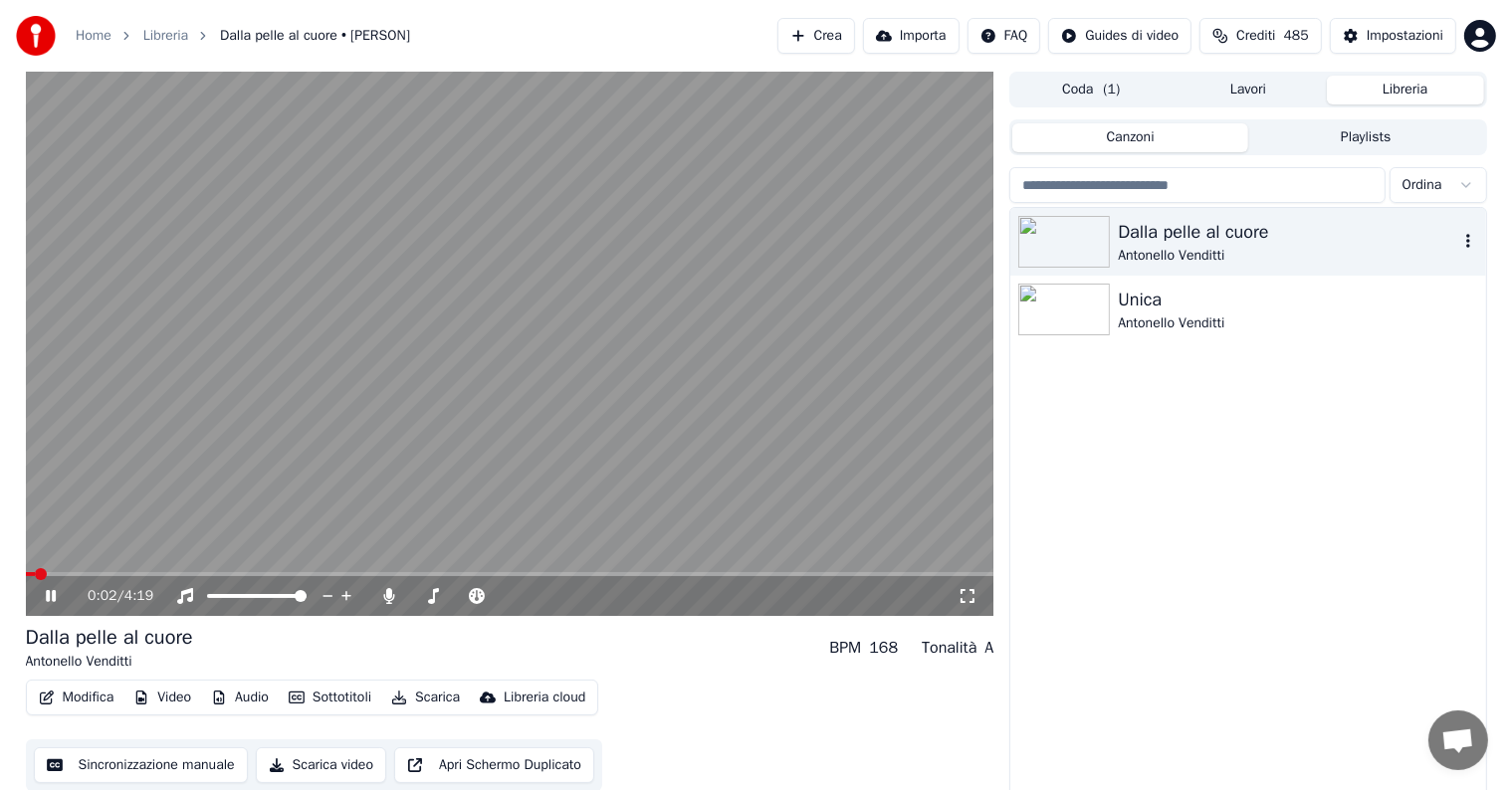 click on "Dalla pelle al cuore" at bounding box center [1287, 232] 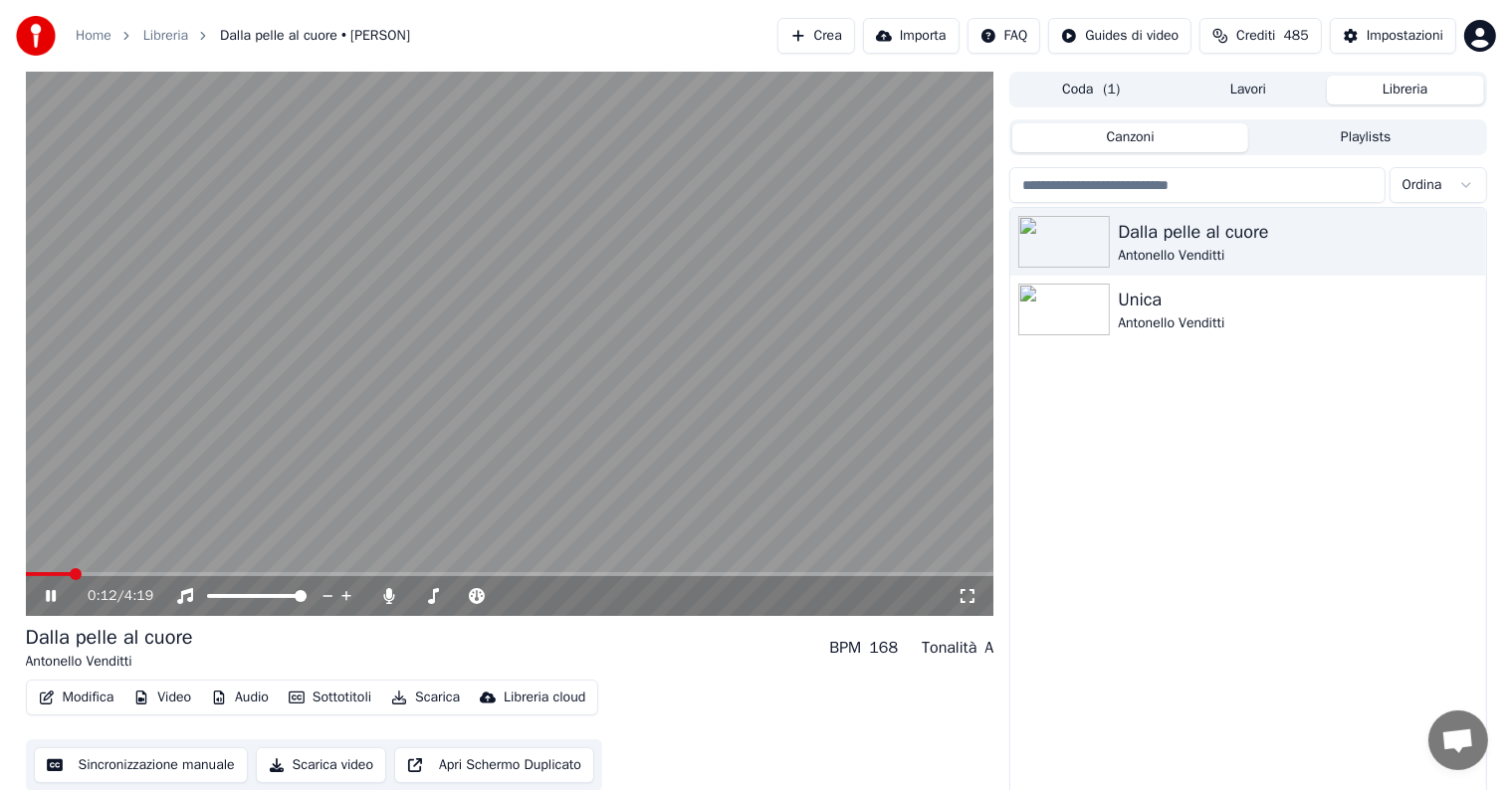 click at bounding box center [510, 574] 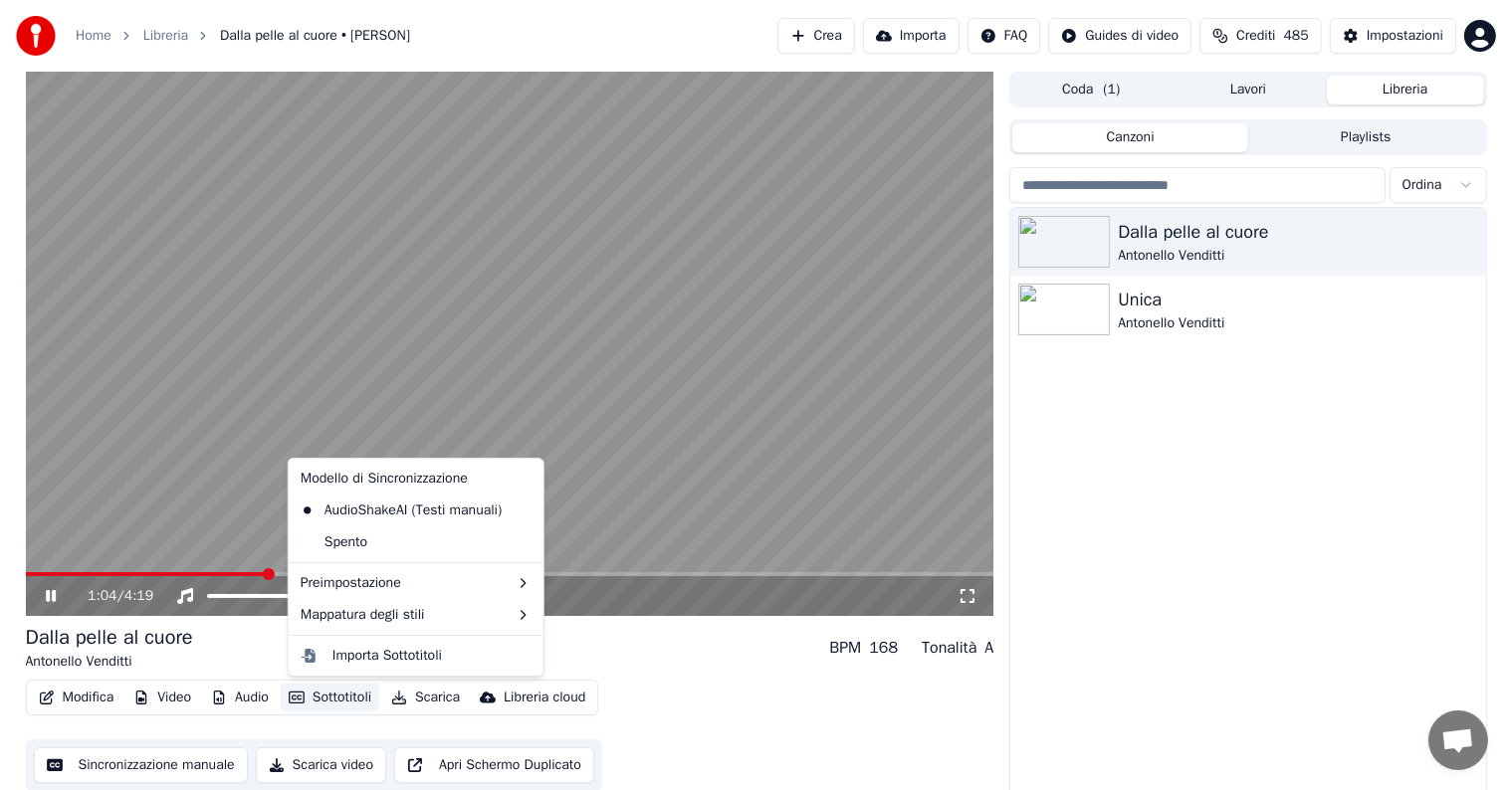 click on "Sottotitoli" at bounding box center (329, 697) 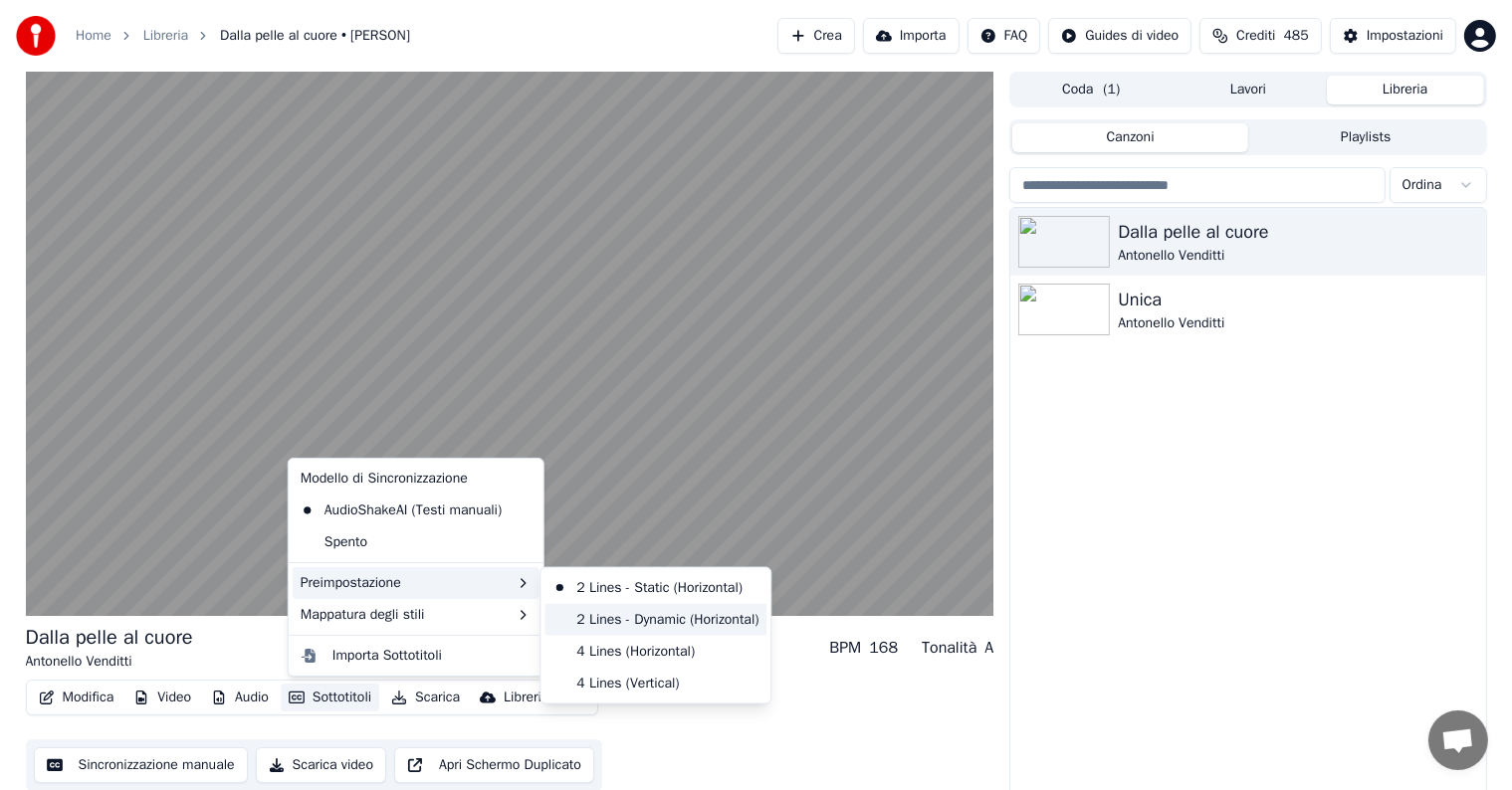 click on "2 Lines - Dynamic (Horizontal)" at bounding box center [655, 620] 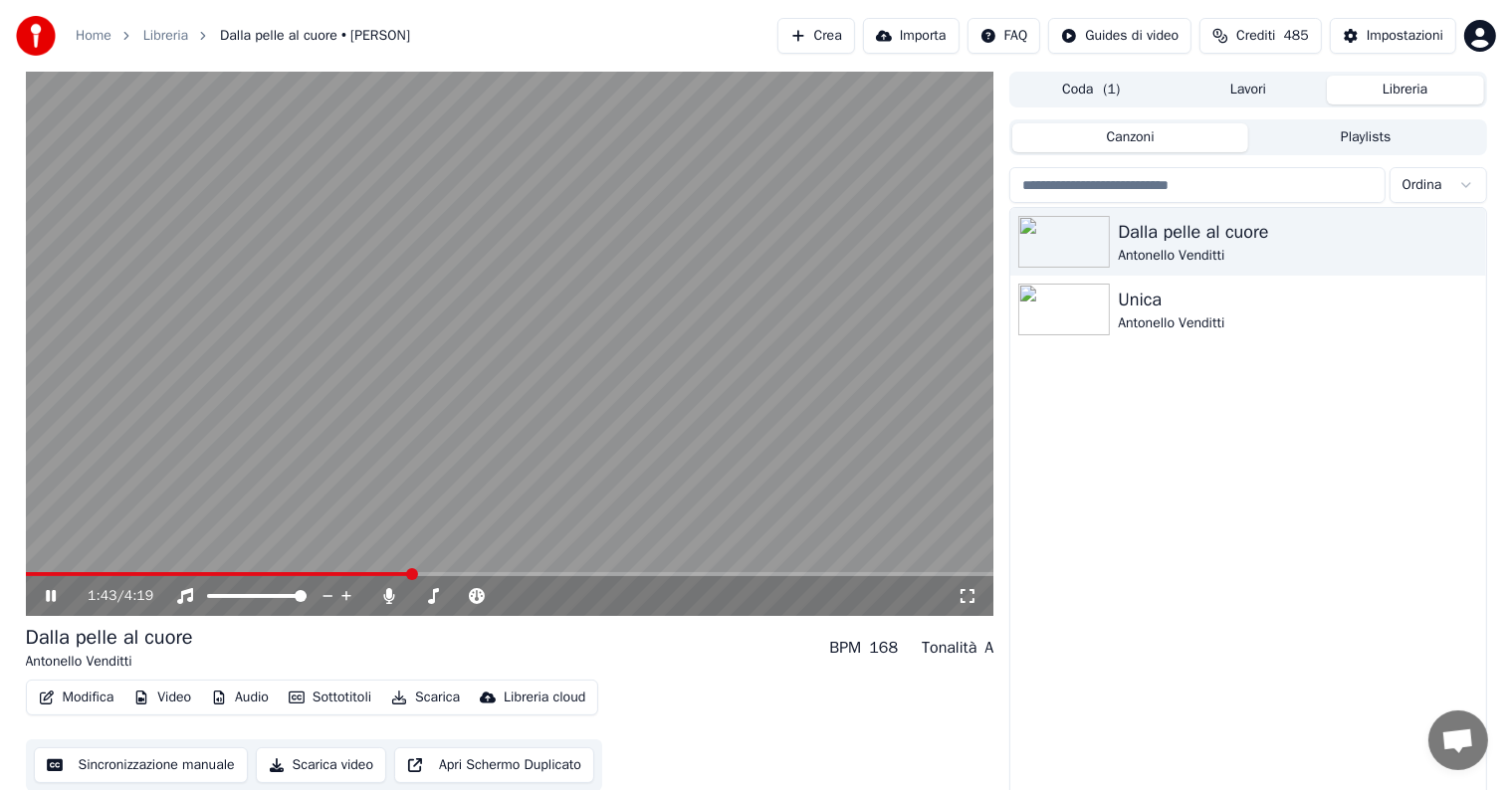 click at bounding box center (510, 574) 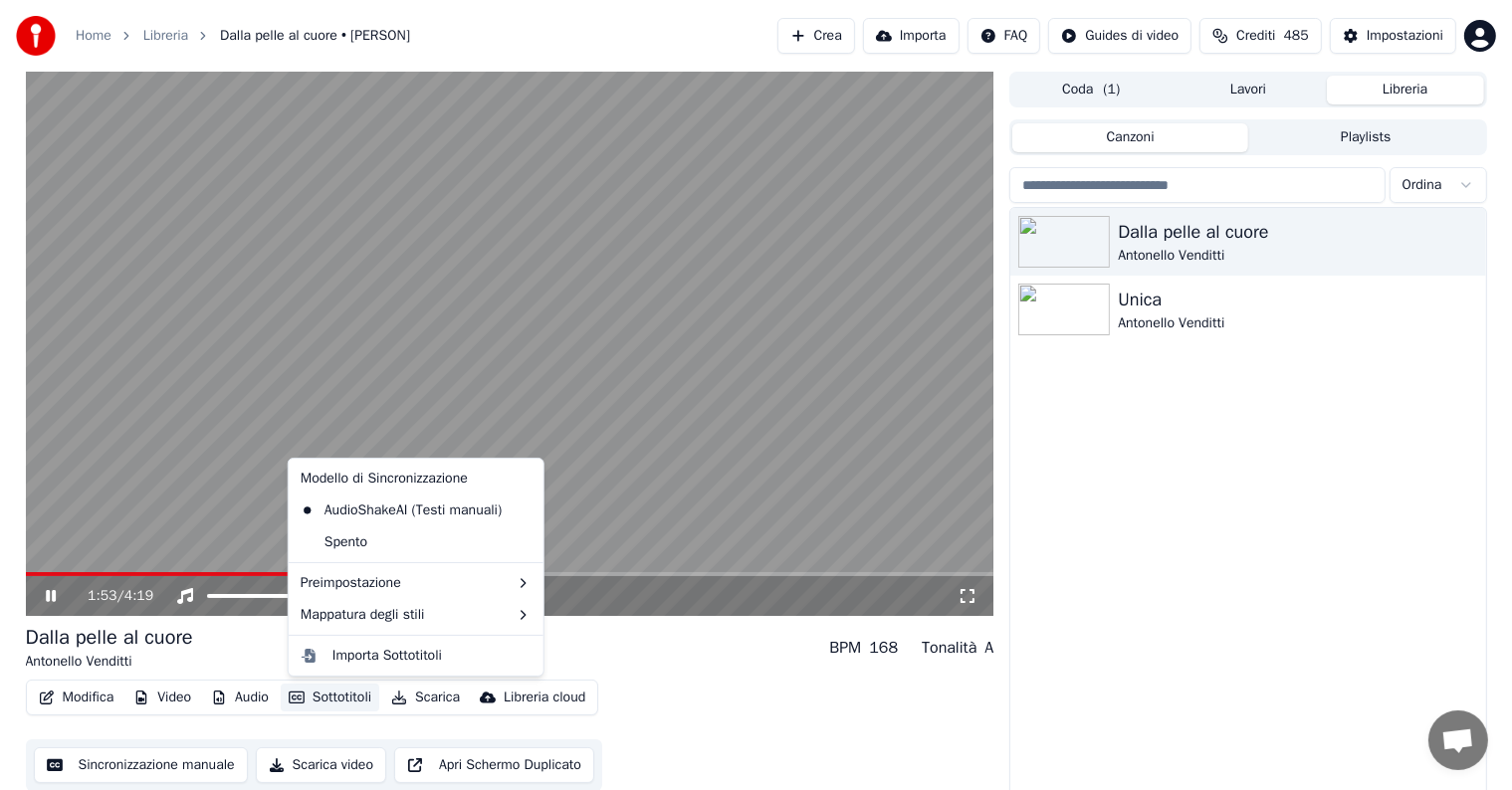 click on "Sottotitoli" at bounding box center (329, 697) 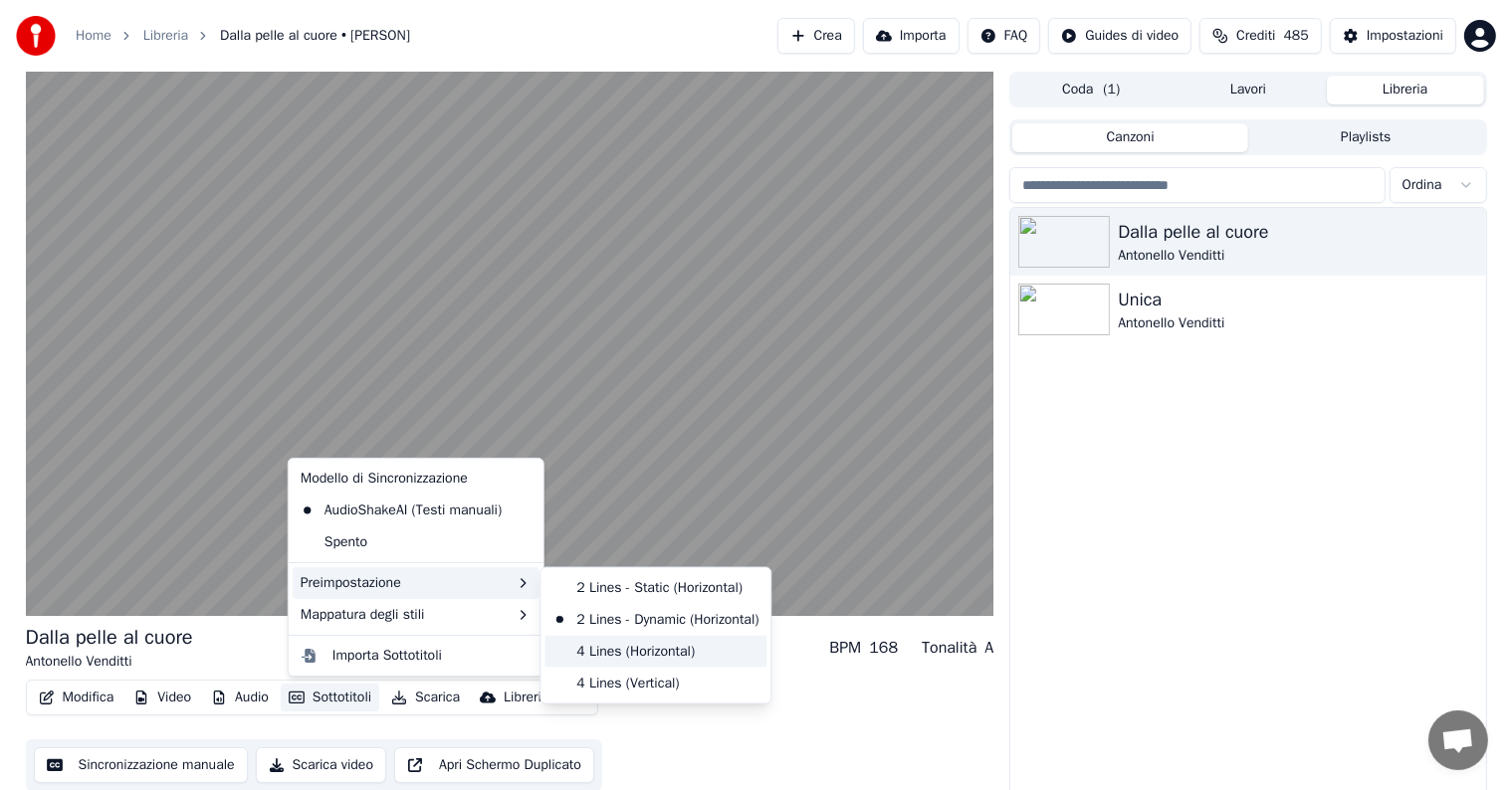 click on "4 Lines (Horizontal)" at bounding box center (655, 652) 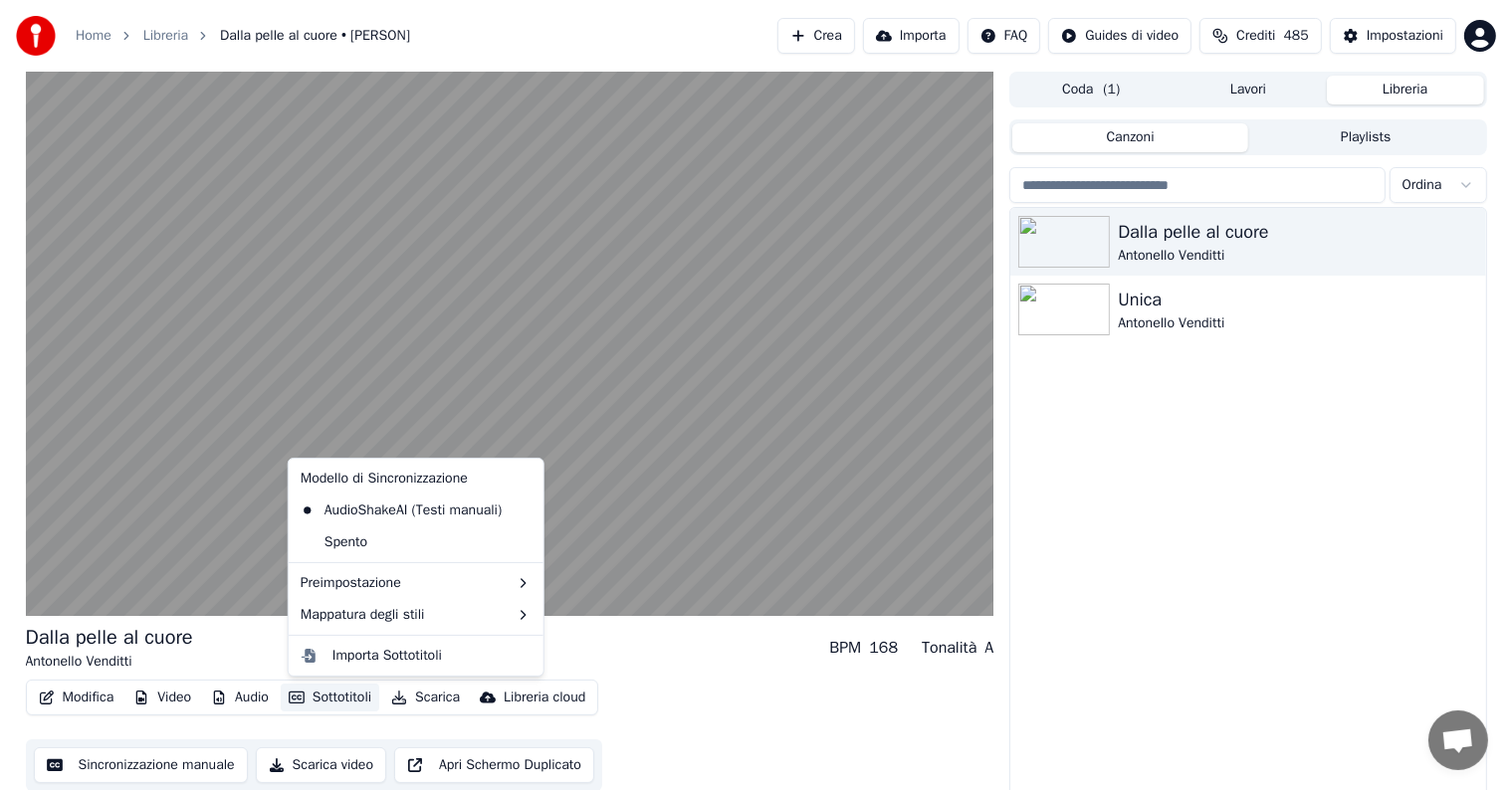click on "Sottotitoli" at bounding box center (329, 697) 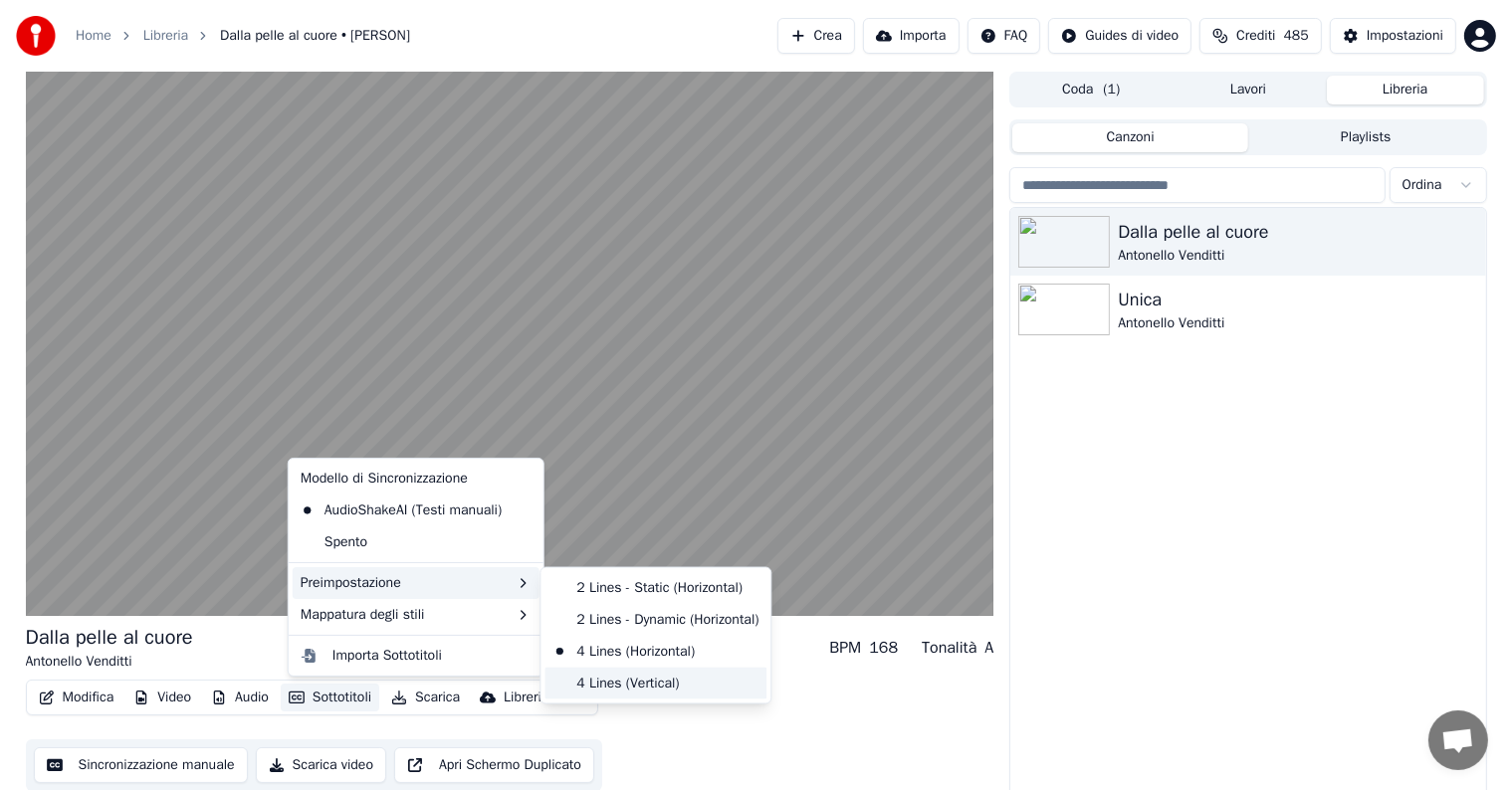 click on "4 Lines (Vertical)" at bounding box center (655, 684) 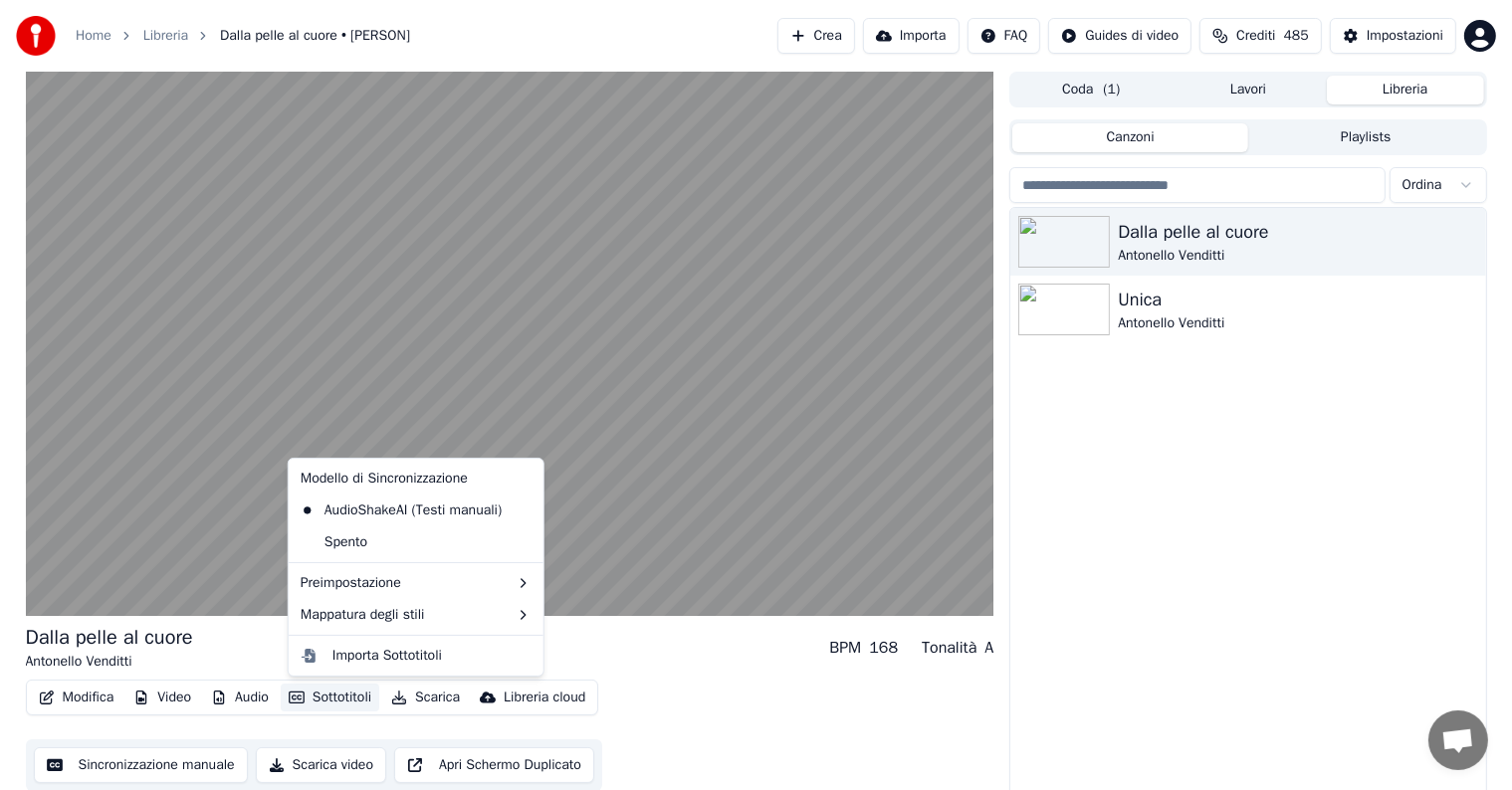 click on "Sottotitoli" at bounding box center (329, 697) 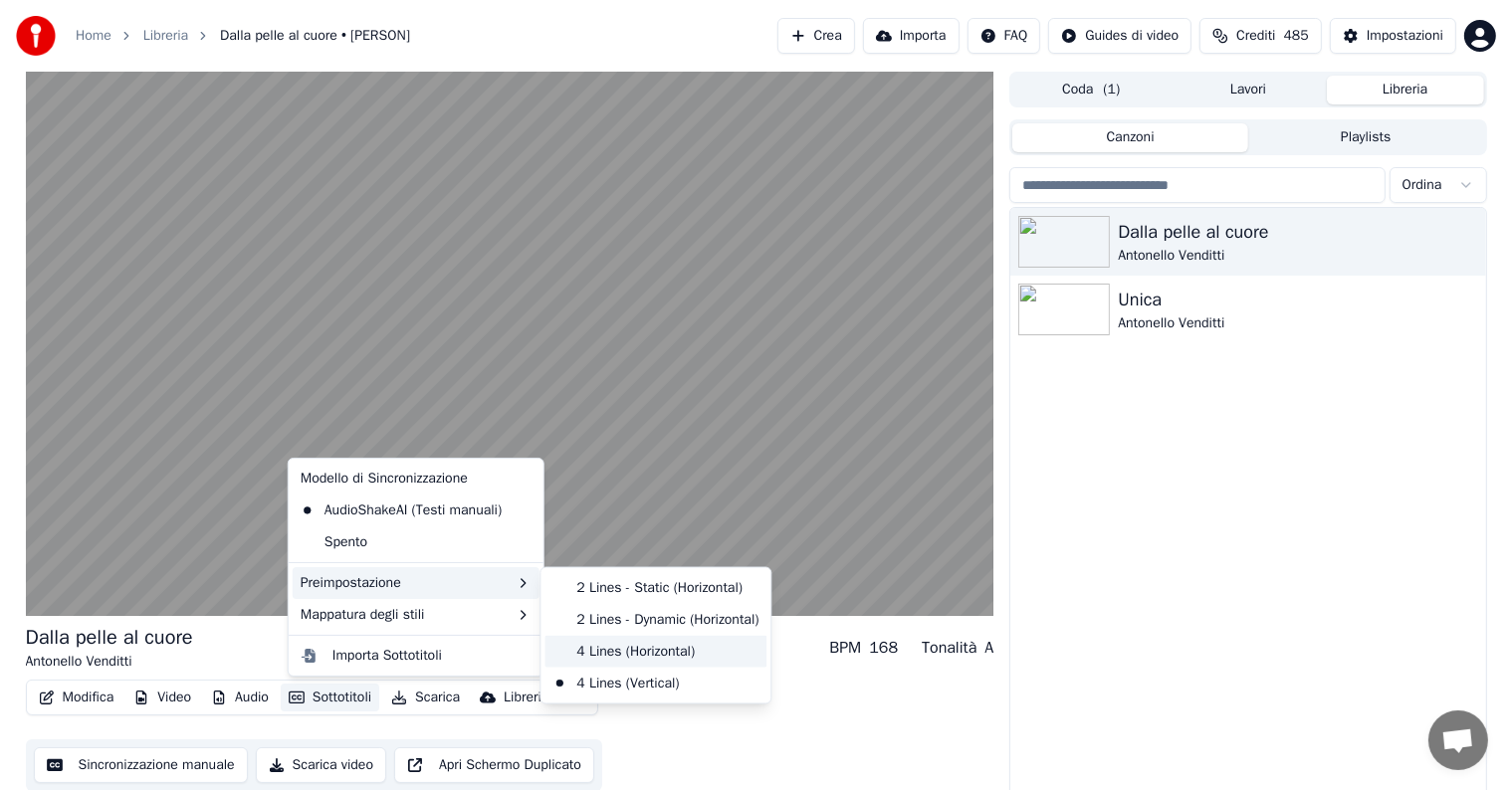 click on "4 Lines (Horizontal)" at bounding box center [655, 652] 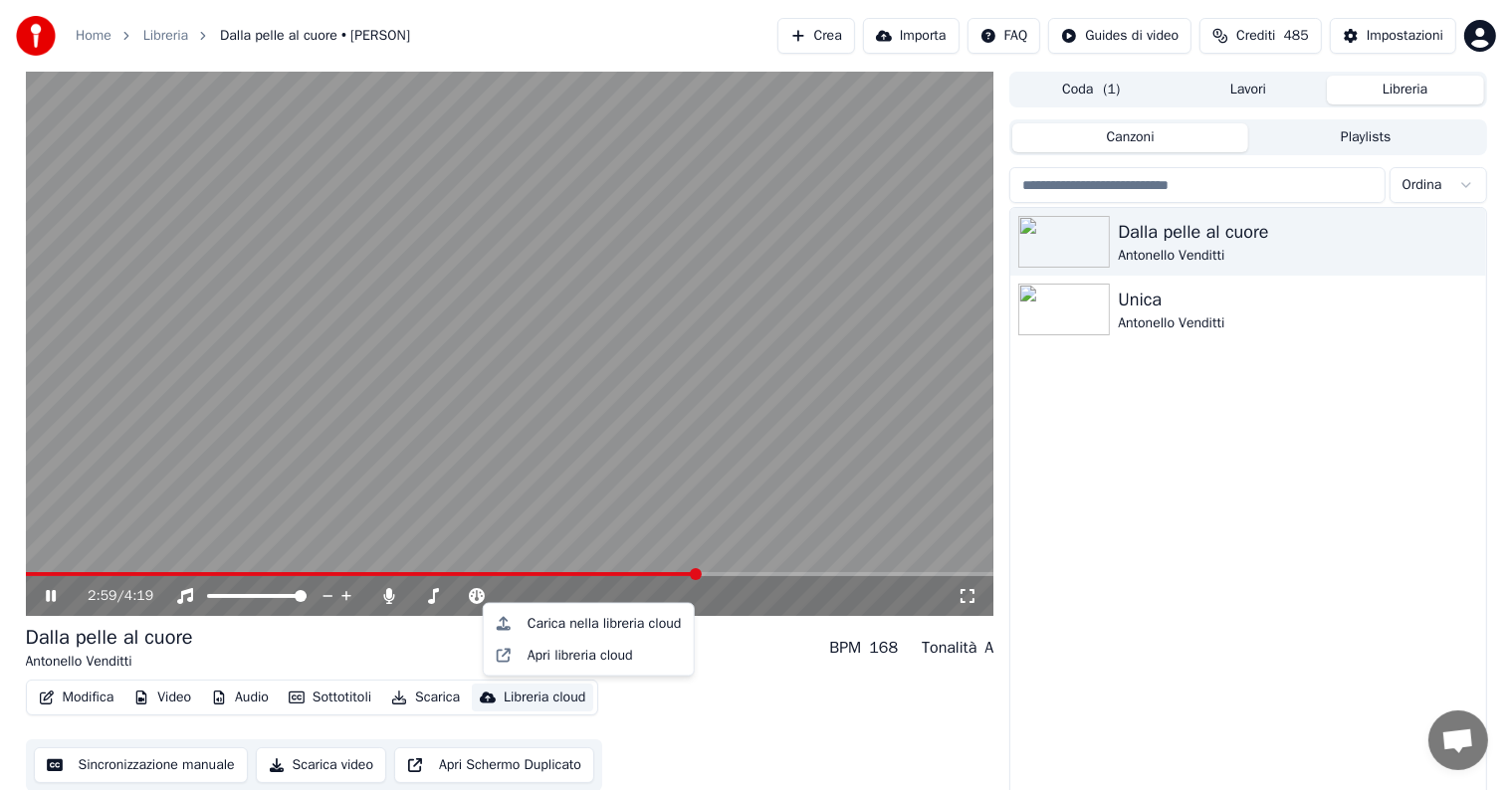 click on "Libreria cloud" at bounding box center (544, 697) 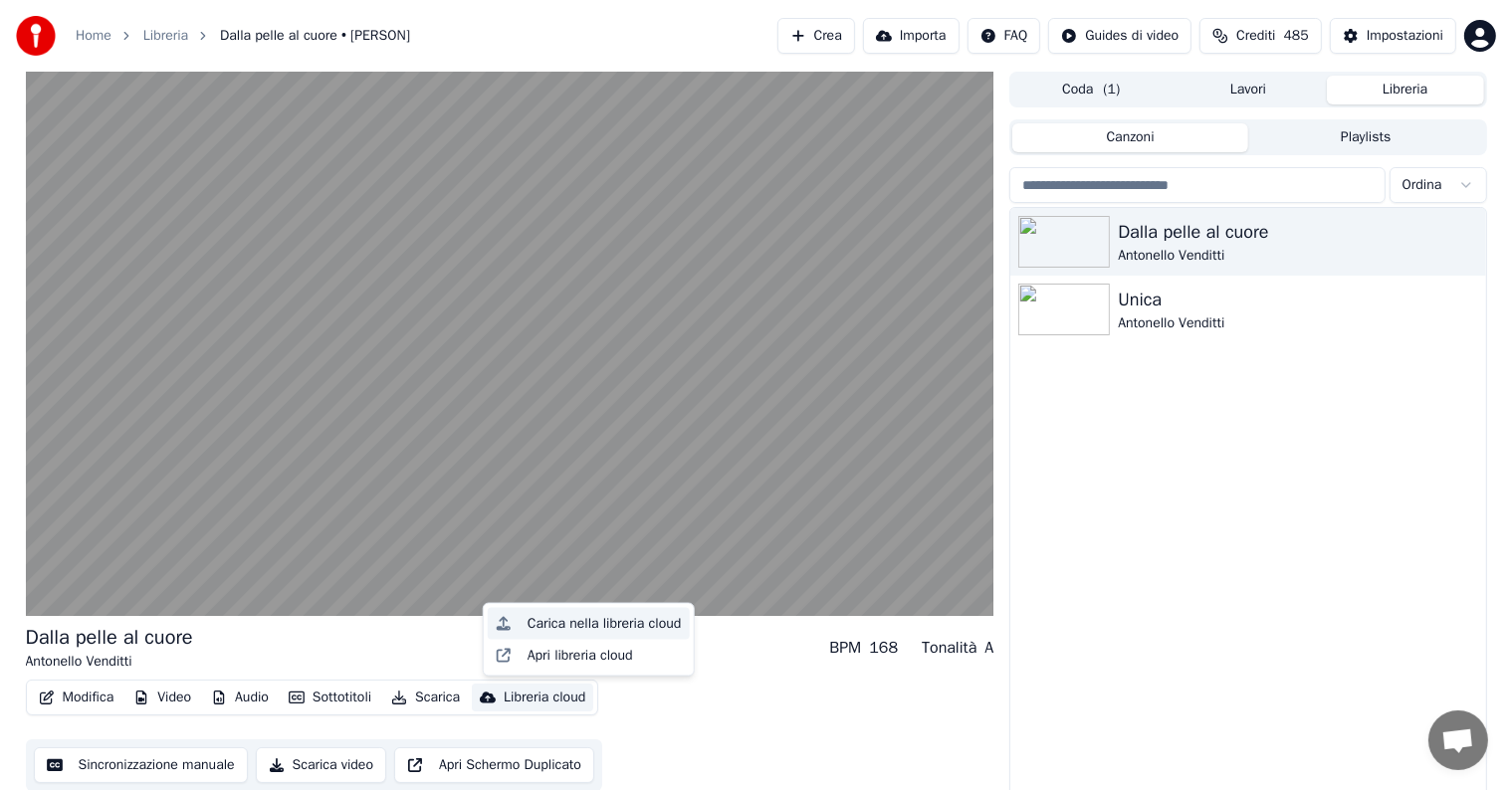 click on "Carica nella libreria cloud" at bounding box center [604, 624] 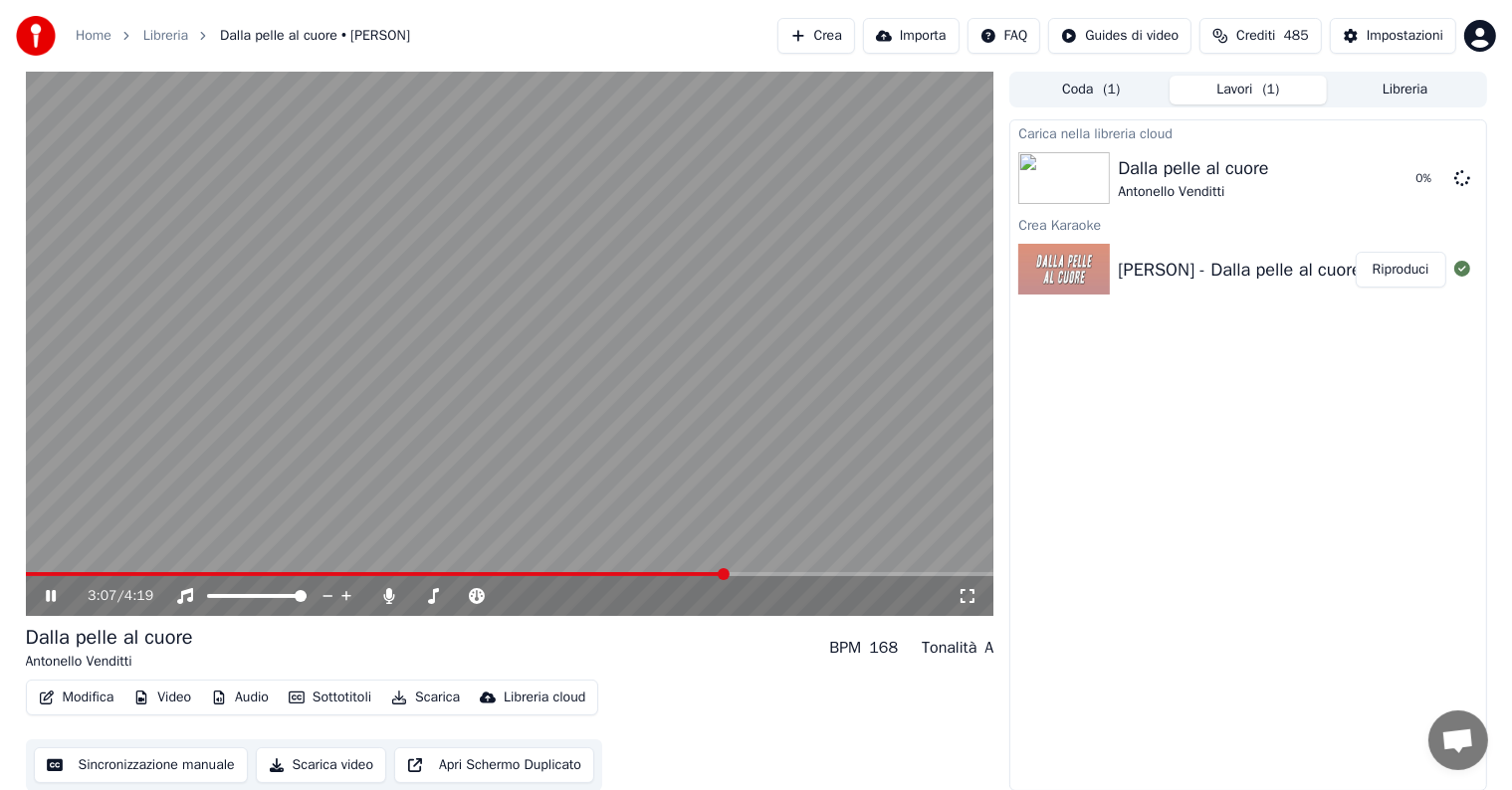 click 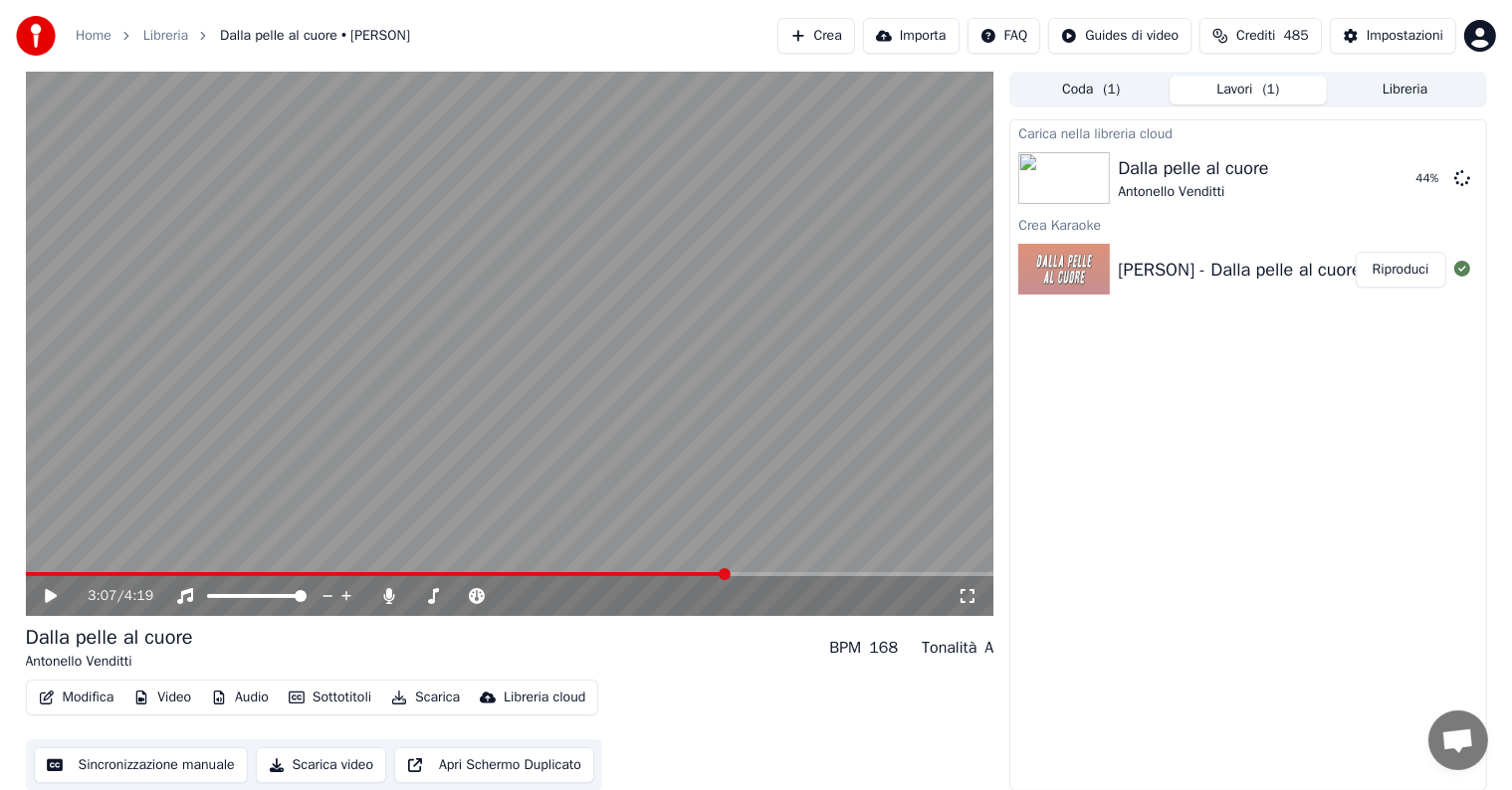 click on "Crea" at bounding box center [816, 36] 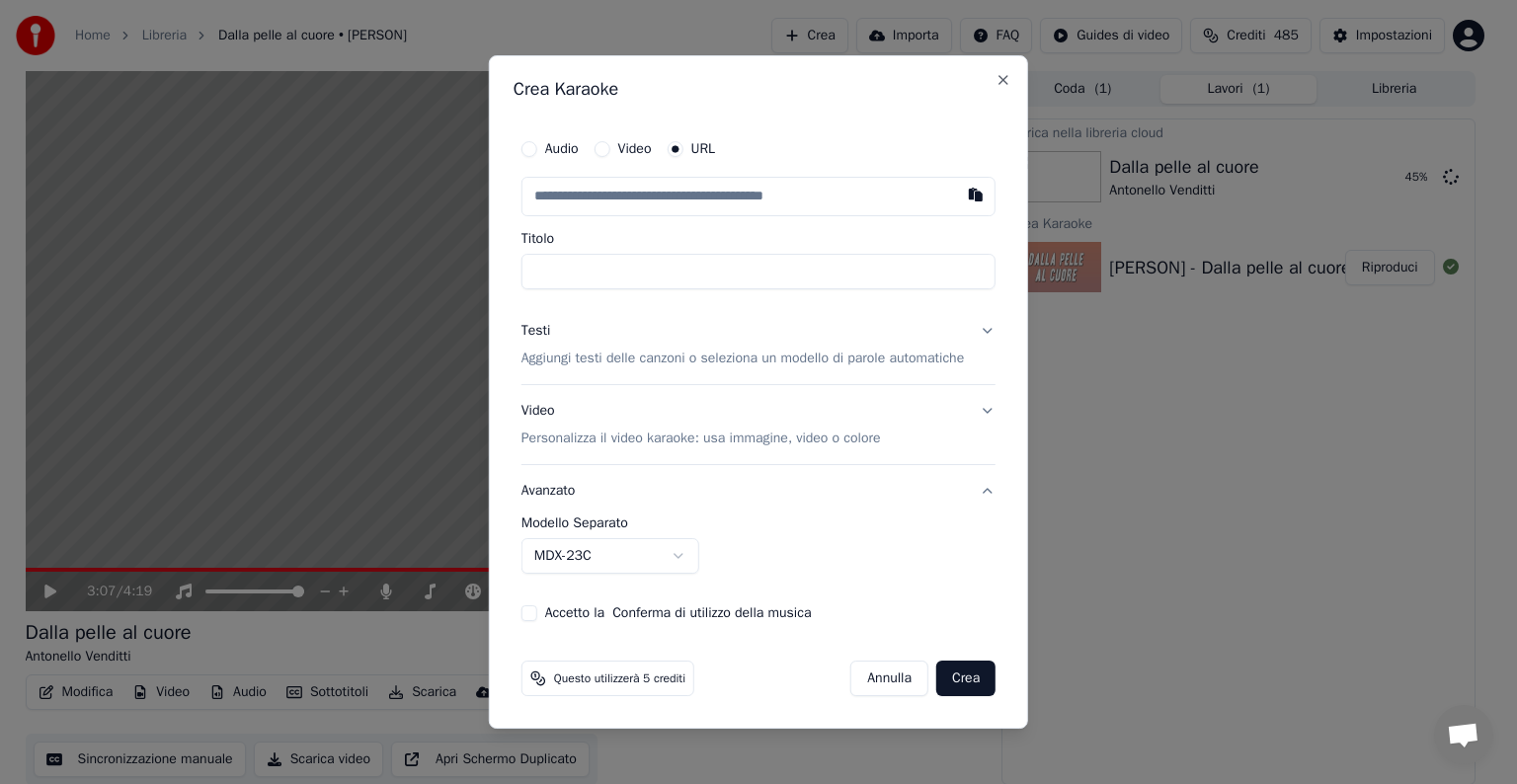 type on "**********" 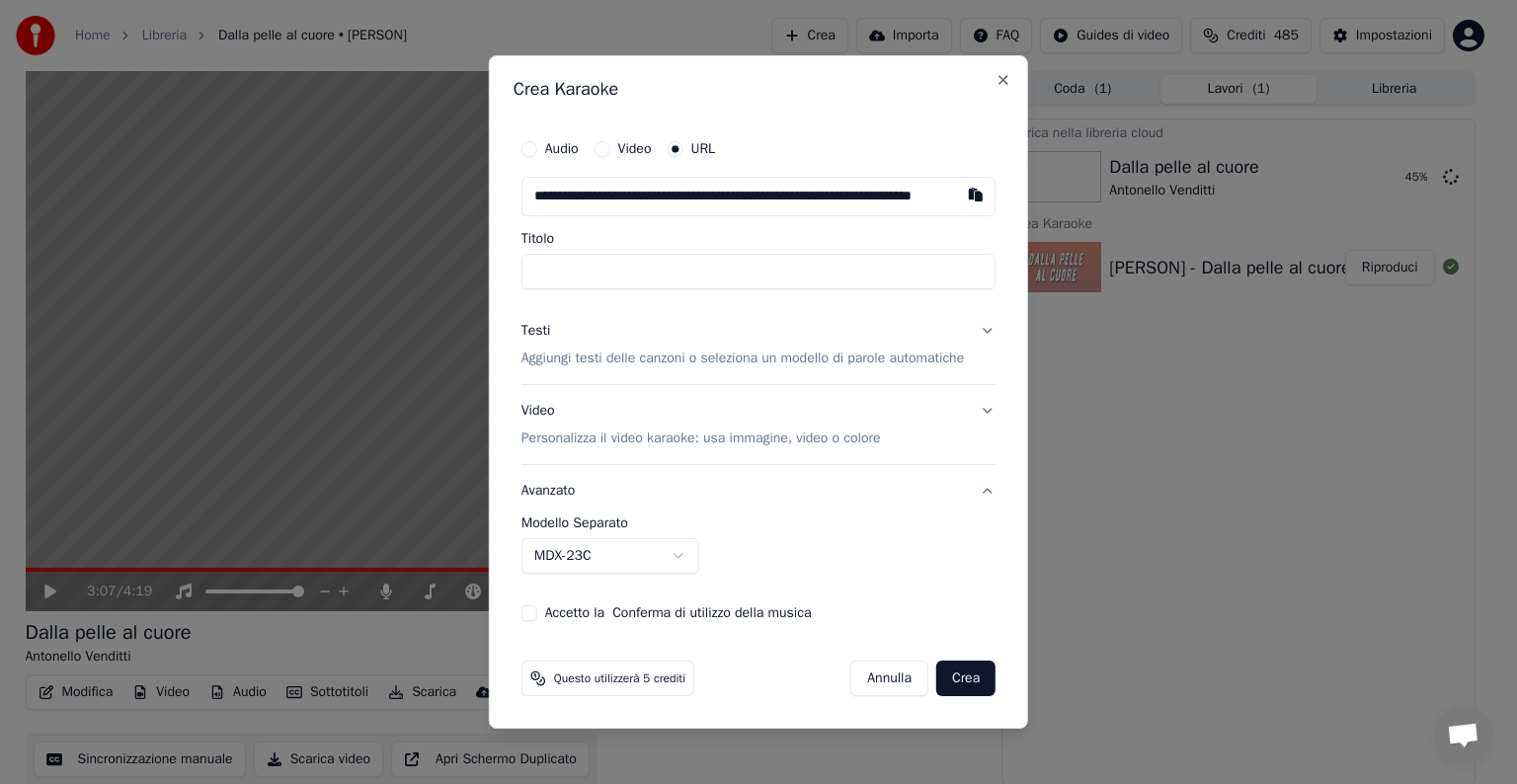 scroll, scrollTop: 0, scrollLeft: 71, axis: horizontal 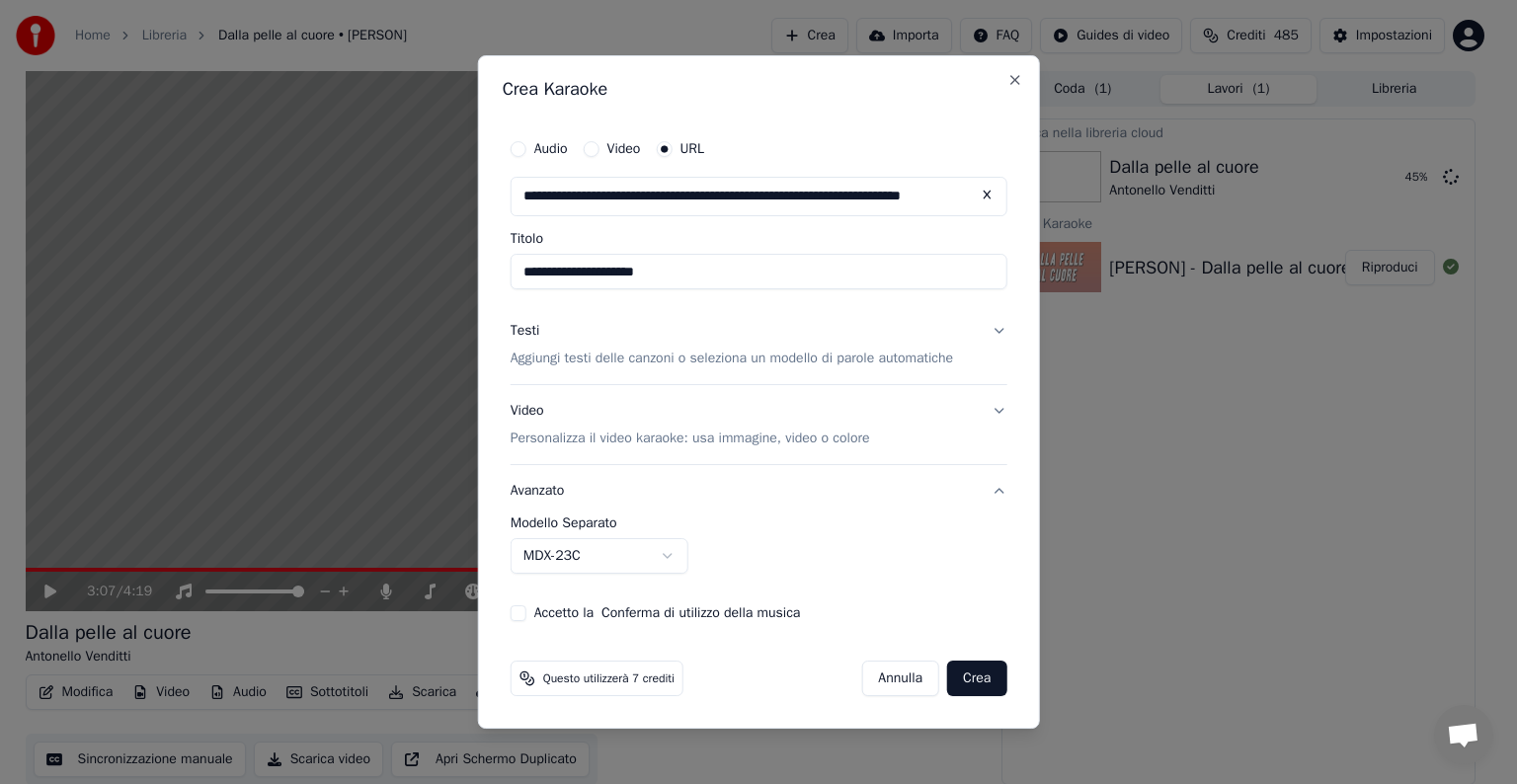 type on "**********" 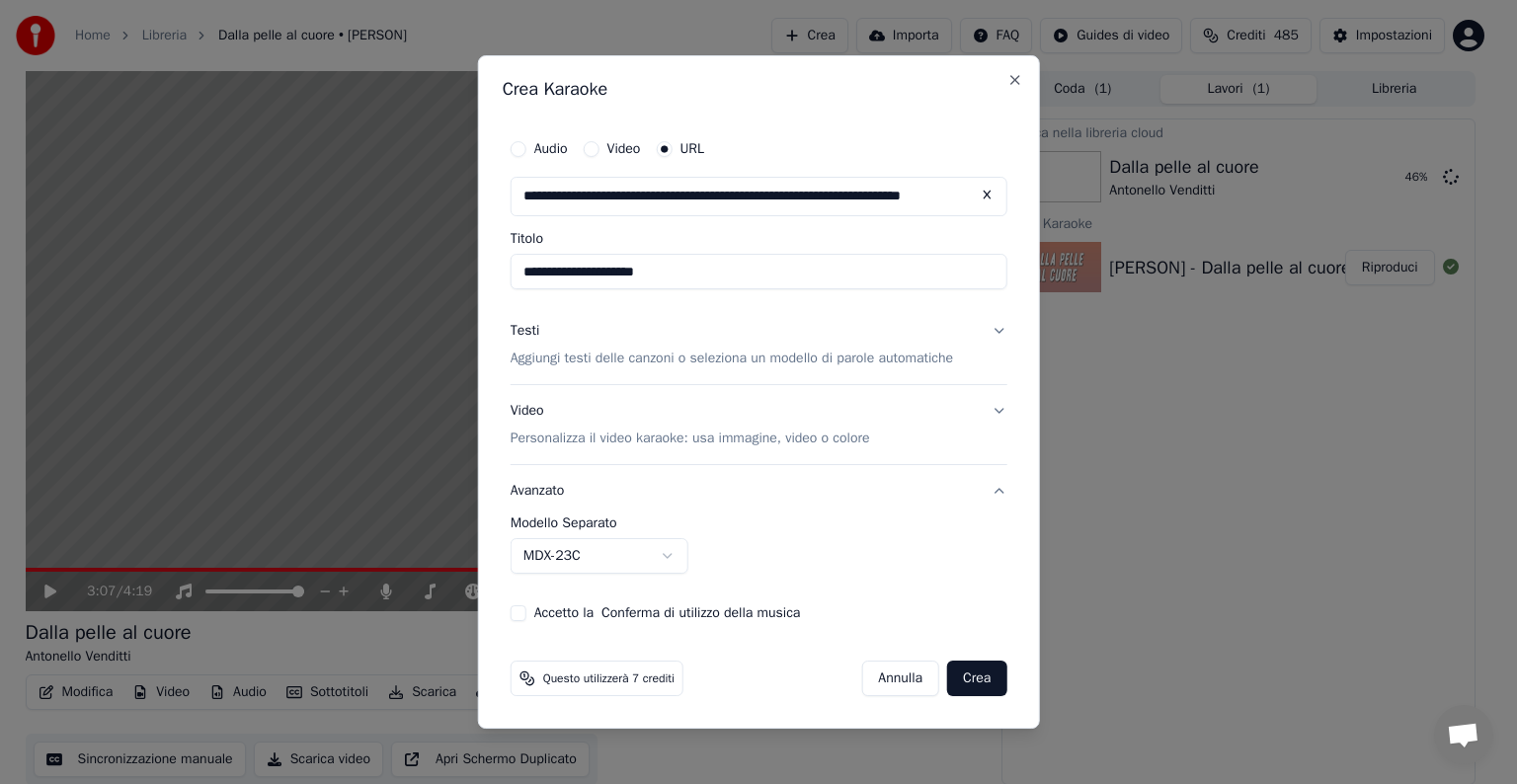 type on "**********" 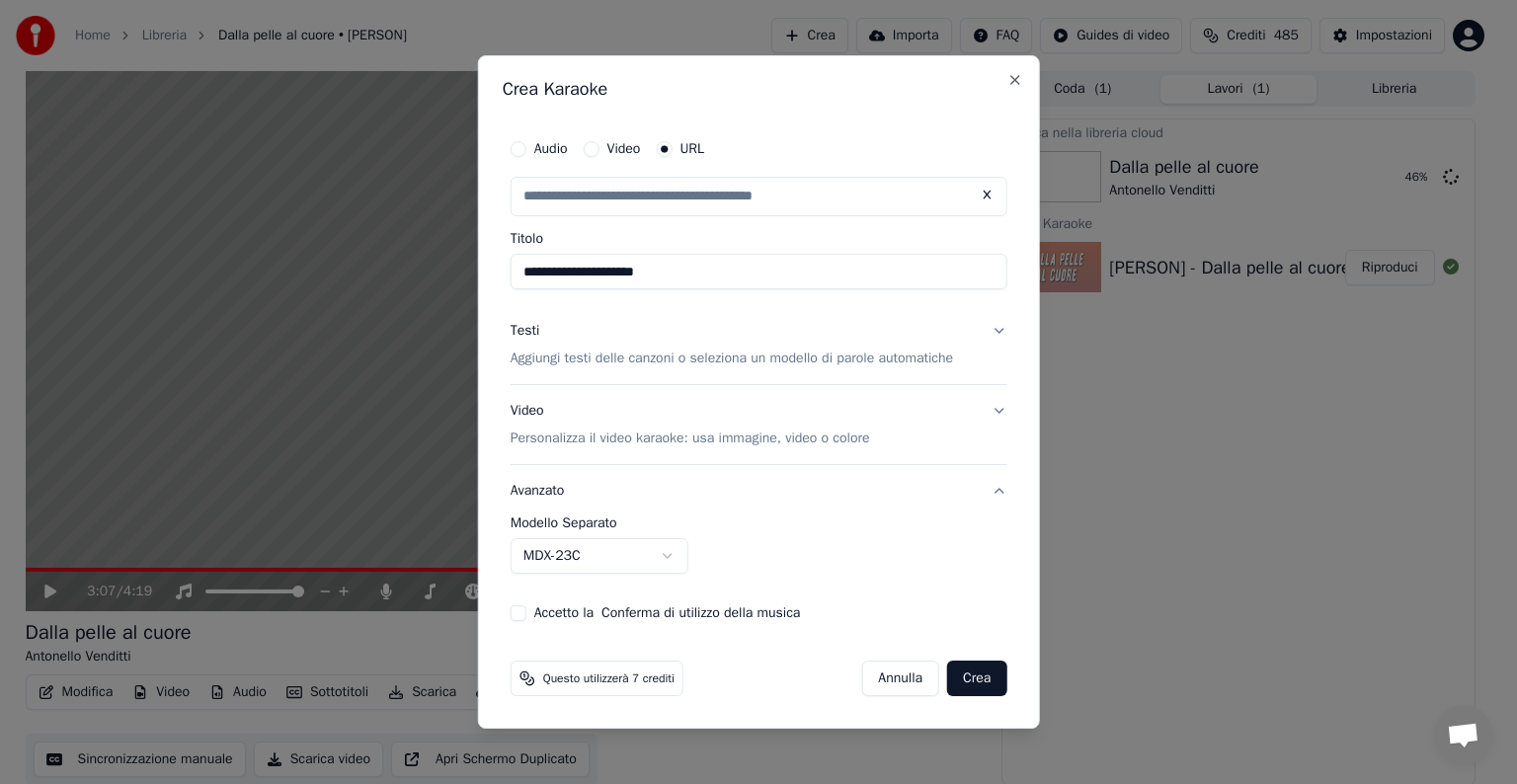 scroll, scrollTop: 0, scrollLeft: 0, axis: both 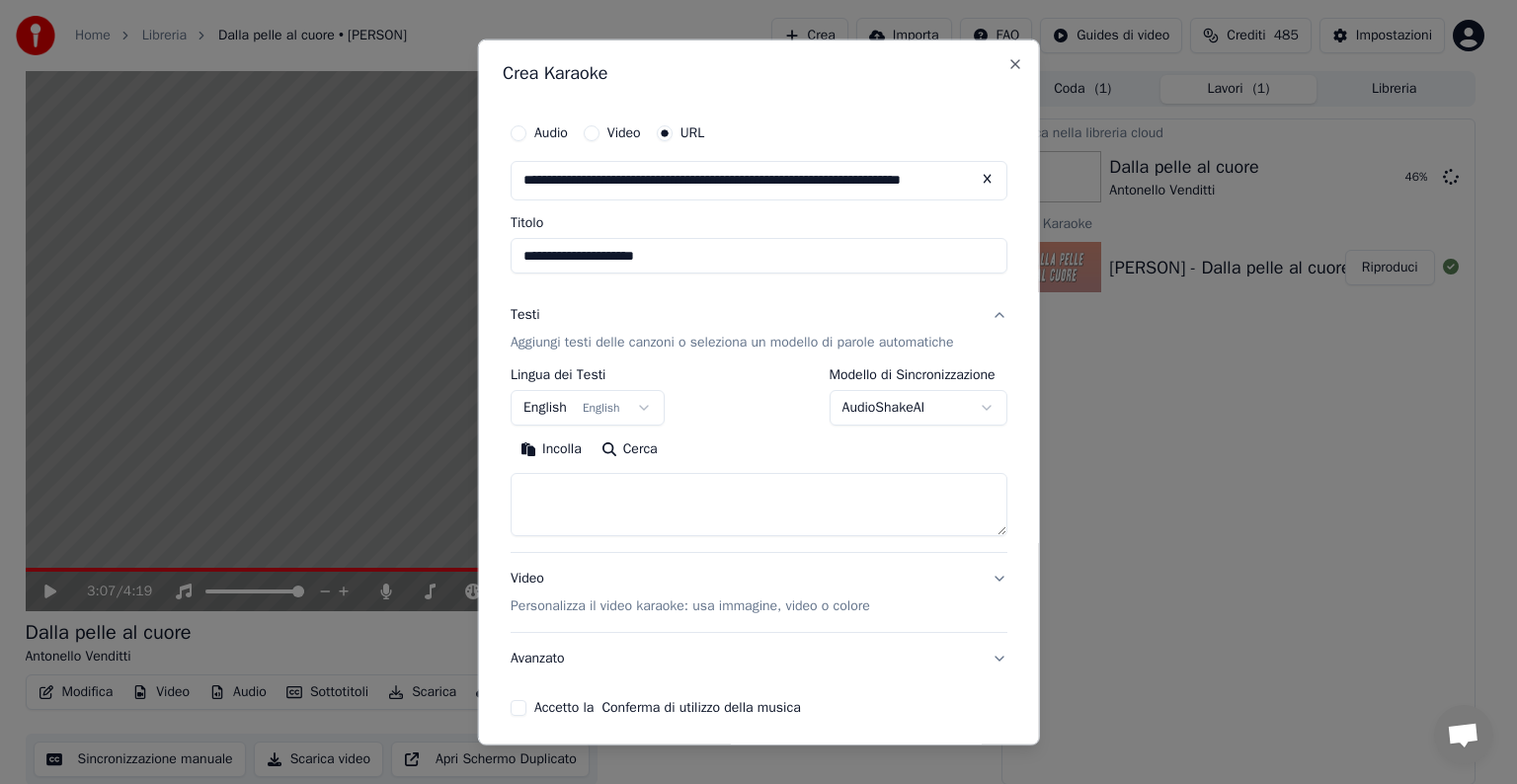click on "Home Libreria Dalla pelle al cuore • [PERSON] Crea Importa FAQ Guides di video Crediti 485 Impostazioni 3:07  /  4:19 Dalla pelle al cuore [PERSON] BPM 168 Tonalità A Modifica Video Audio Sottotitoli Scarica Libreria cloud Sincronizzazione manuale Scarica video Apri Schermo Duplicato Coda ( 1 ) Lavori ( 1 ) Libreria Carica nella libreria cloud Dalla pelle al cuore [PERSON] 46 % Crea Karaoke [PERSON] - Dalla pelle al cuore Riproduci Conversazione [PERSON] Hai domande? Chatta con noi! Il servizio clienti non è in linea Rete assente. Riconnessione in corso... Nessun messaggio può essere ricevuto o inviato per ora. Youka Desktop Ciao! Come posso aiutarti?  [DATE] ho aggiornato il sofware mi è sparita la libreria con tutte le canzoni [DATE] [DAY_OF_WEEK], [TIME] fa Invia un file Non siamo in linea in questo momento. Ti risponderemo via email. Inserisci una emoji Invia un file Registra un messaggio audio We run on Crisp Crea Karaoke Audio Video" at bounding box center (750, 392) 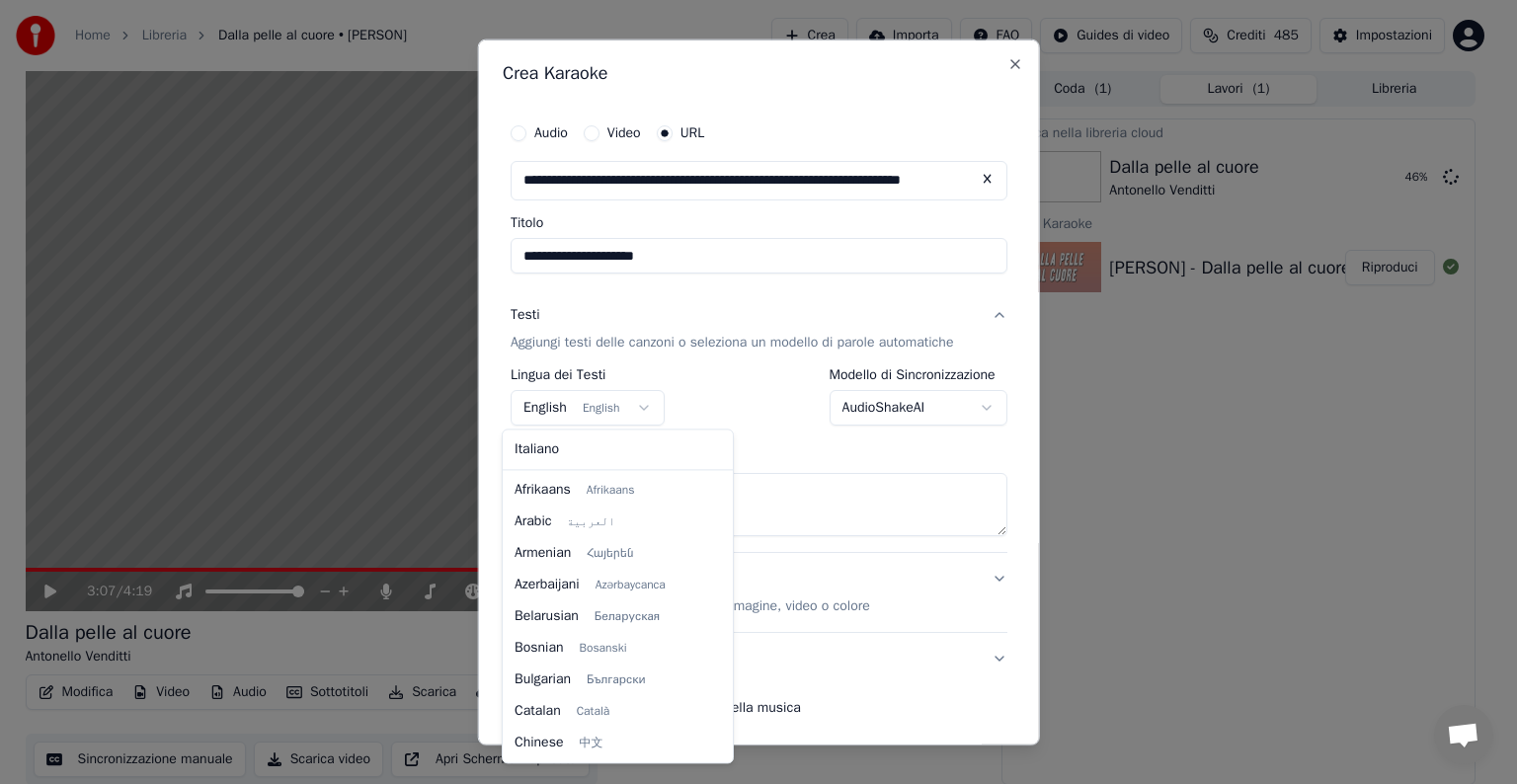 scroll, scrollTop: 158, scrollLeft: 0, axis: vertical 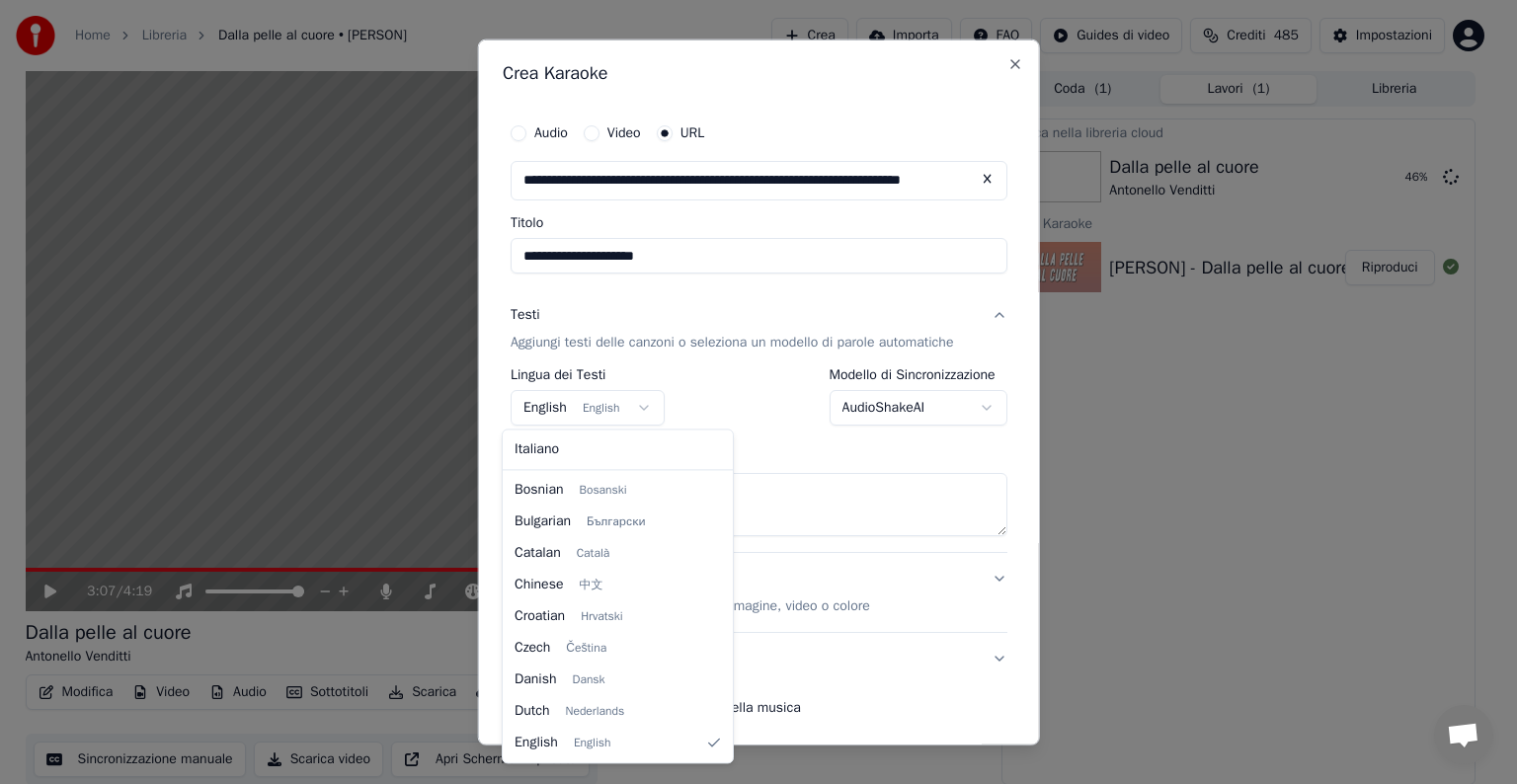select on "**" 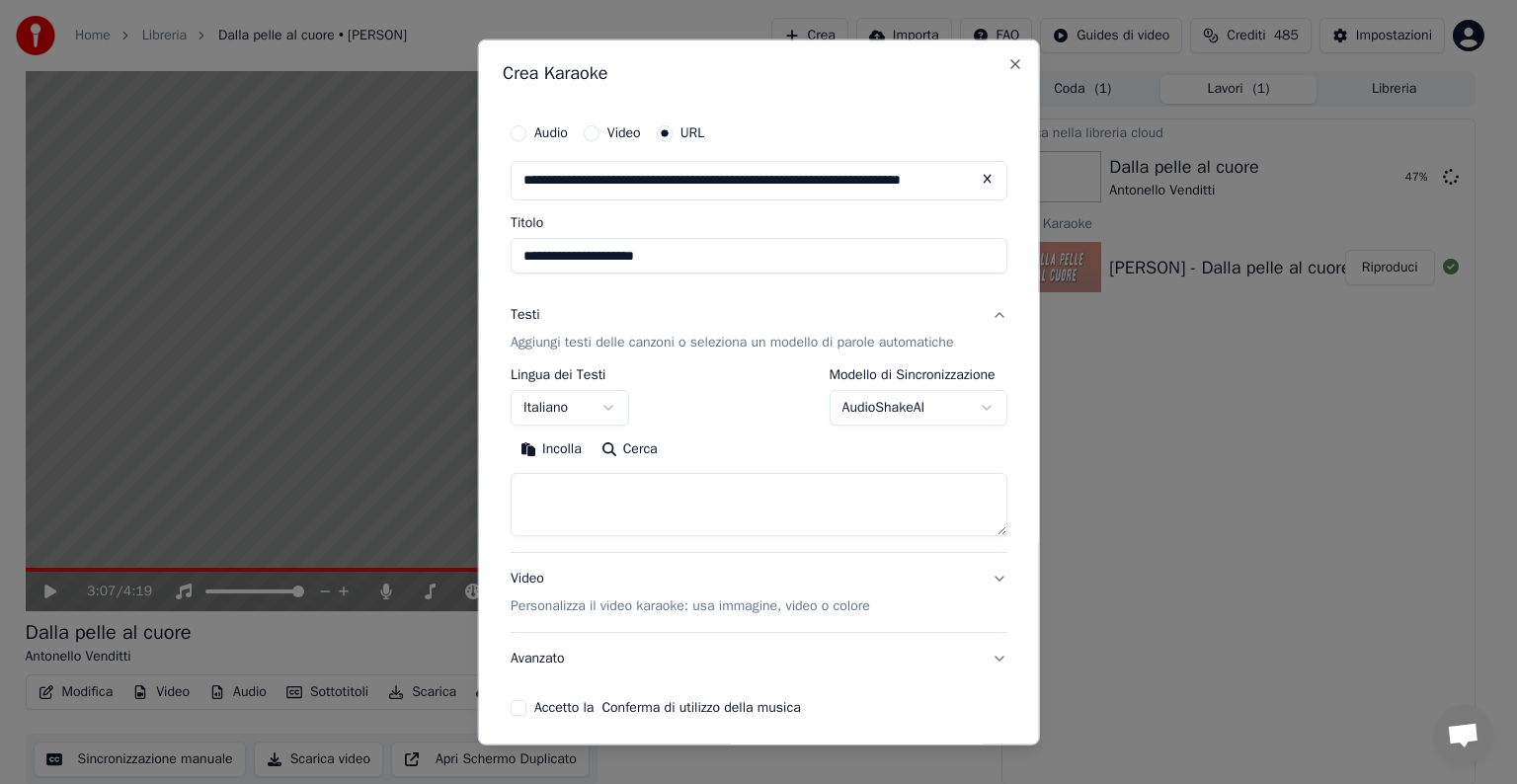 click on "Cerca" at bounding box center [628, 449] 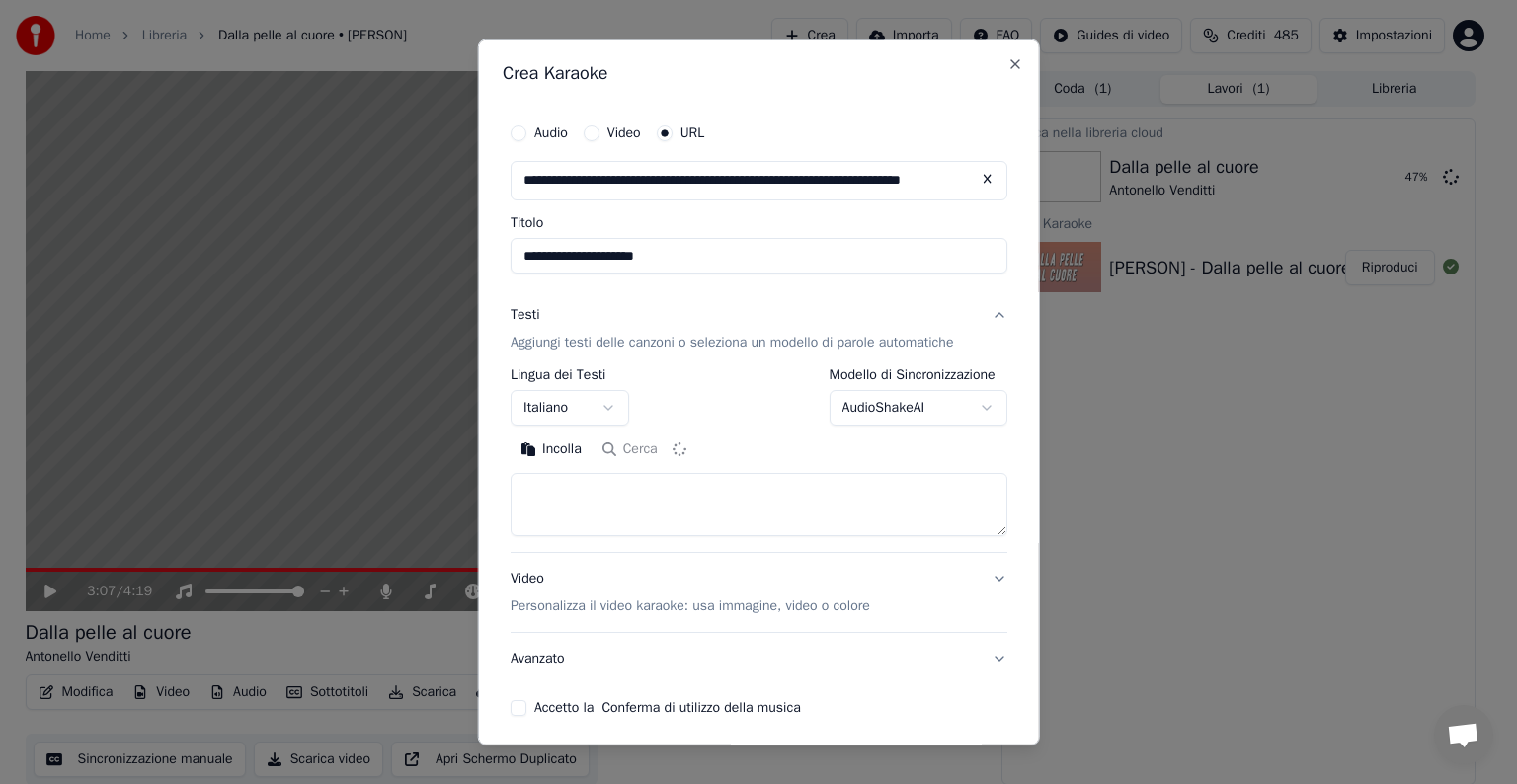 type on "**********" 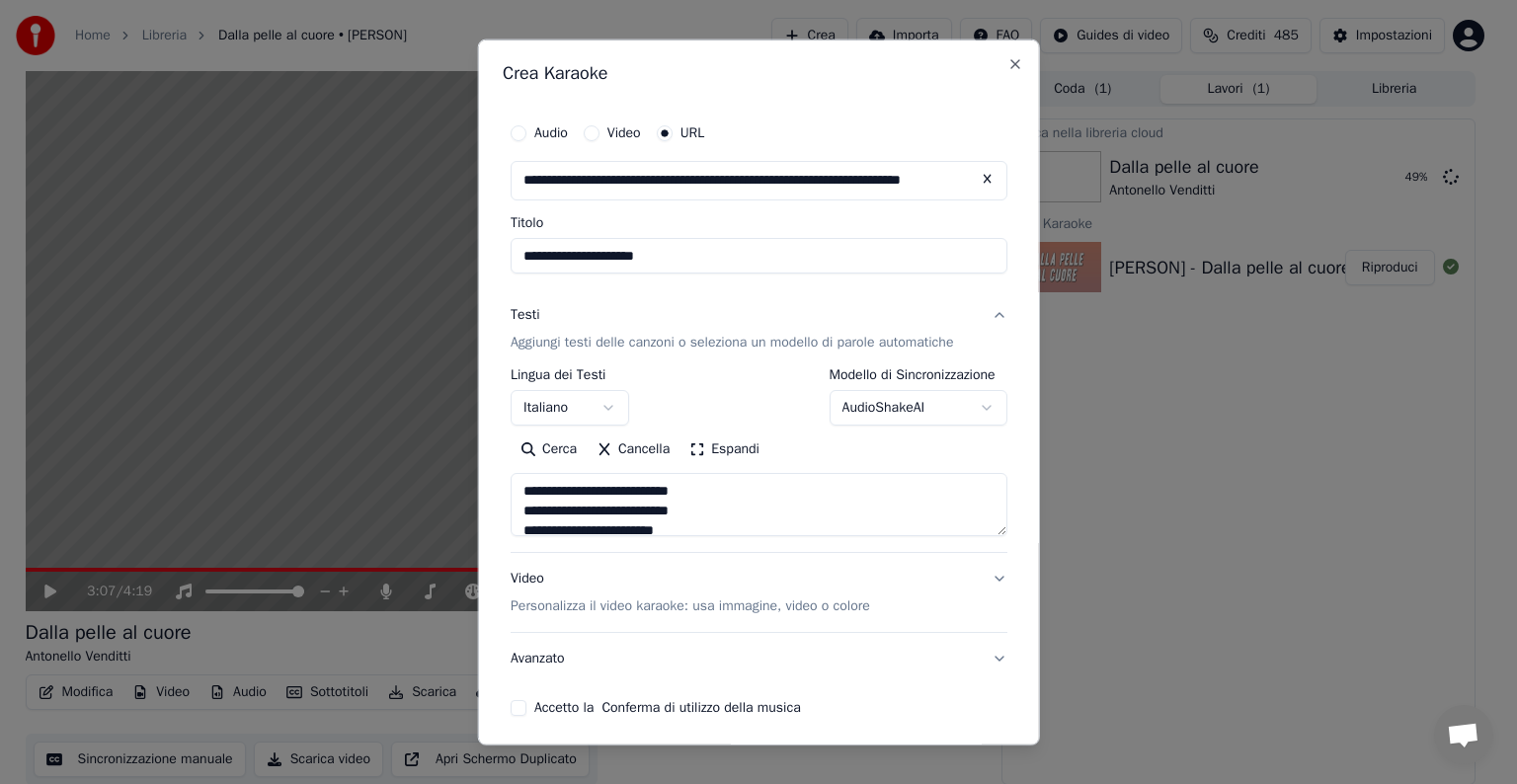 click on "Video Personalizza il video karaoke: usa immagine, video o colore" at bounding box center [758, 592] 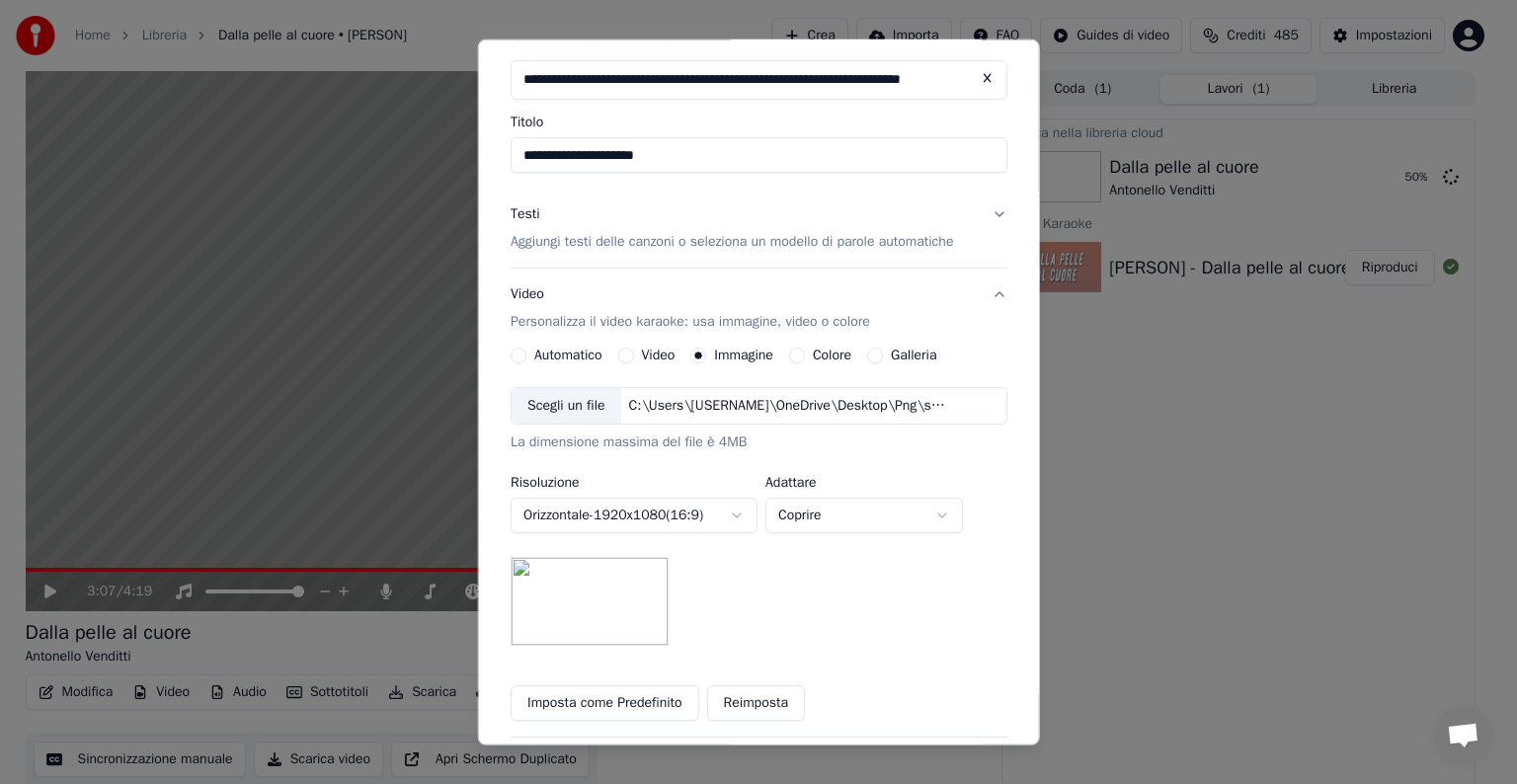 scroll, scrollTop: 270, scrollLeft: 0, axis: vertical 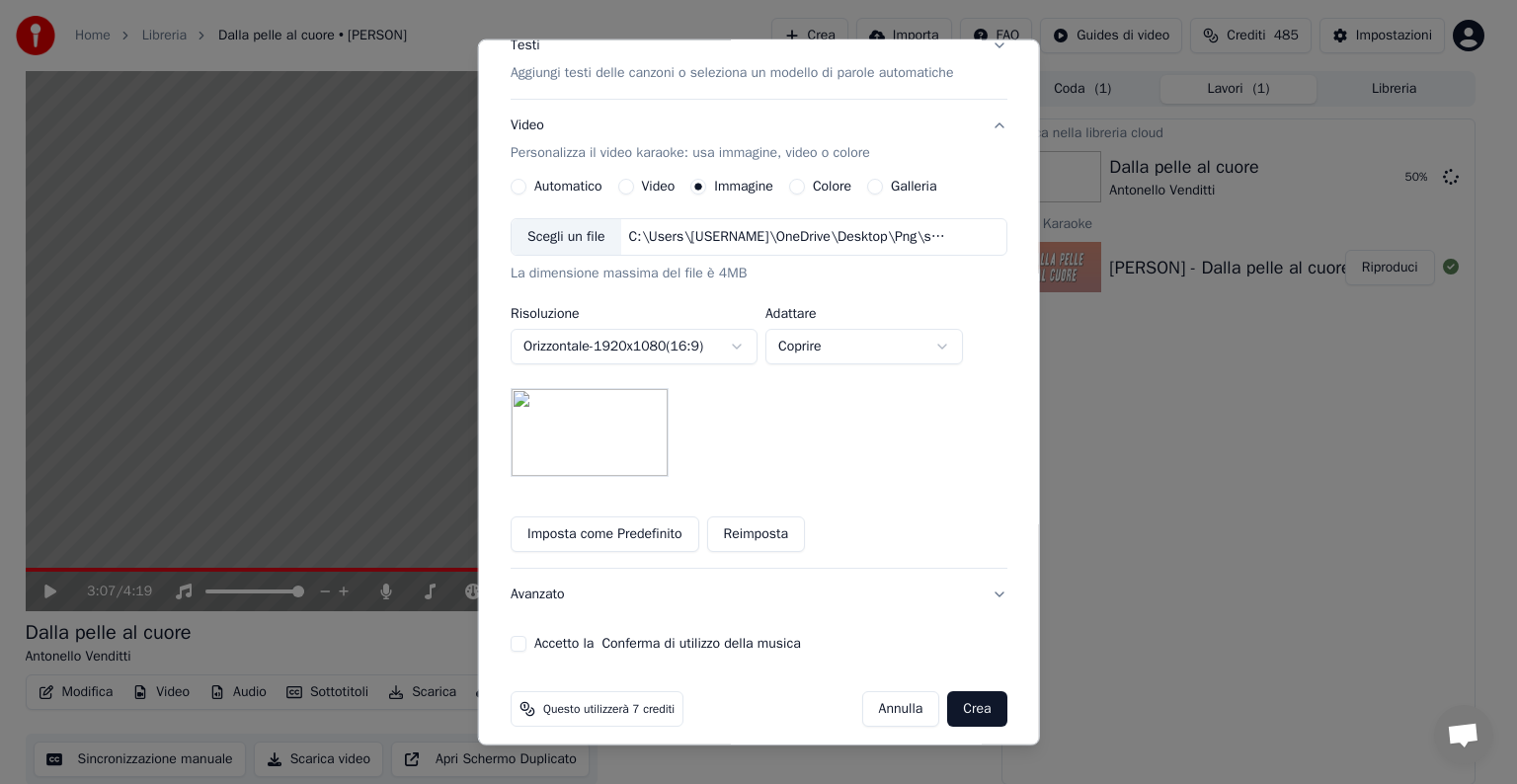 click on "Avanzato" at bounding box center [758, 594] 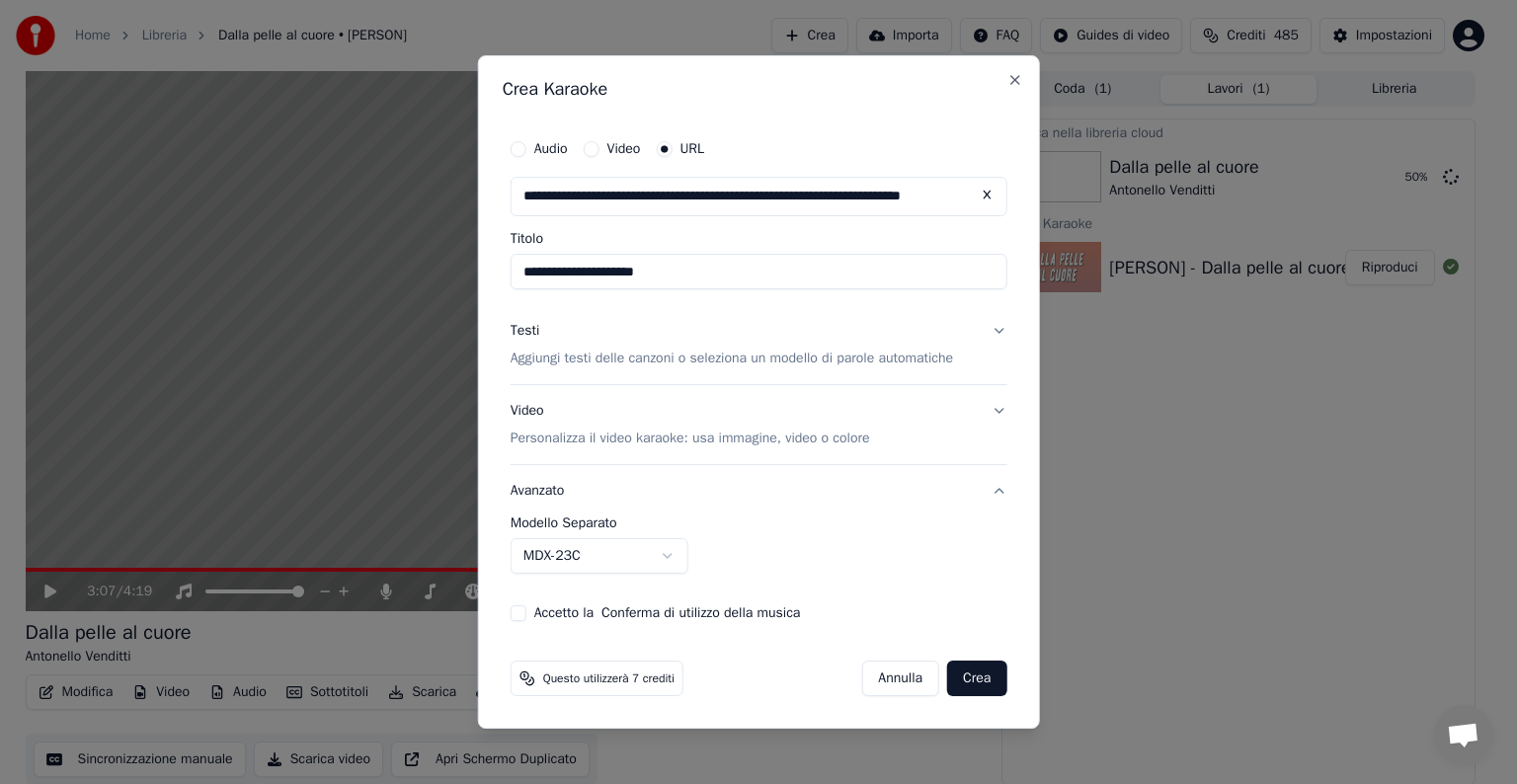 scroll, scrollTop: 0, scrollLeft: 0, axis: both 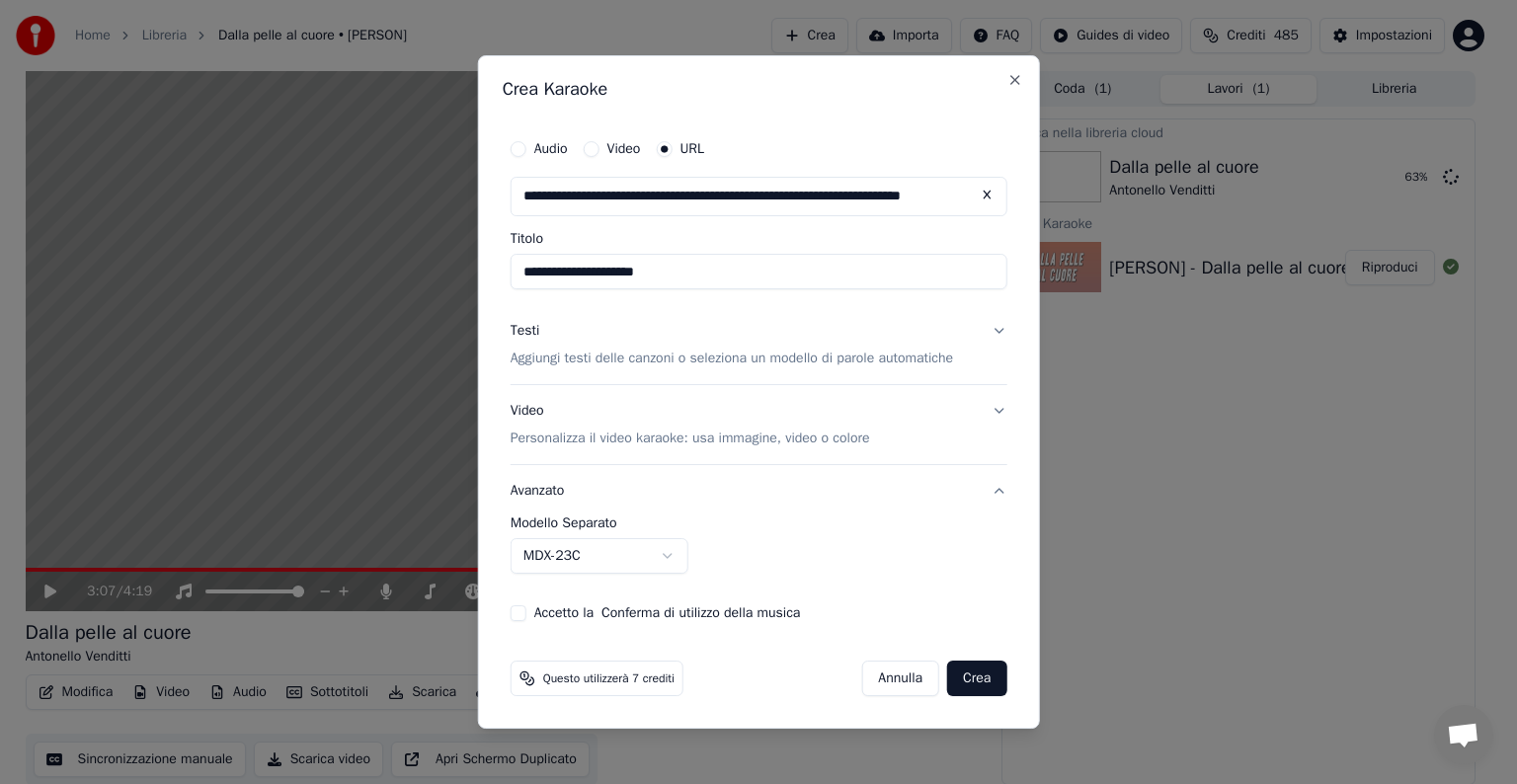 click on "Accetto la   Conferma di utilizzo della musica" at bounding box center [519, 613] 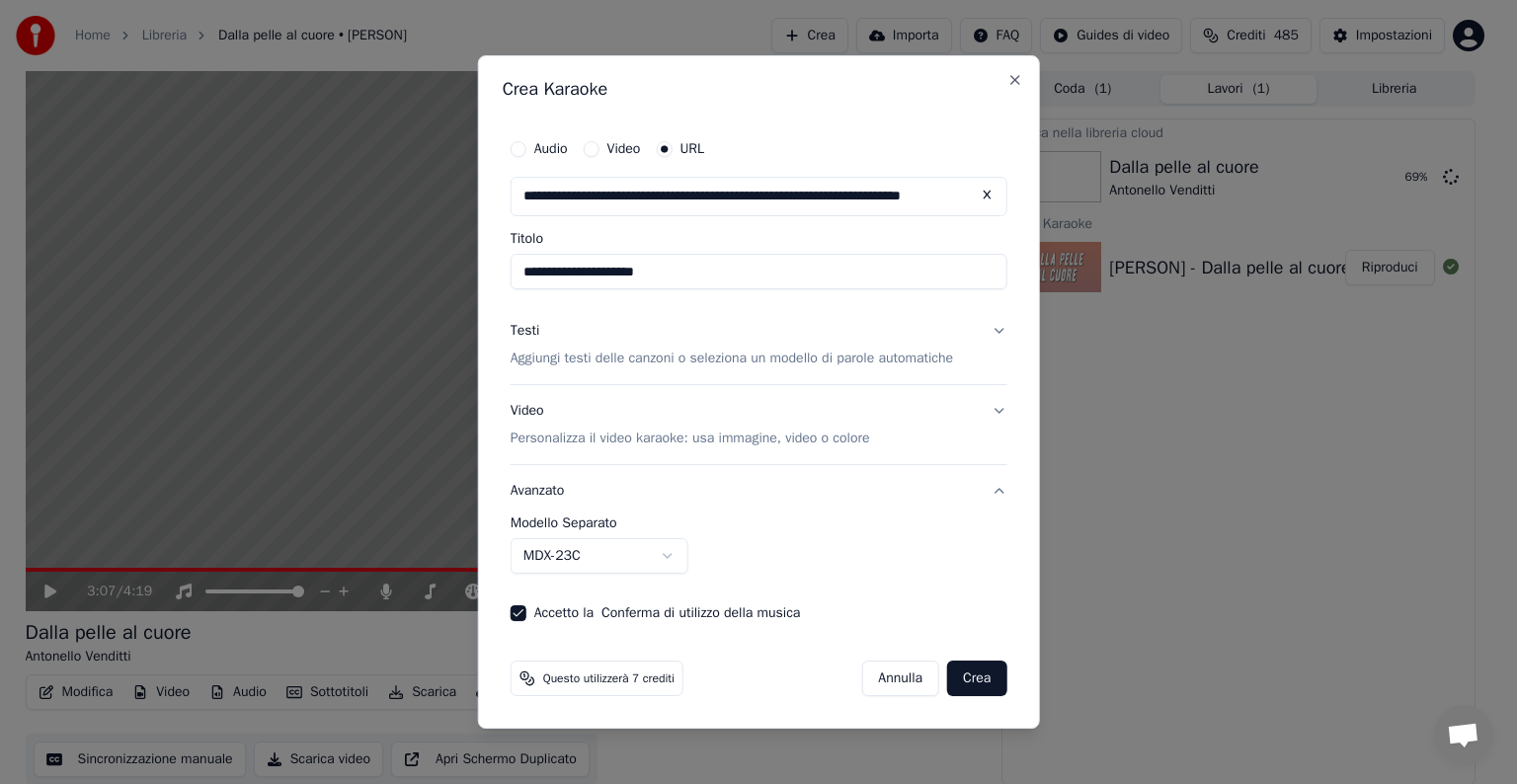 click on "Home Libreria [SONG] • [ARTIST] Crea Importa FAQ Guides di video Crediti 485 Impostazioni 3:07 / 4:19 [SONG] [ARTIST] BPM 168 Tonalità A Modifica Video Audio Sottotitoli Scarica Libreria cloud Sincronizzazione manuale Scarica video Apri Schermo Duplicato Coda ( 1 ) Lavori ( 1 ) Libreria Carica nella libreria cloud [SONG] [ARTIST] 69 % Crea Karaoke [ARTIST] - [SONG] Riproduci Conversazione Adam Hai domande? Chatta con noi! Il servizio clienti non è in linea Rete assente. Riconnessione in corso... Nessun messaggio può essere ricevuto o inviato per ora. Youka Desktop Ciao! Come posso aiutarti? Domenica, [DATE] ho aggiornato il sofware mi è sparita la libreria con tutte le canzoni [DATE] Lunedì, [DATE] ciao 22 minuti fa Invia un file Non siamo in linea in questo momento. Ti risponderemo via email. Inserisci una emoji Invia un file Registra un messaggio audio We run on Crisp Crea Karaoke Audio Video" at bounding box center (750, 392) 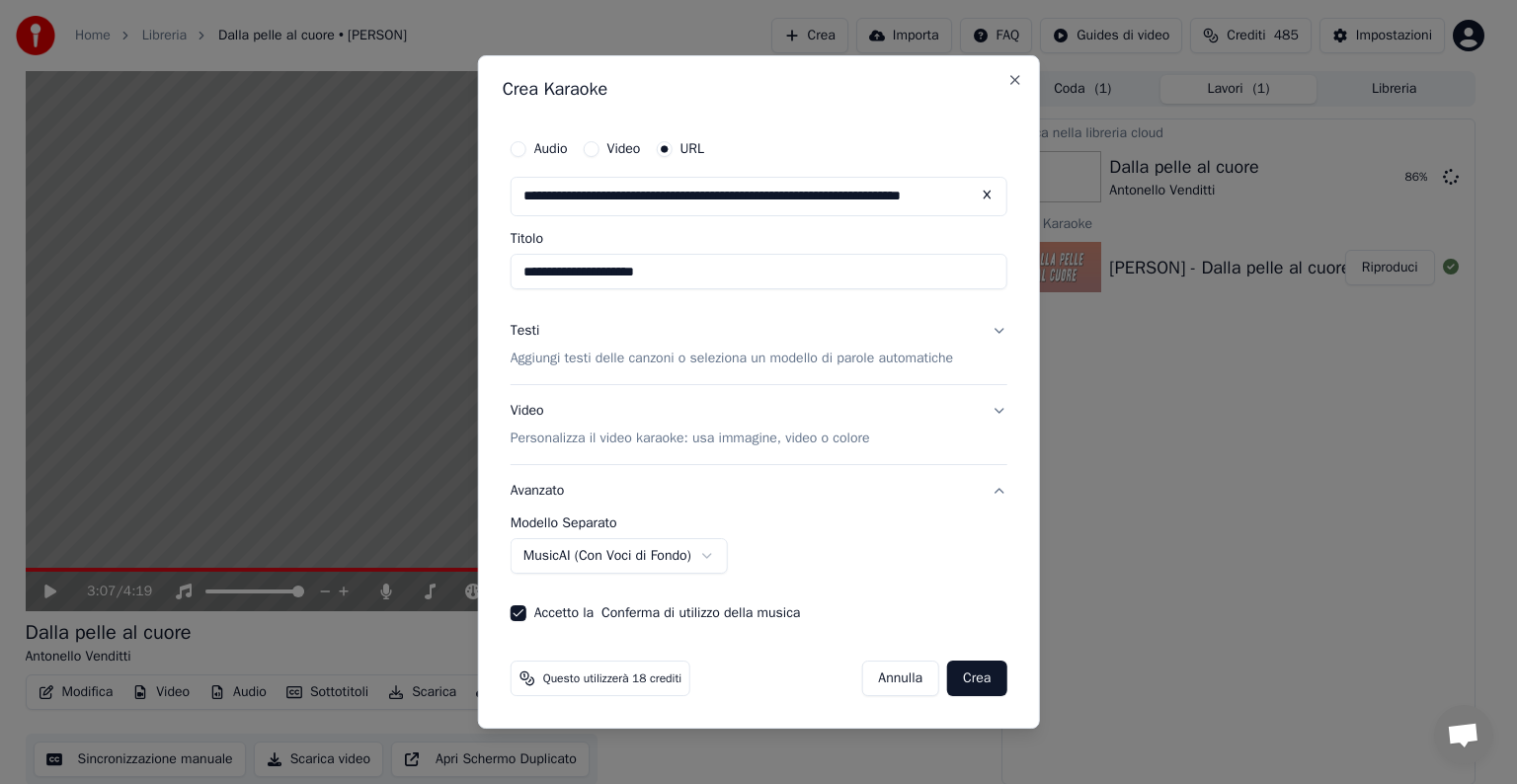 click on "Home Libreria [SONG] • [ARTIST] Crea Importa FAQ Guides di video Crediti 485 Impostazioni 3:07 / 4:19 [SONG] [ARTIST] BPM 168 Tonalità A Modifica Video Audio Sottotitoli Scarica Libreria cloud Sincronizzazione manuale Scarica video Apri Schermo Duplicato Coda ( 1 ) Lavori ( 1 ) Libreria Carica nella libreria cloud [SONG] [ARTIST] 86 % Crea Karaoke [ARTIST] - [SONG] Riproduci Conversazione Adam Hai domande? Chatta con noi! Il servizio clienti non è in linea Rete assente. Riconnessione in corso... Nessun messaggio può essere ricevuto o inviato per ora. Youka Desktop Ciao! Come posso aiutarti? Domenica, [DATE] ho aggiornato il sofware mi è sparita la libreria con tutte le canzoni [DATE] Lunedì, [DATE] ciao 22 minuti fa Invia un file Non siamo in linea in questo momento. Ti risponderemo via email. Inserisci una emoji Invia un file Registra un messaggio audio We run on Crisp Crea Karaoke Audio Video" at bounding box center [750, 392] 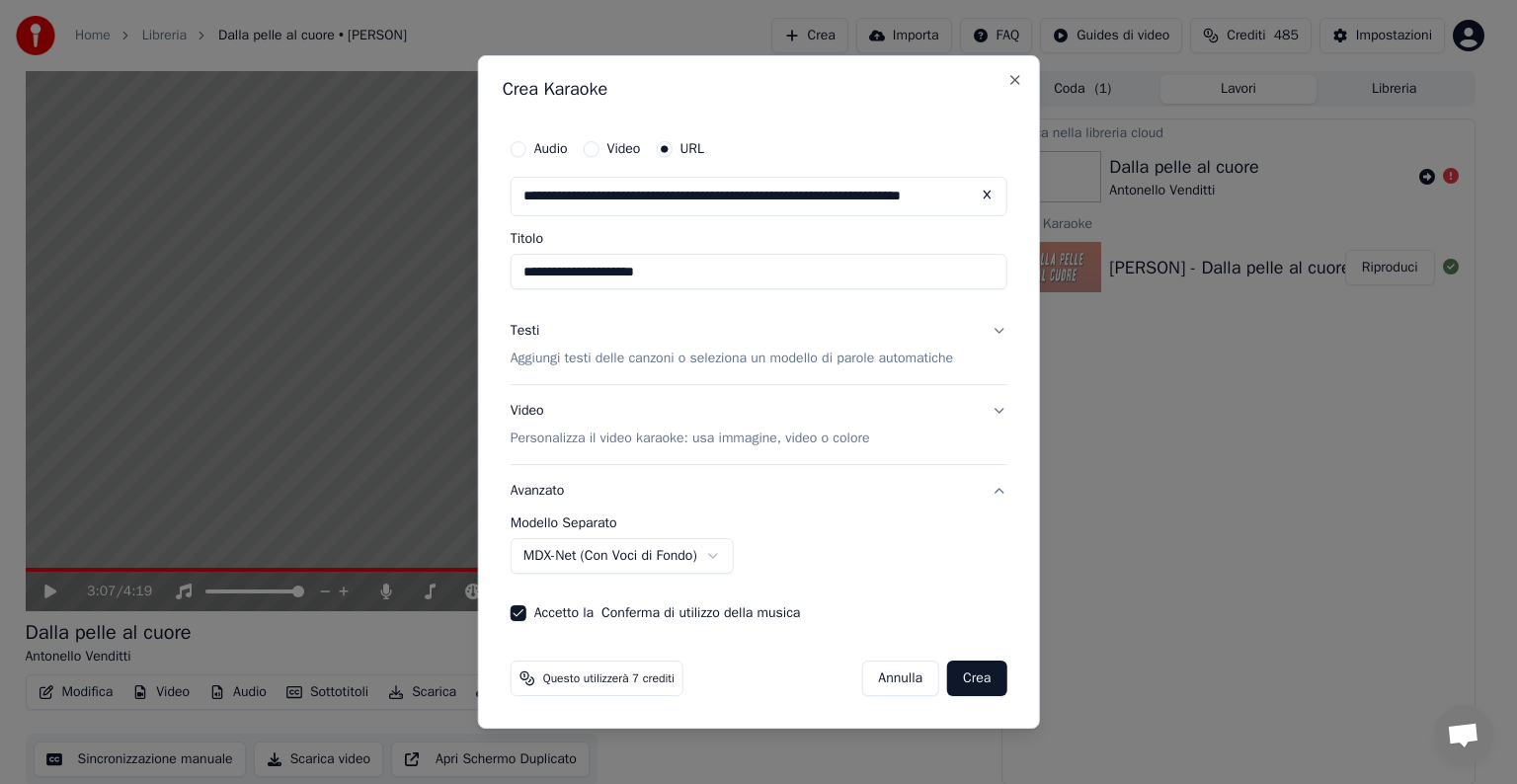 click on "Crea" at bounding box center [977, 678] 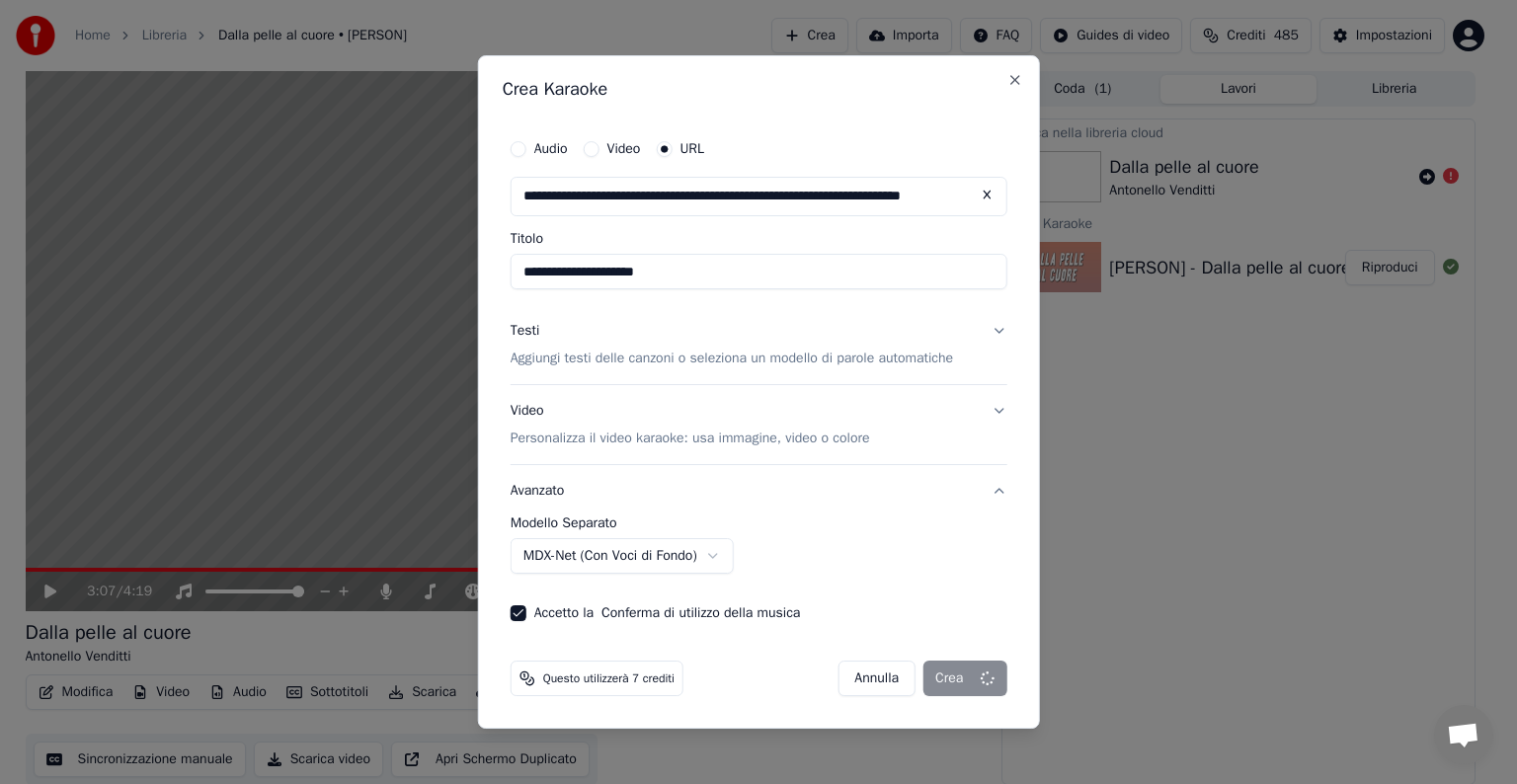select on "******" 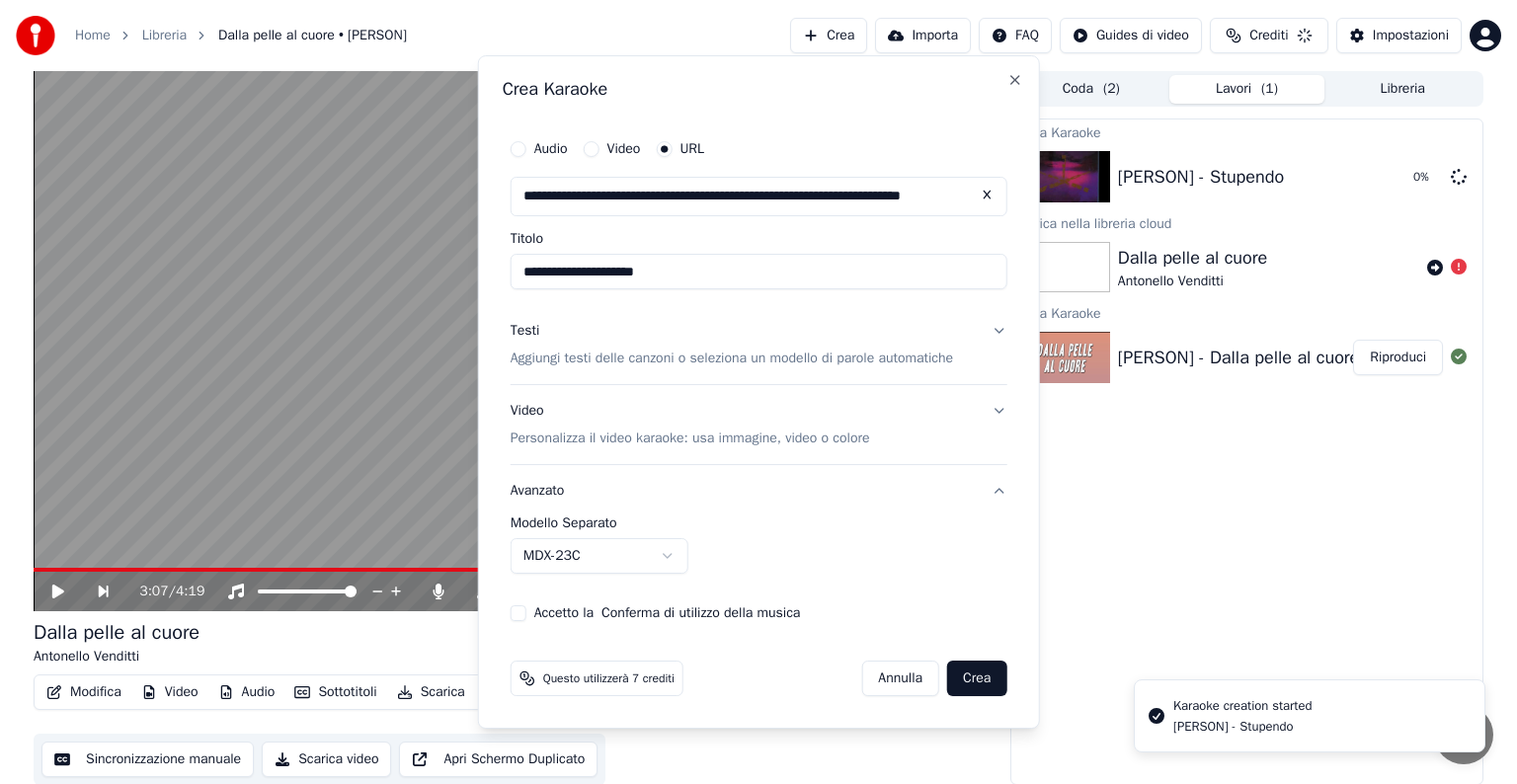 type 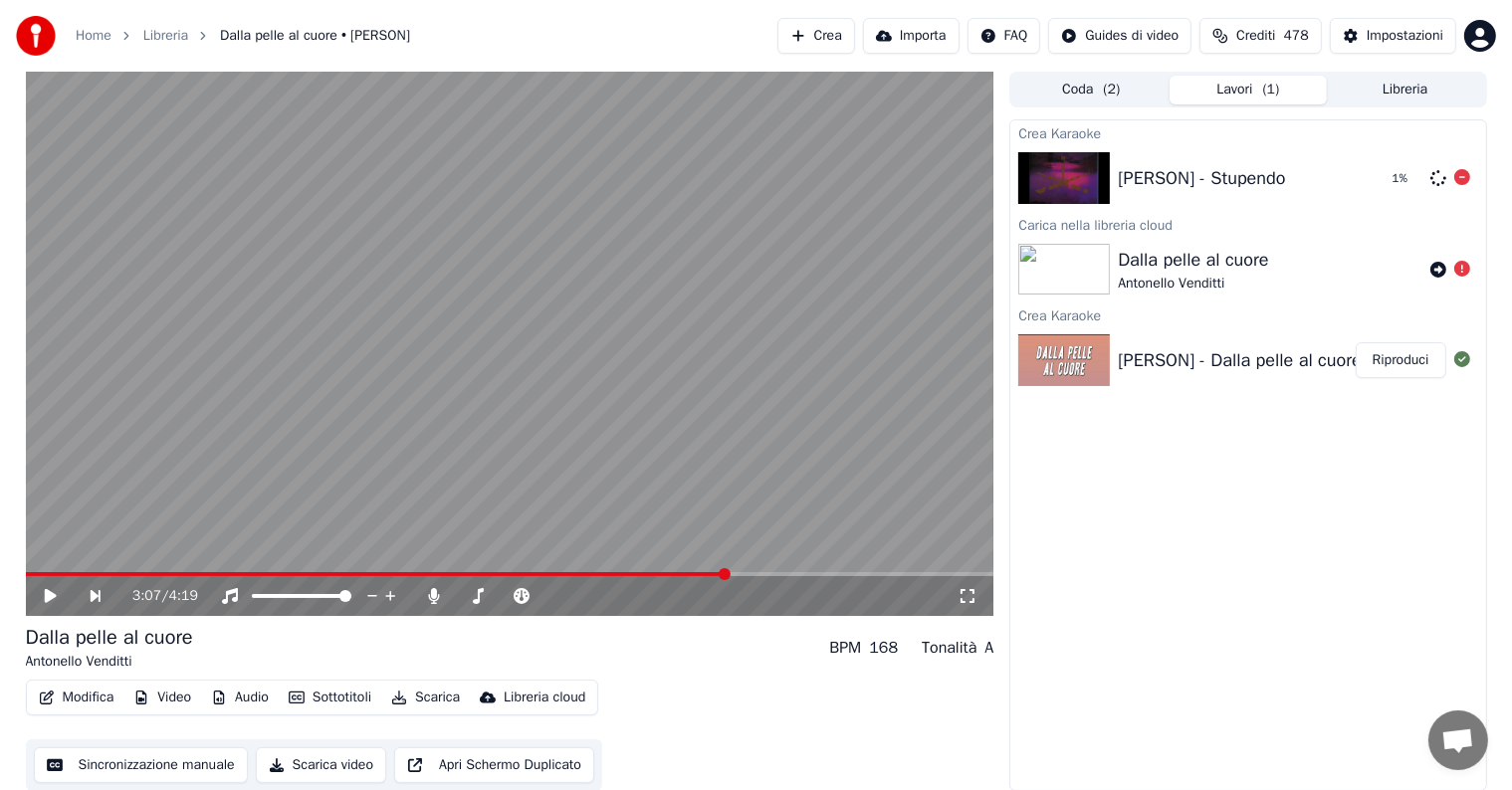 click on "[ARTIST] - [SONG] 1 %" at bounding box center (1247, 178) 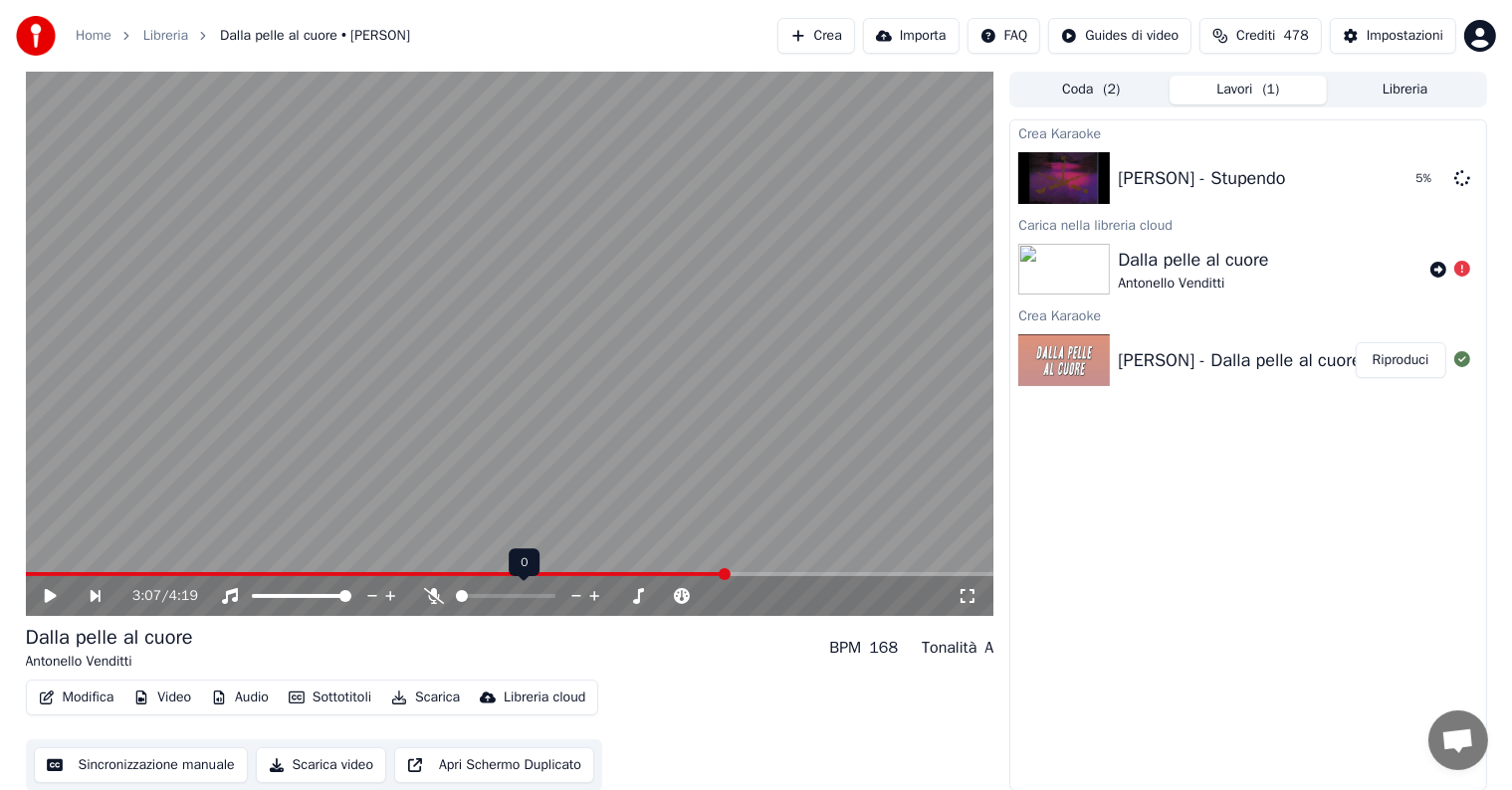 click at bounding box center (462, 596) 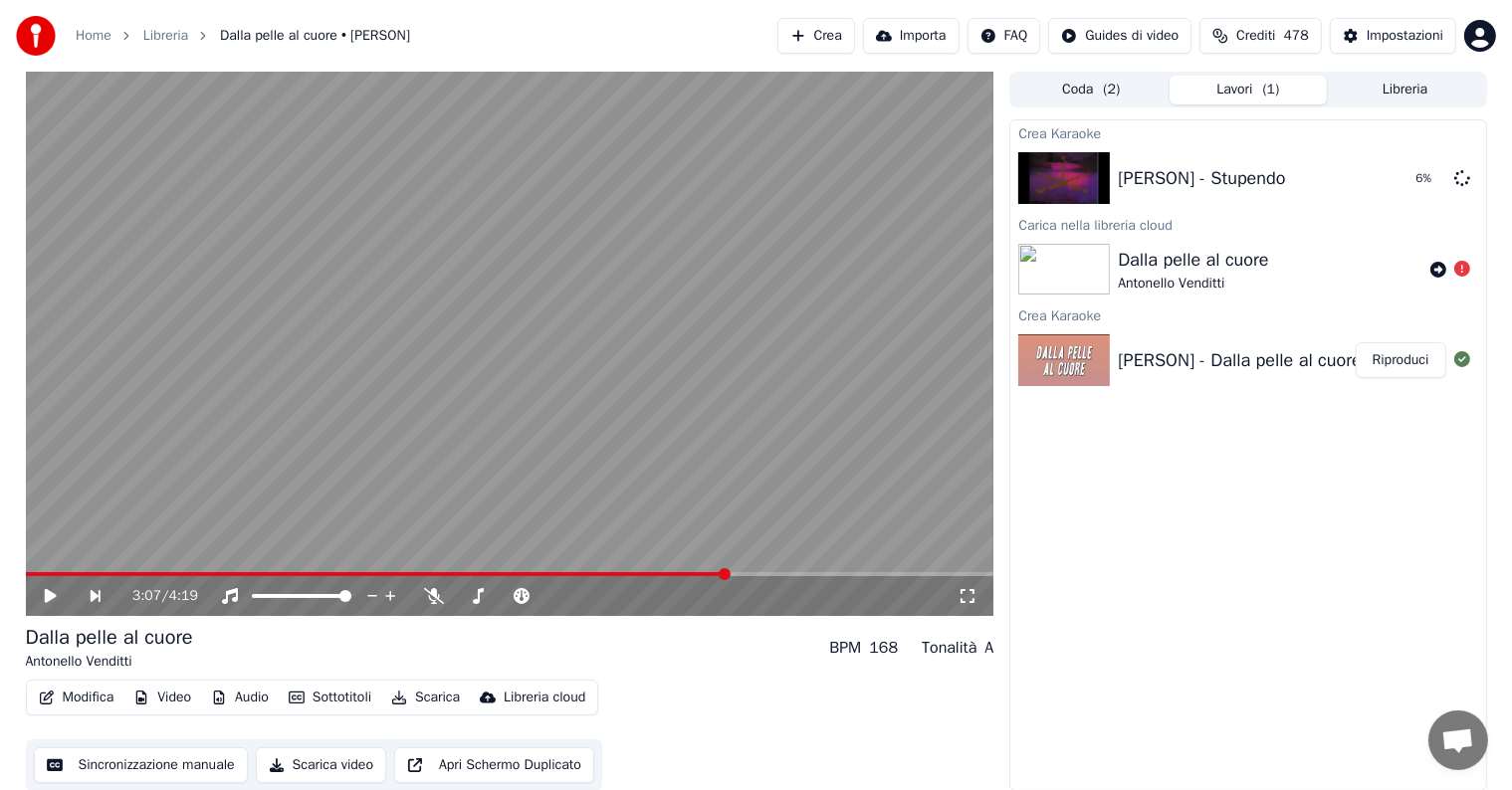 click on "Scarica video" at bounding box center [321, 765] 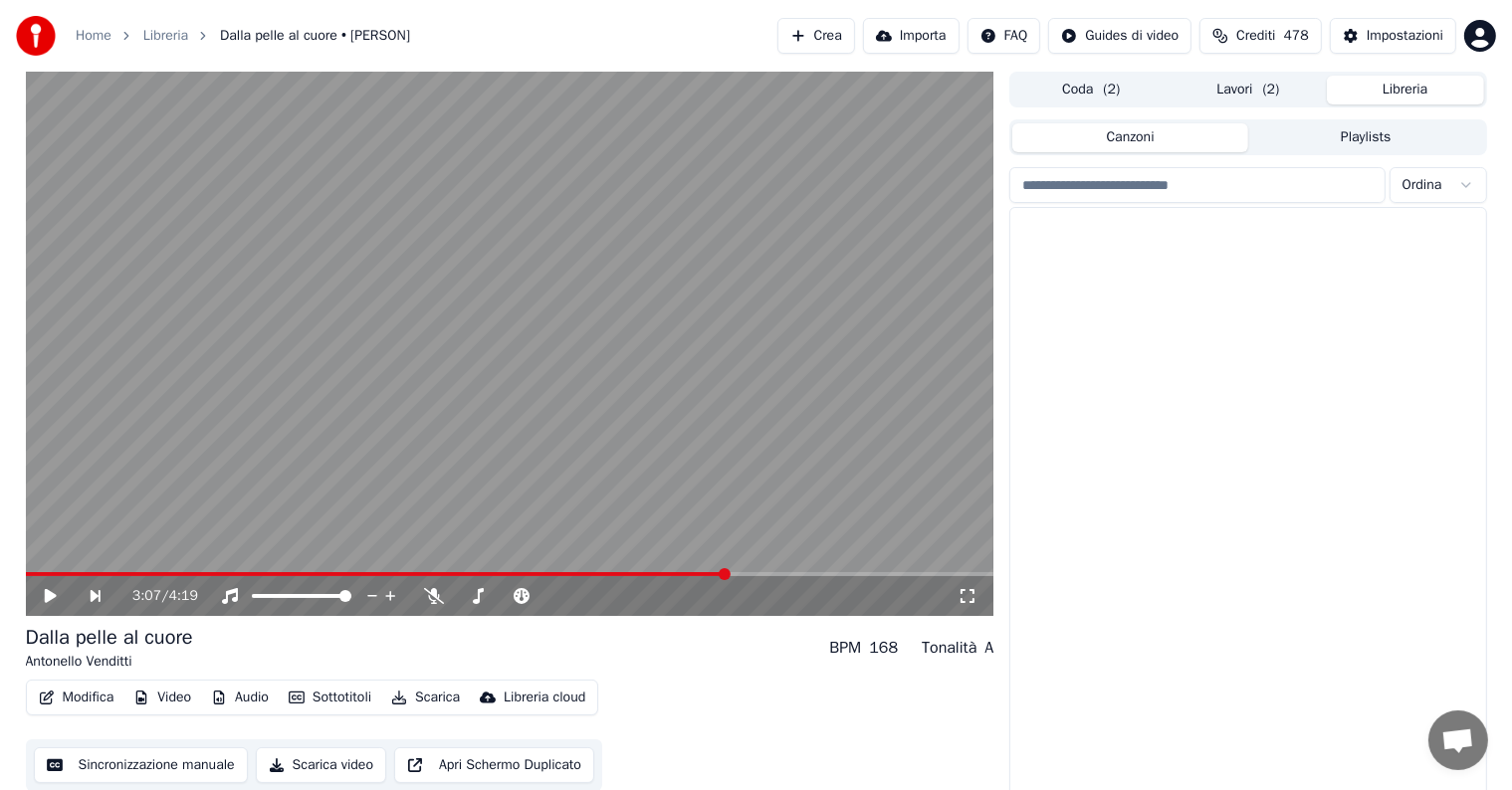 click on "Libreria" at bounding box center (1405, 90) 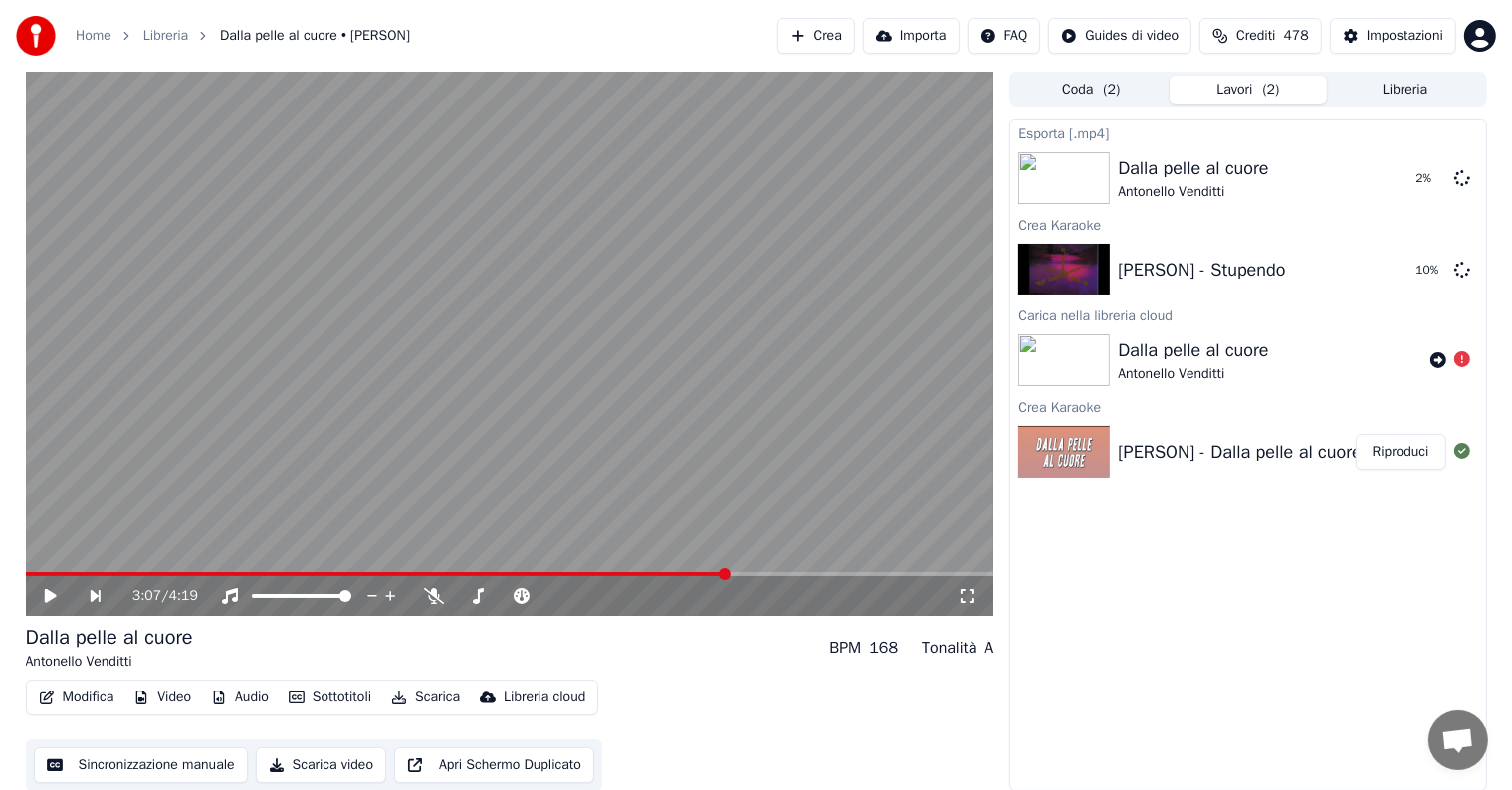 click on "Lavori ( 2 )" at bounding box center [1248, 90] 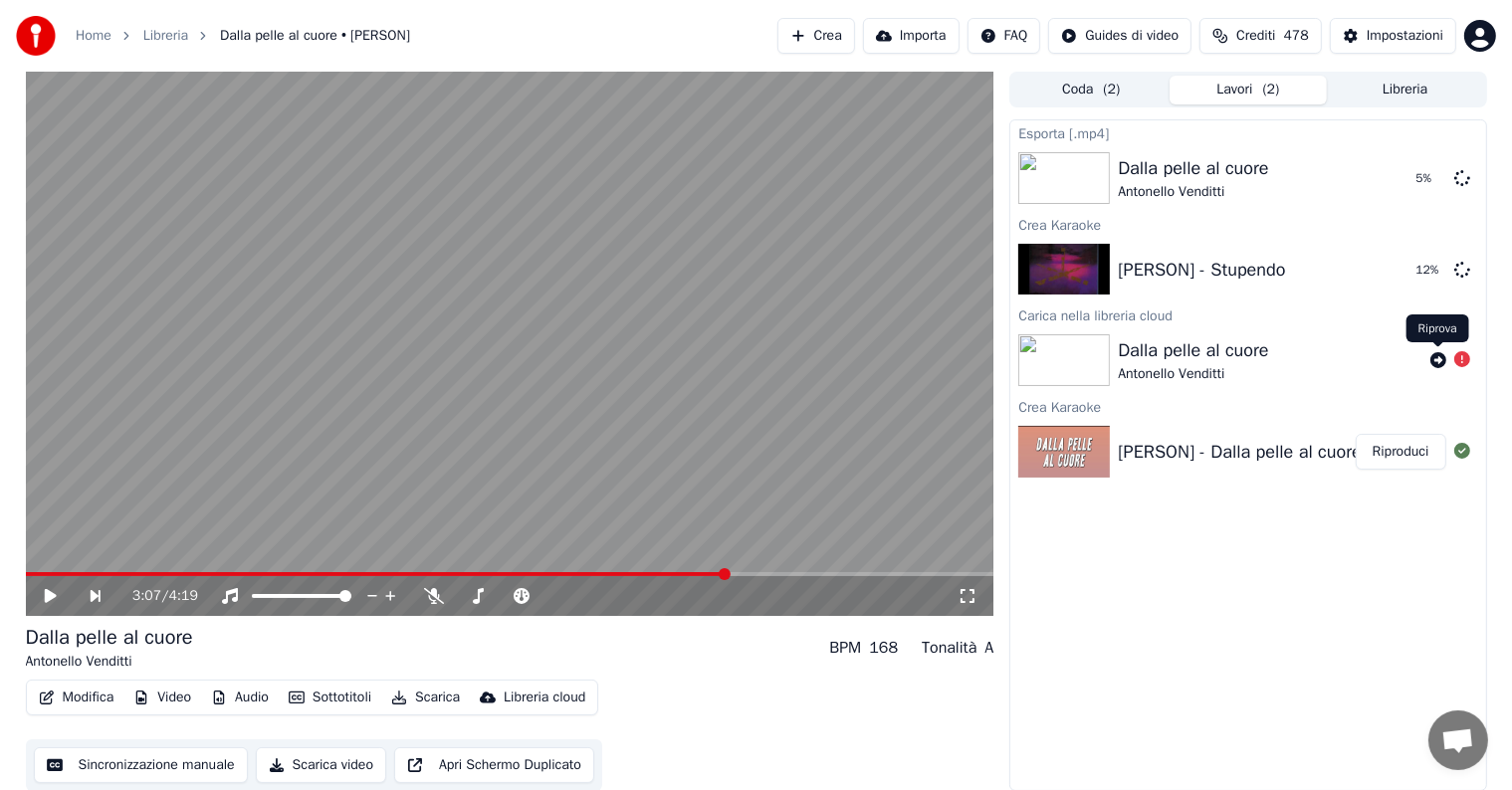 click 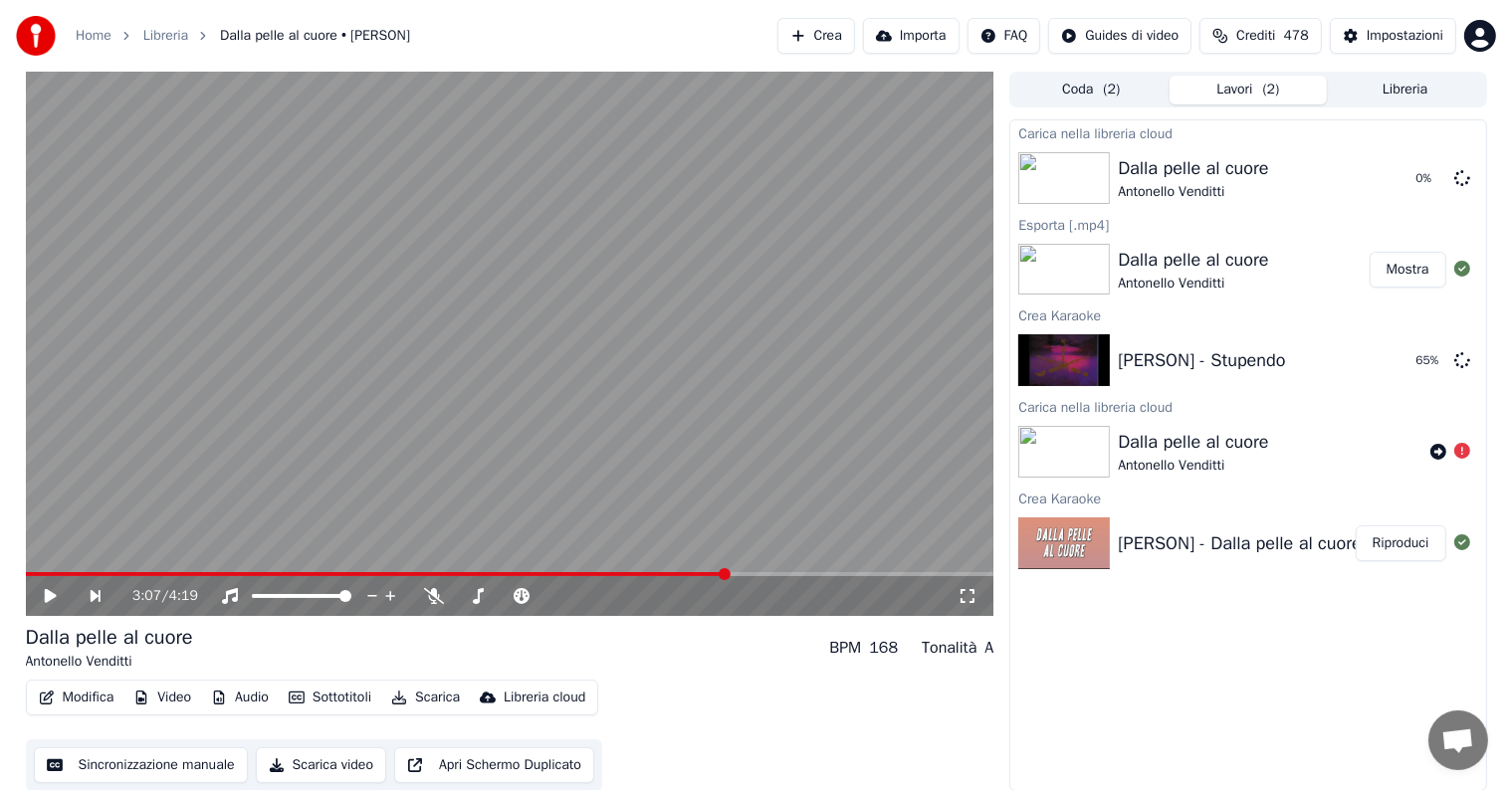 click on "Mostra" at bounding box center (1407, 270) 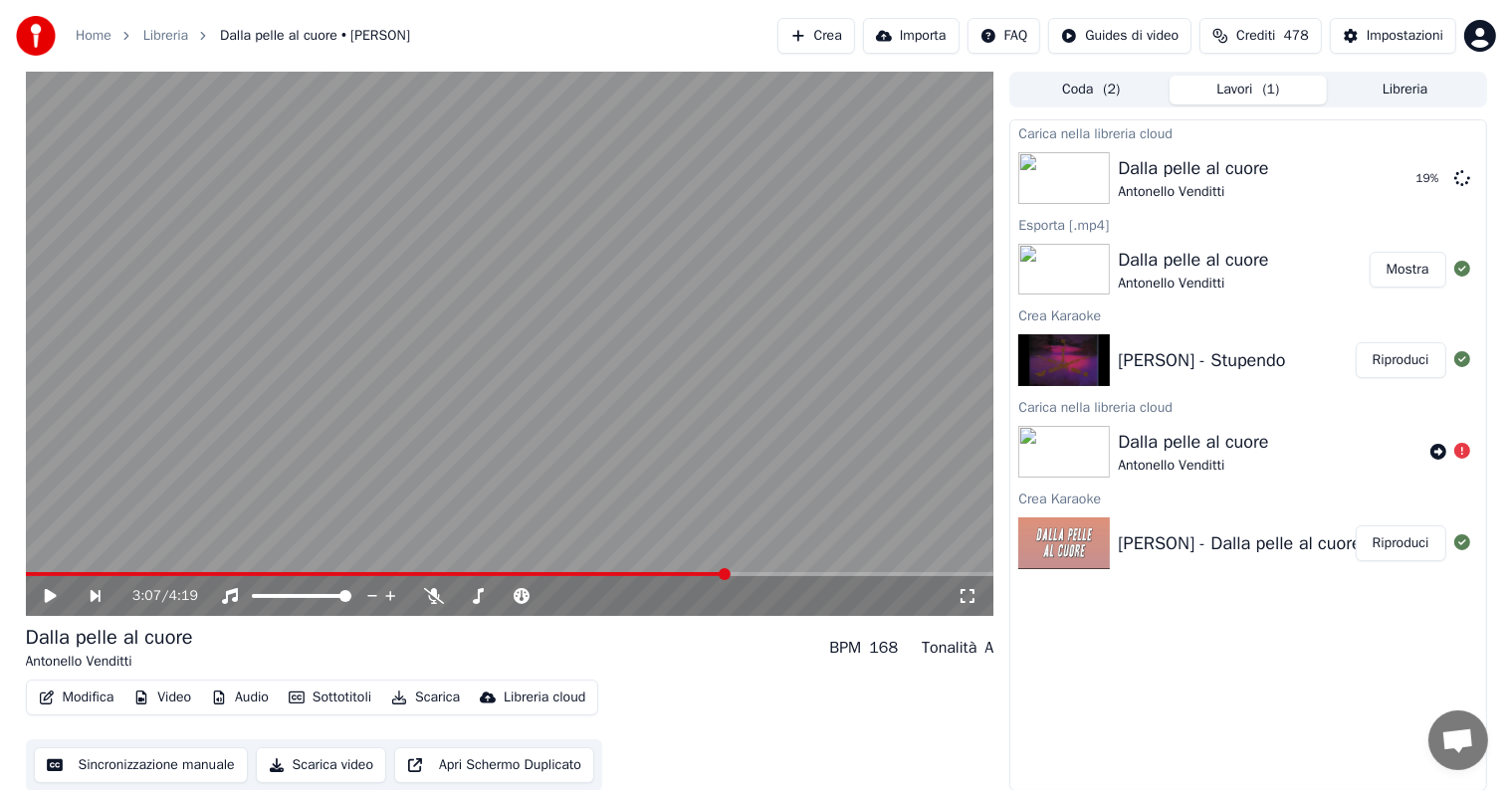 click on "[ARTIST] - [SONG] Riproduci" at bounding box center [1247, 360] 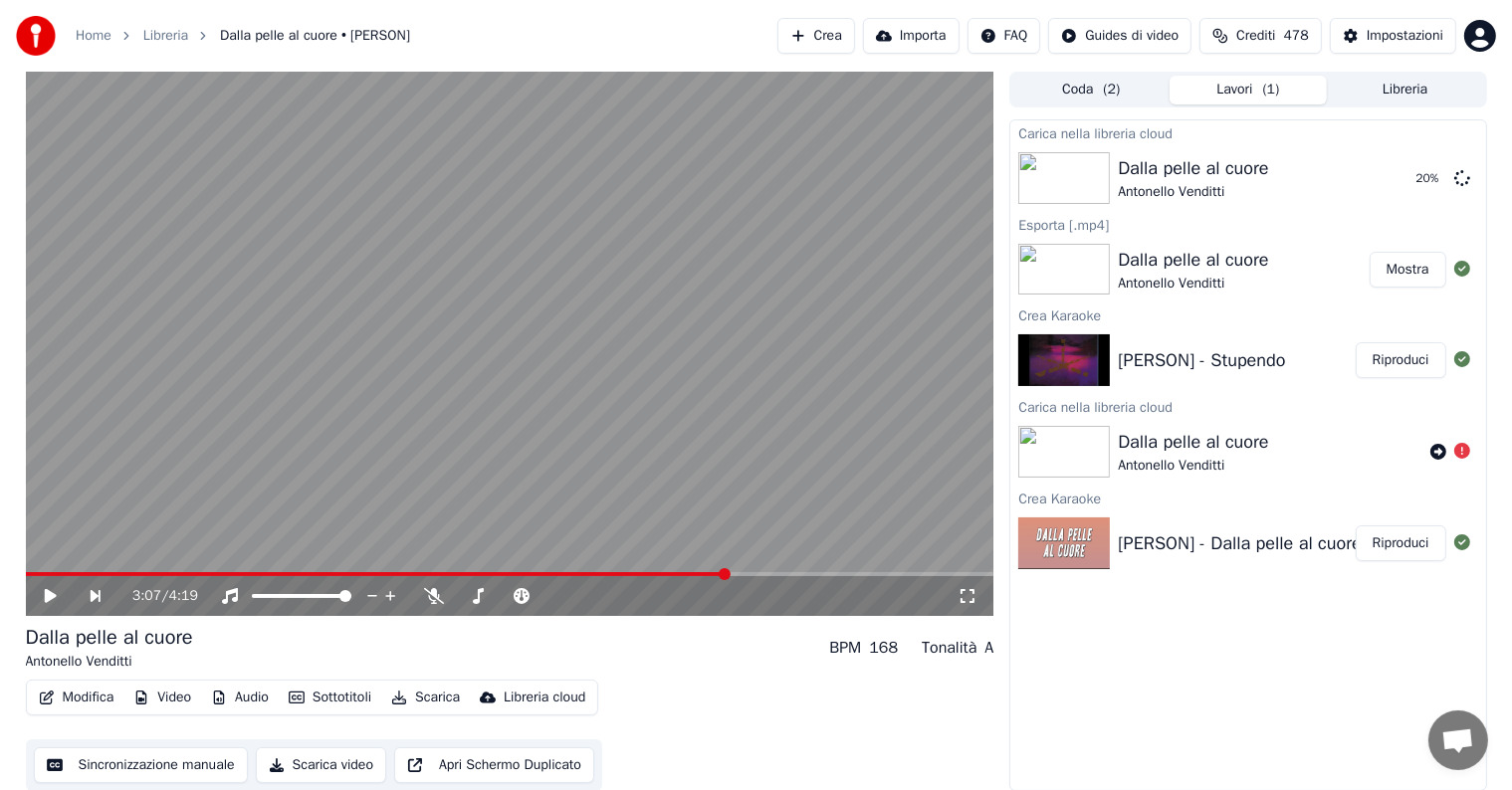 click on "Riproduci" at bounding box center [1401, 360] 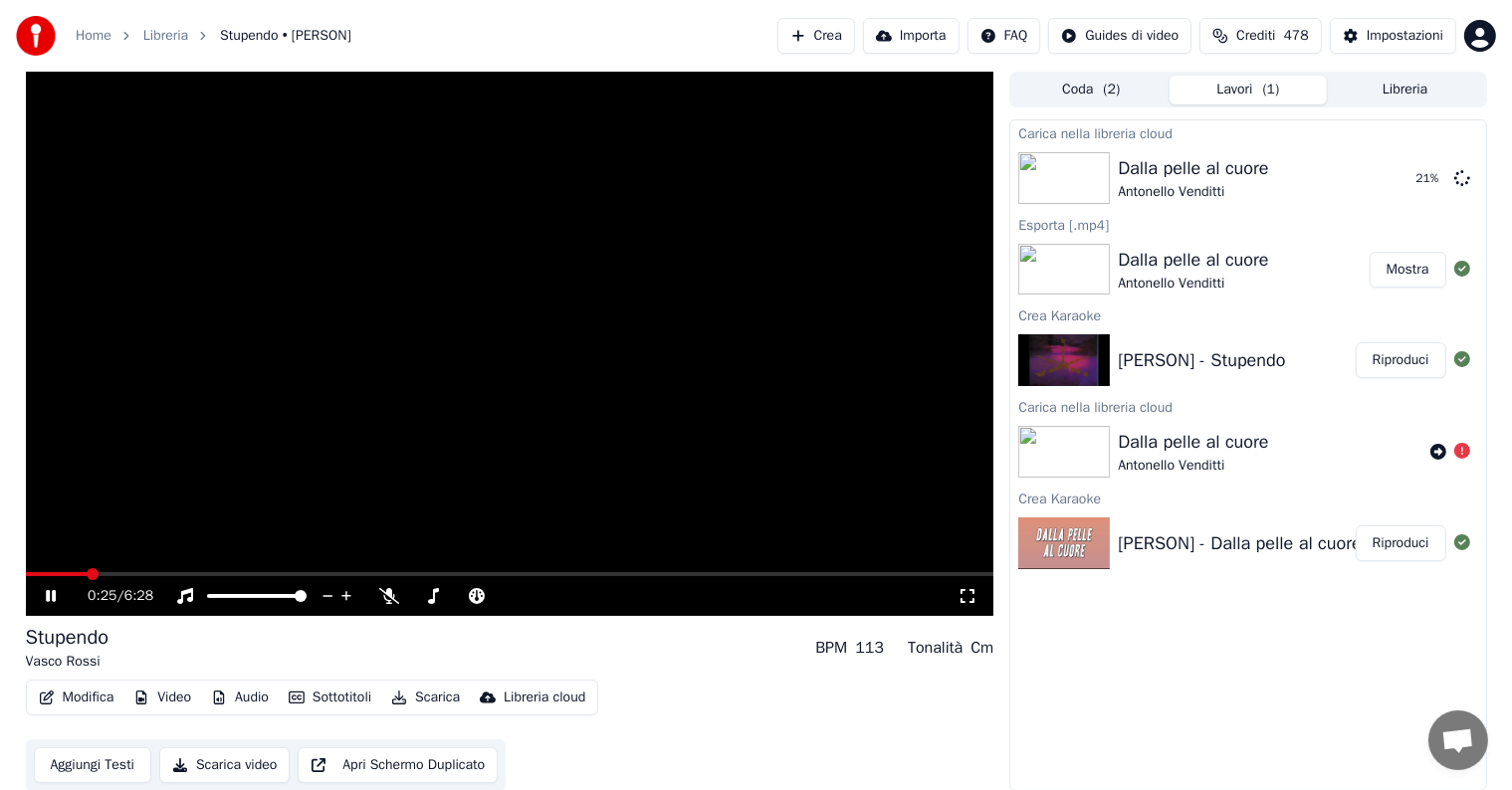 click at bounding box center (510, 574) 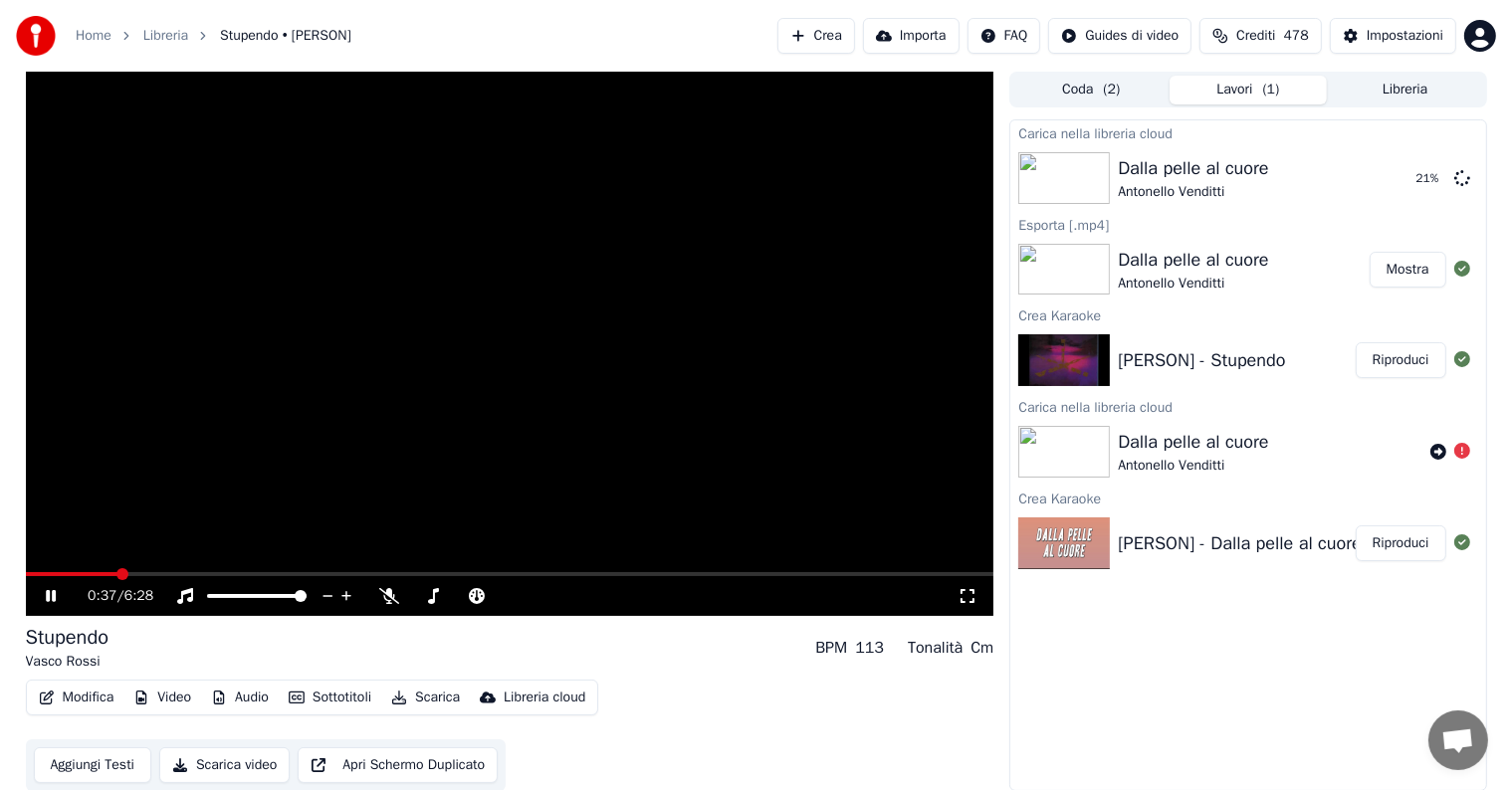 click at bounding box center [510, 574] 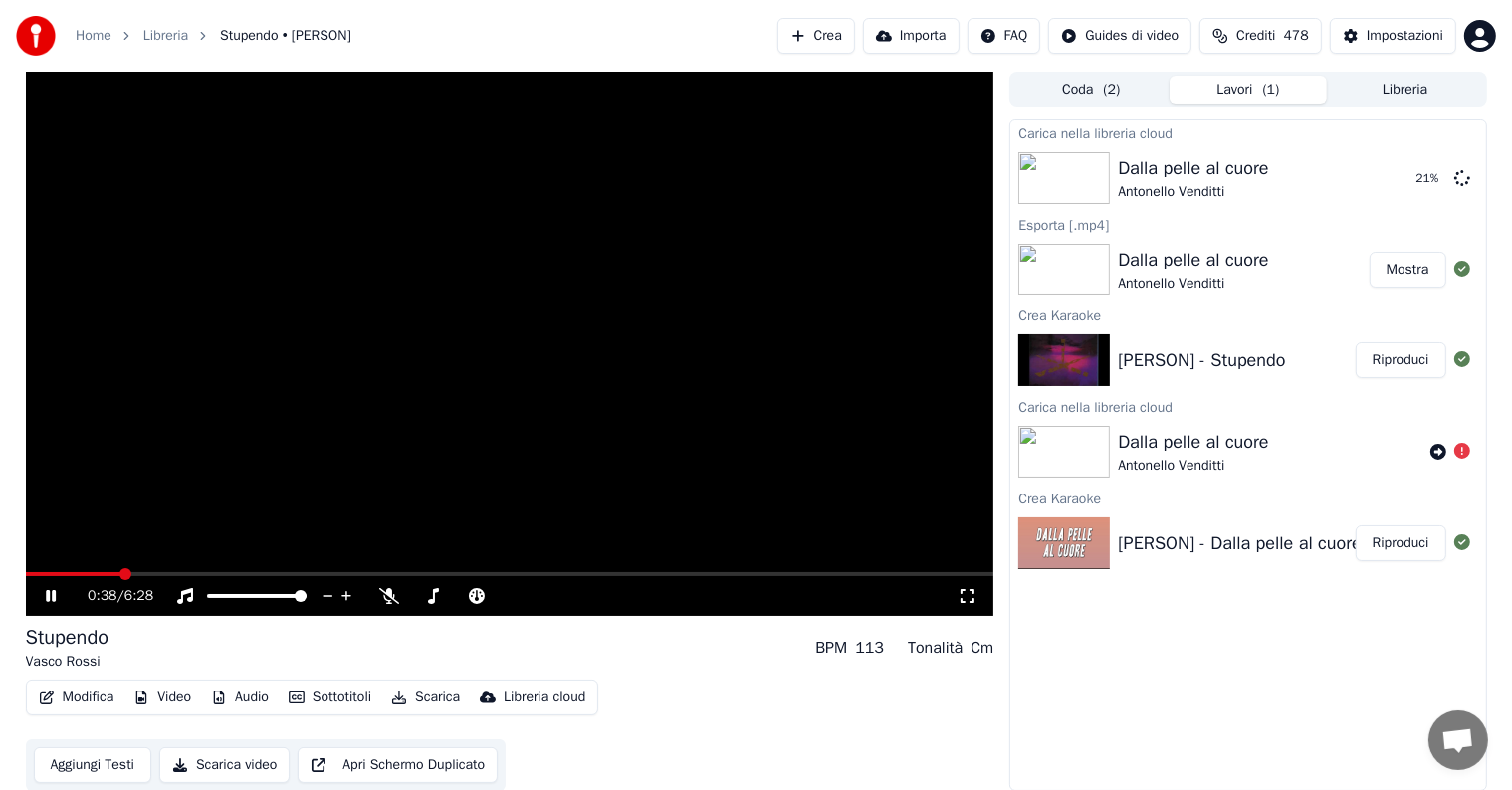click at bounding box center [510, 343] 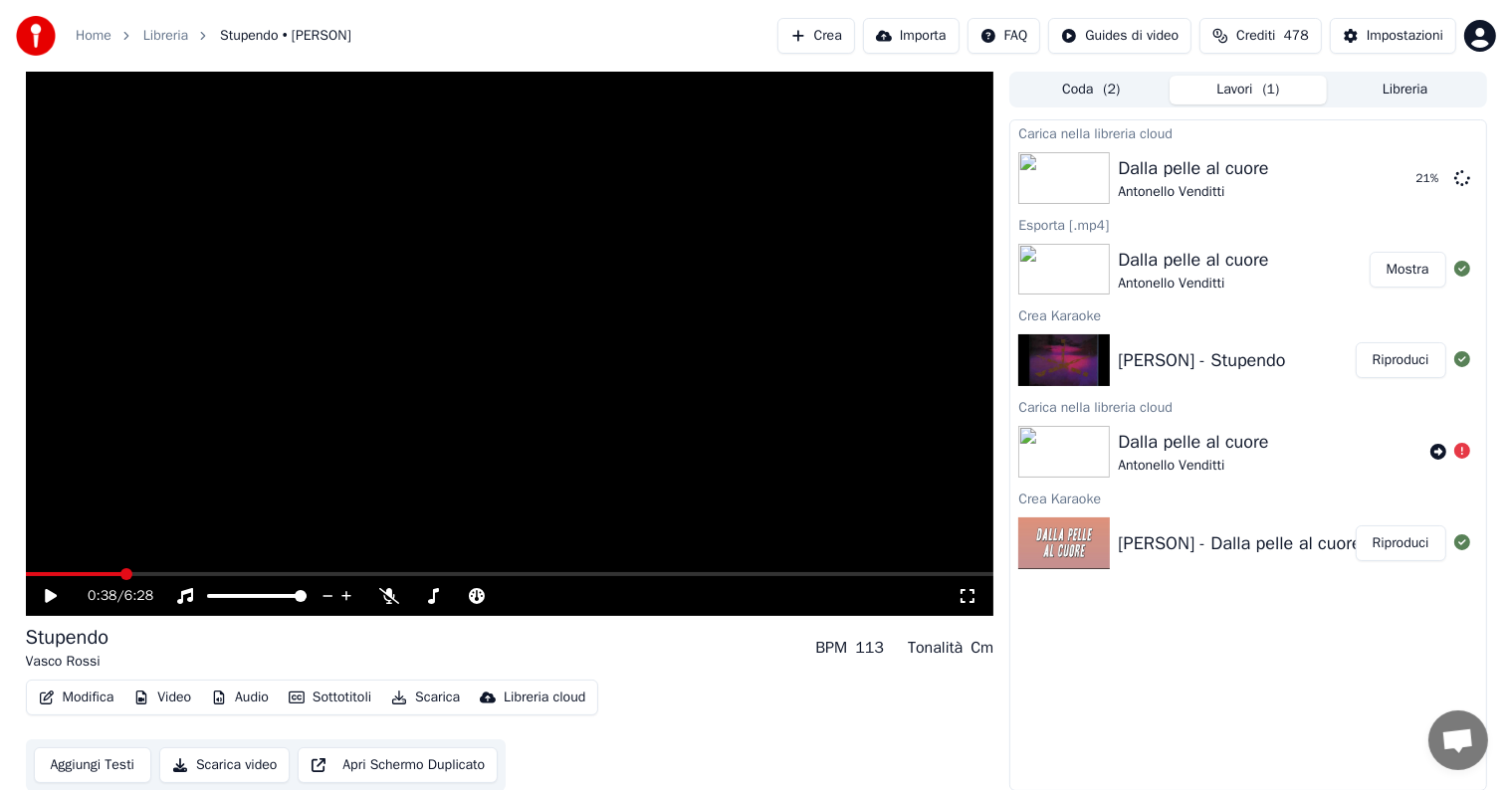 click at bounding box center [510, 574] 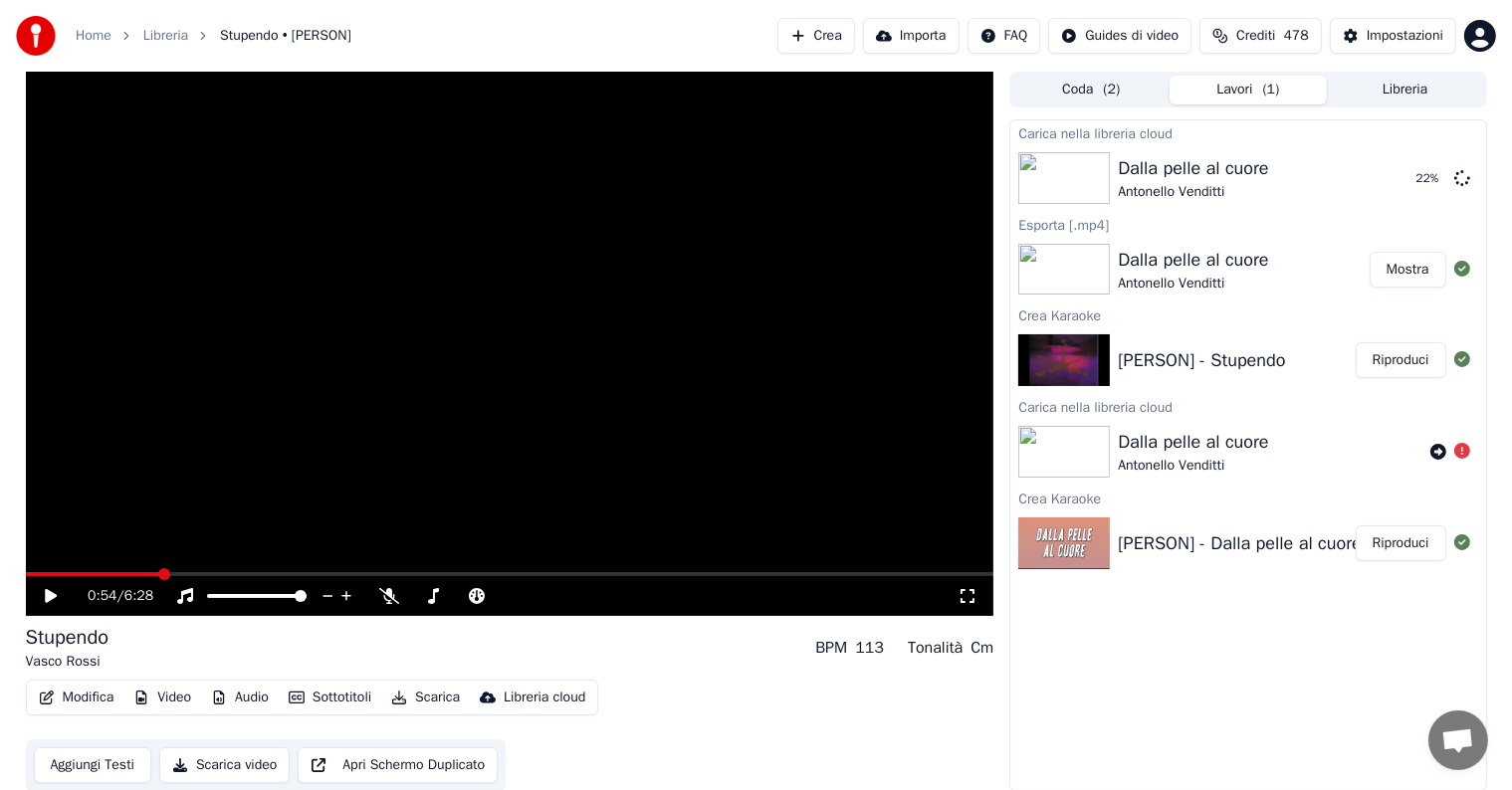 click 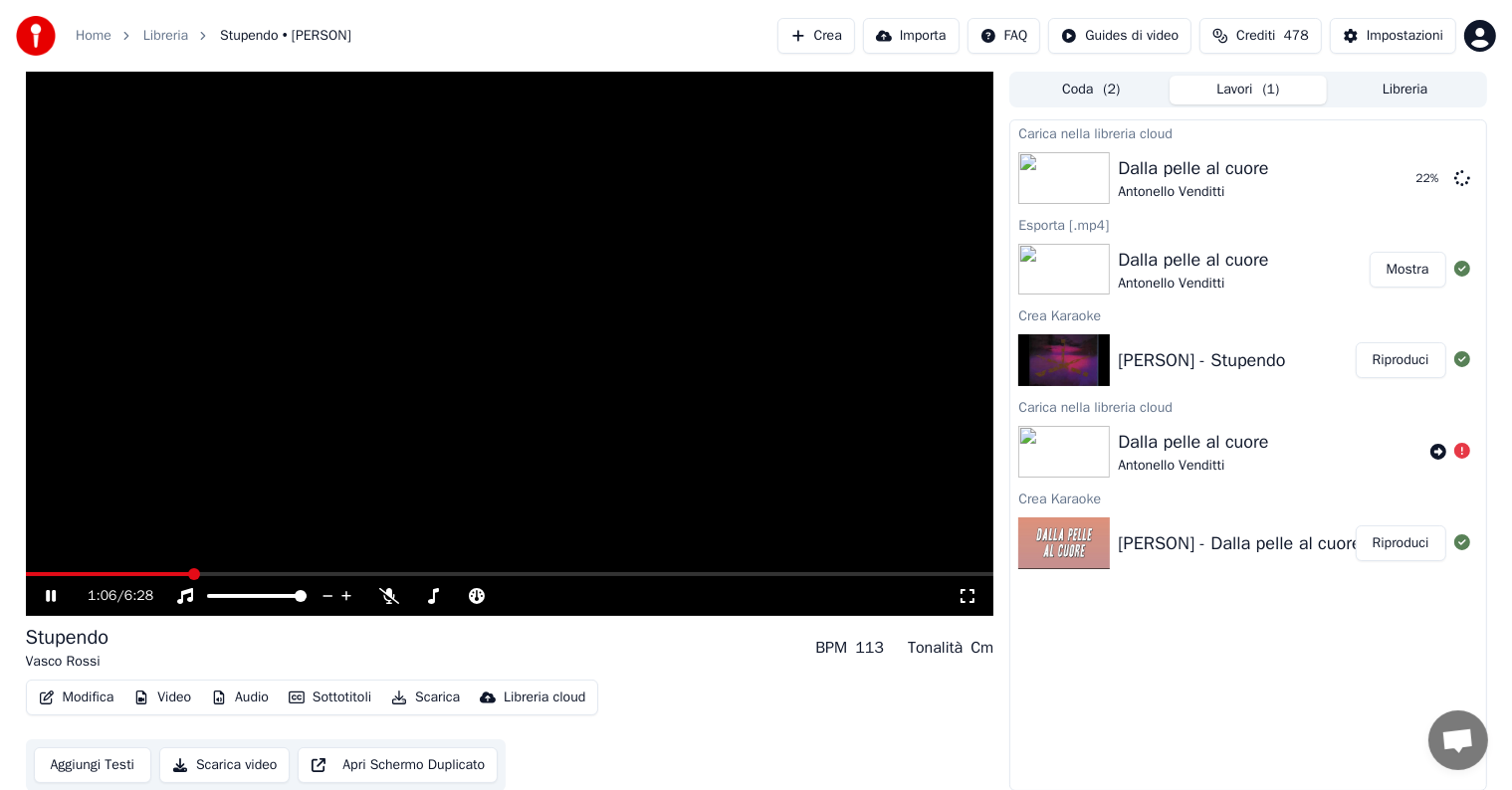 click at bounding box center [510, 574] 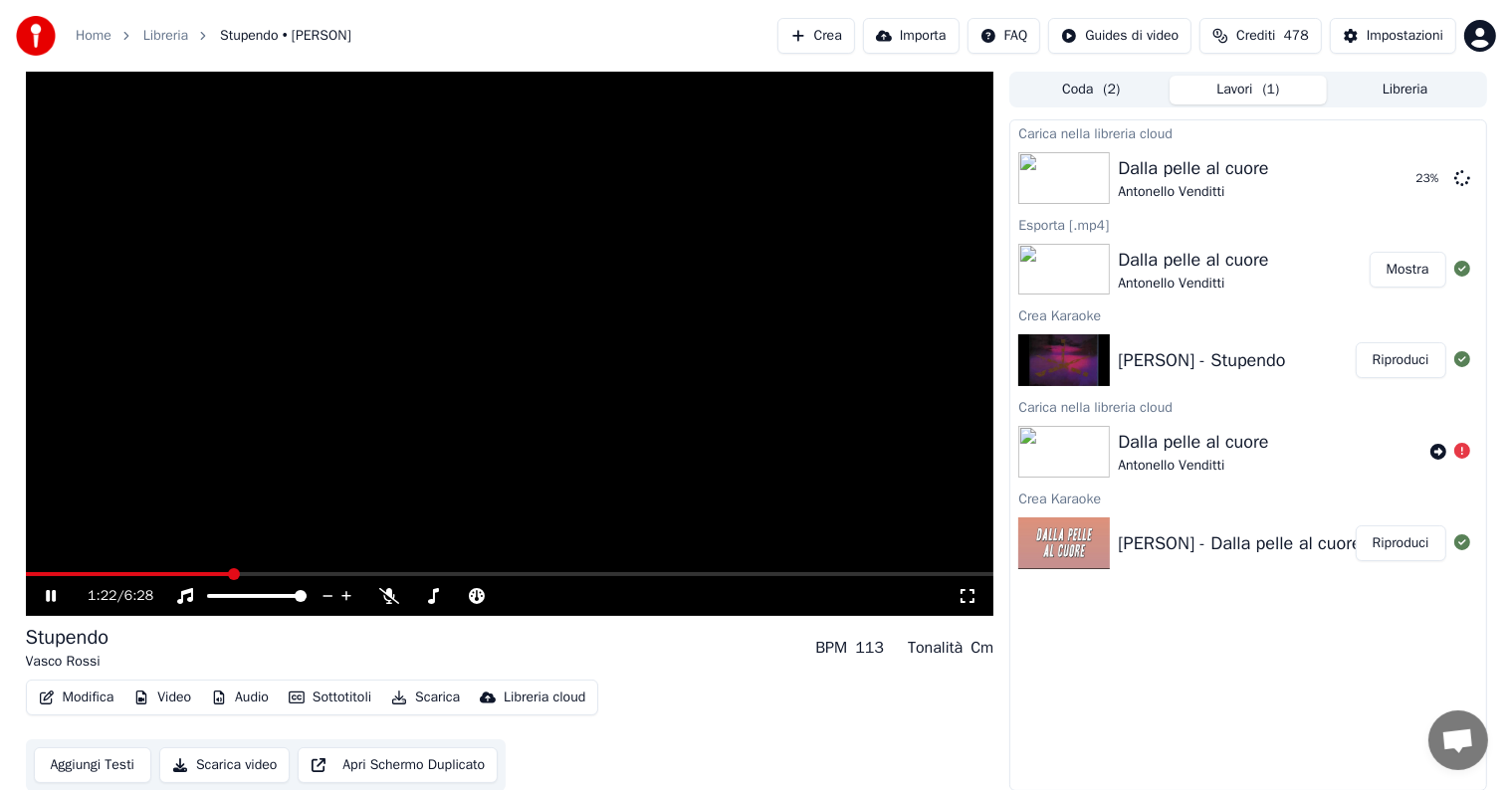 click at bounding box center [510, 574] 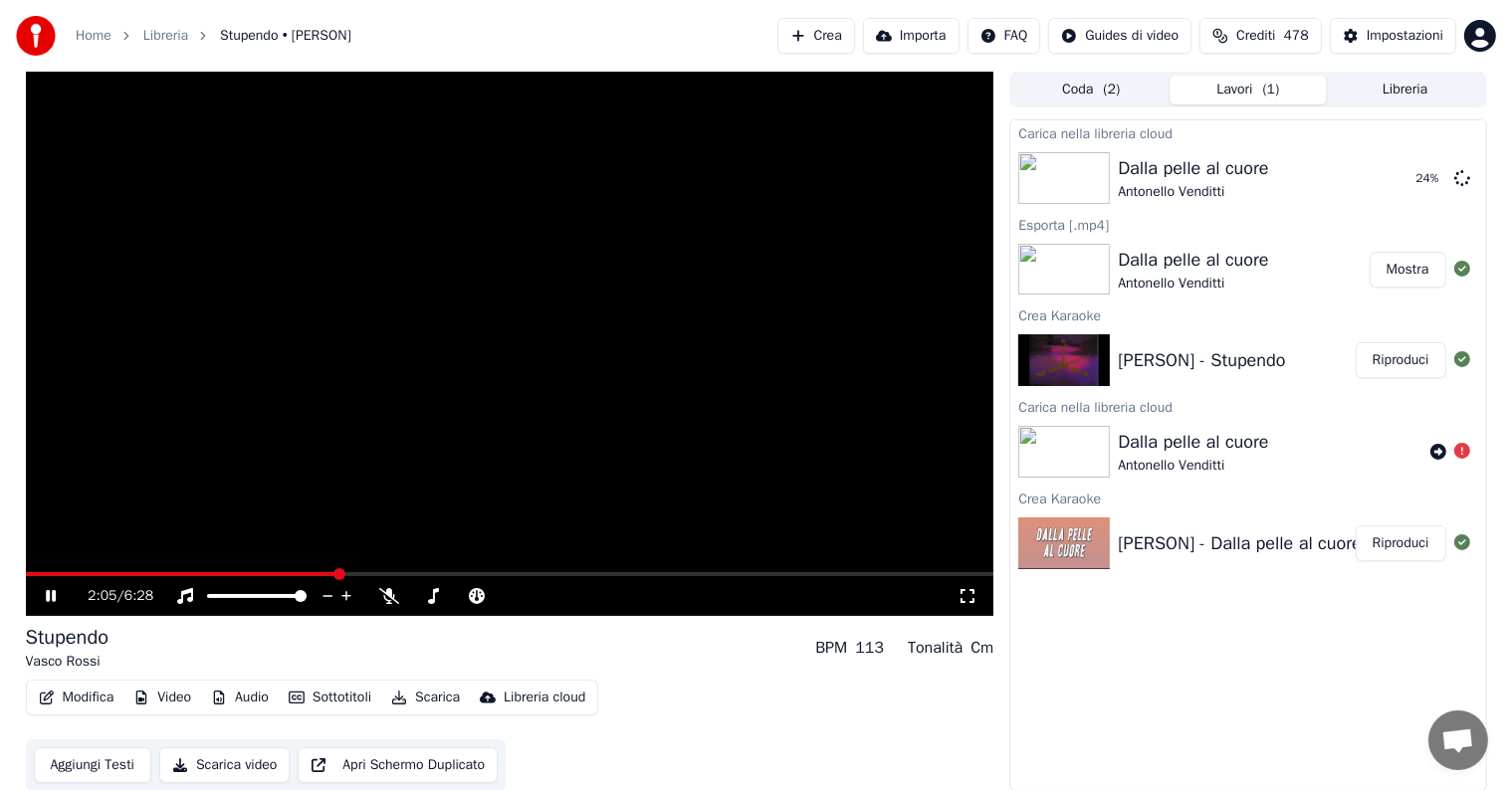 click at bounding box center (510, 574) 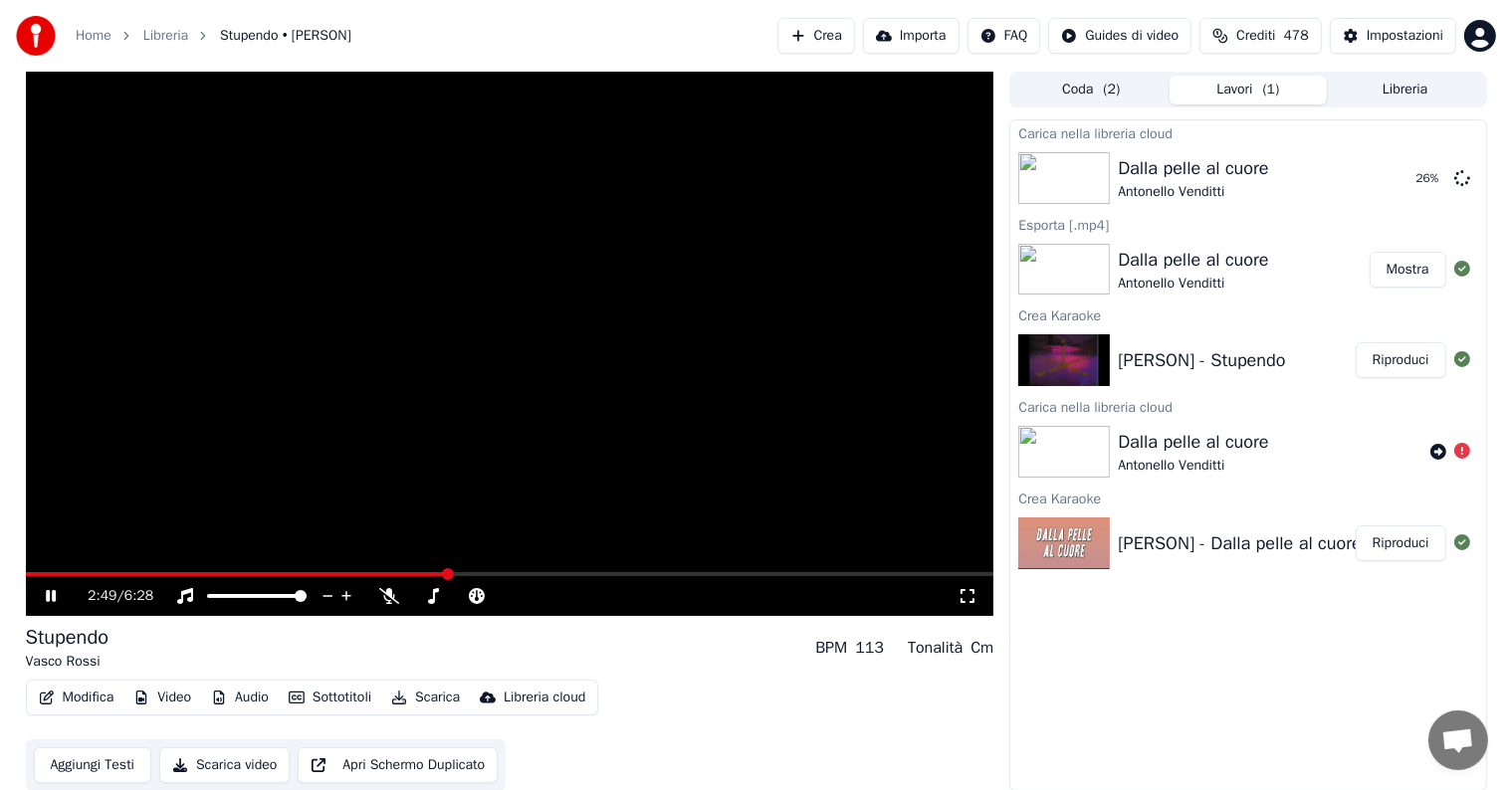 click at bounding box center [510, 574] 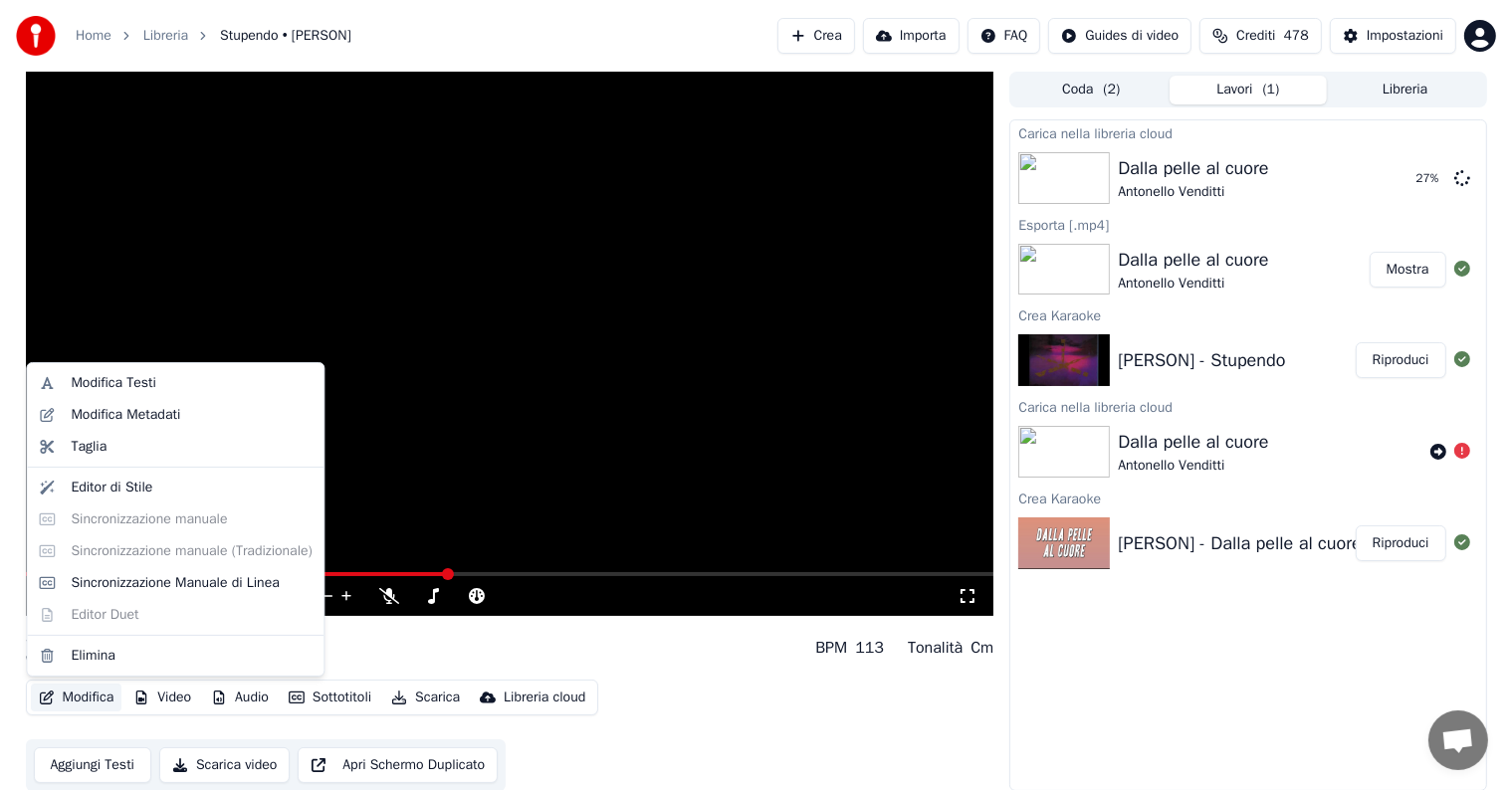 click on "Modifica" at bounding box center (77, 697) 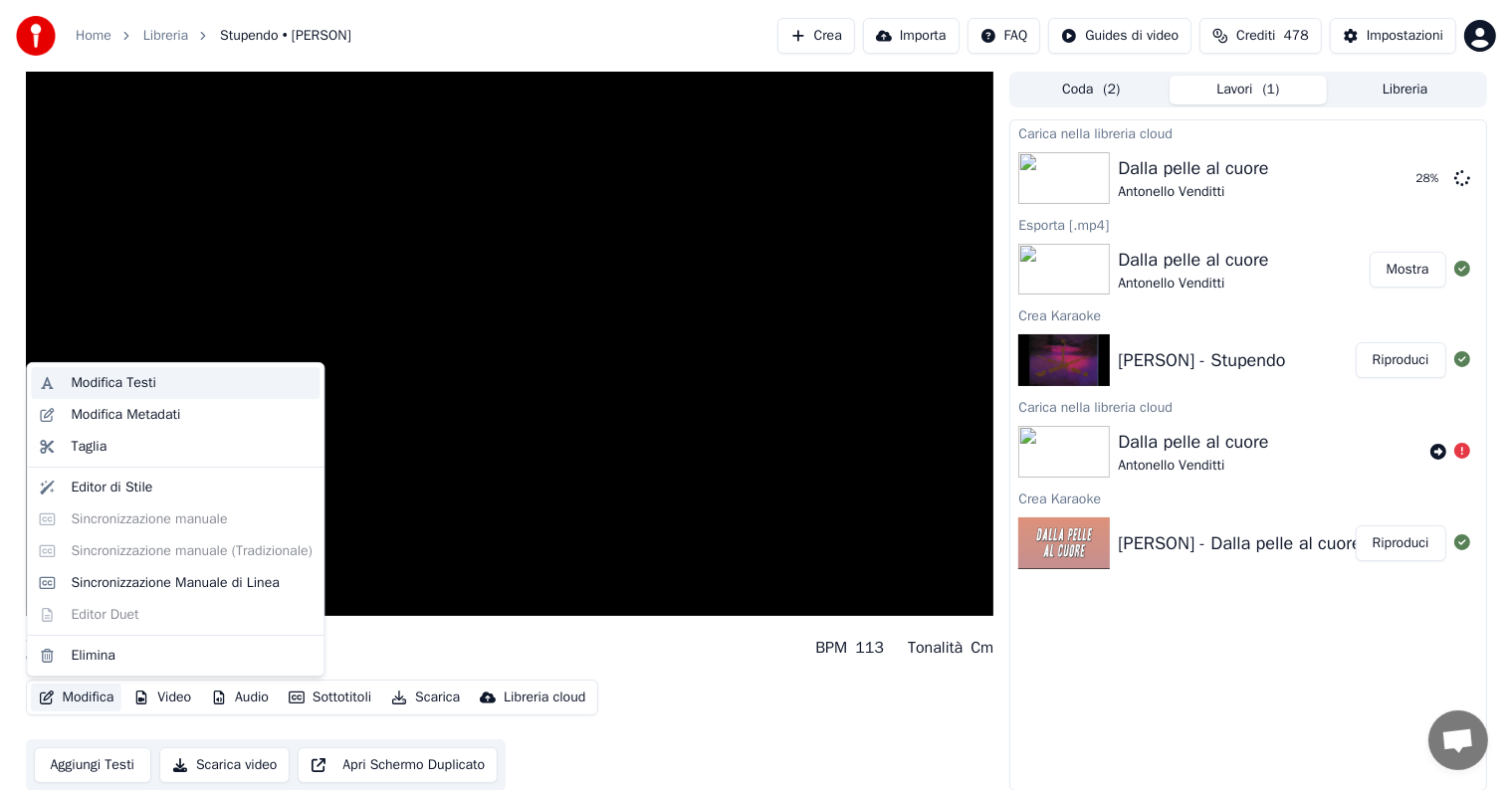 click on "Modifica Testi" at bounding box center [175, 383] 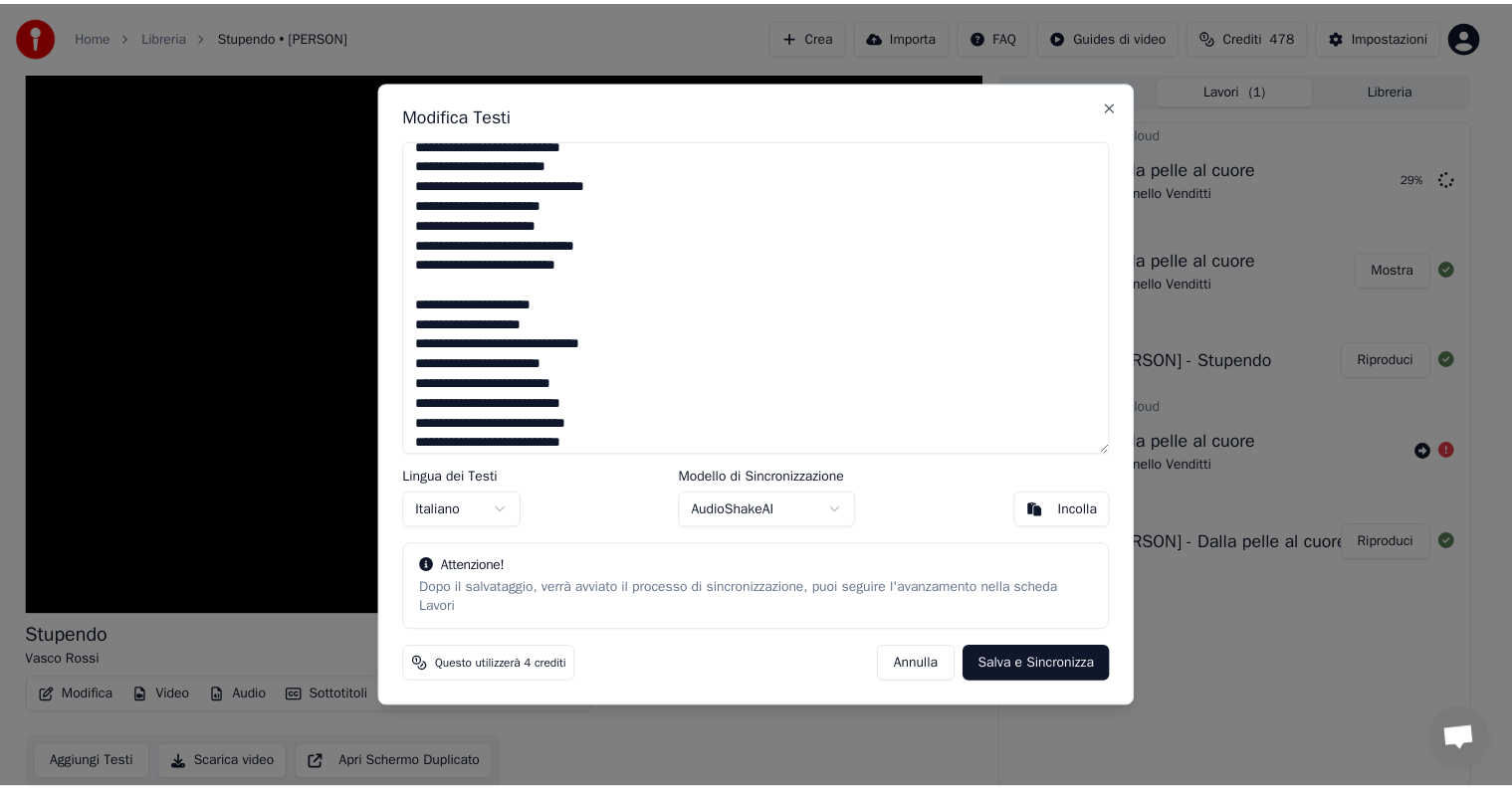 scroll, scrollTop: 0, scrollLeft: 0, axis: both 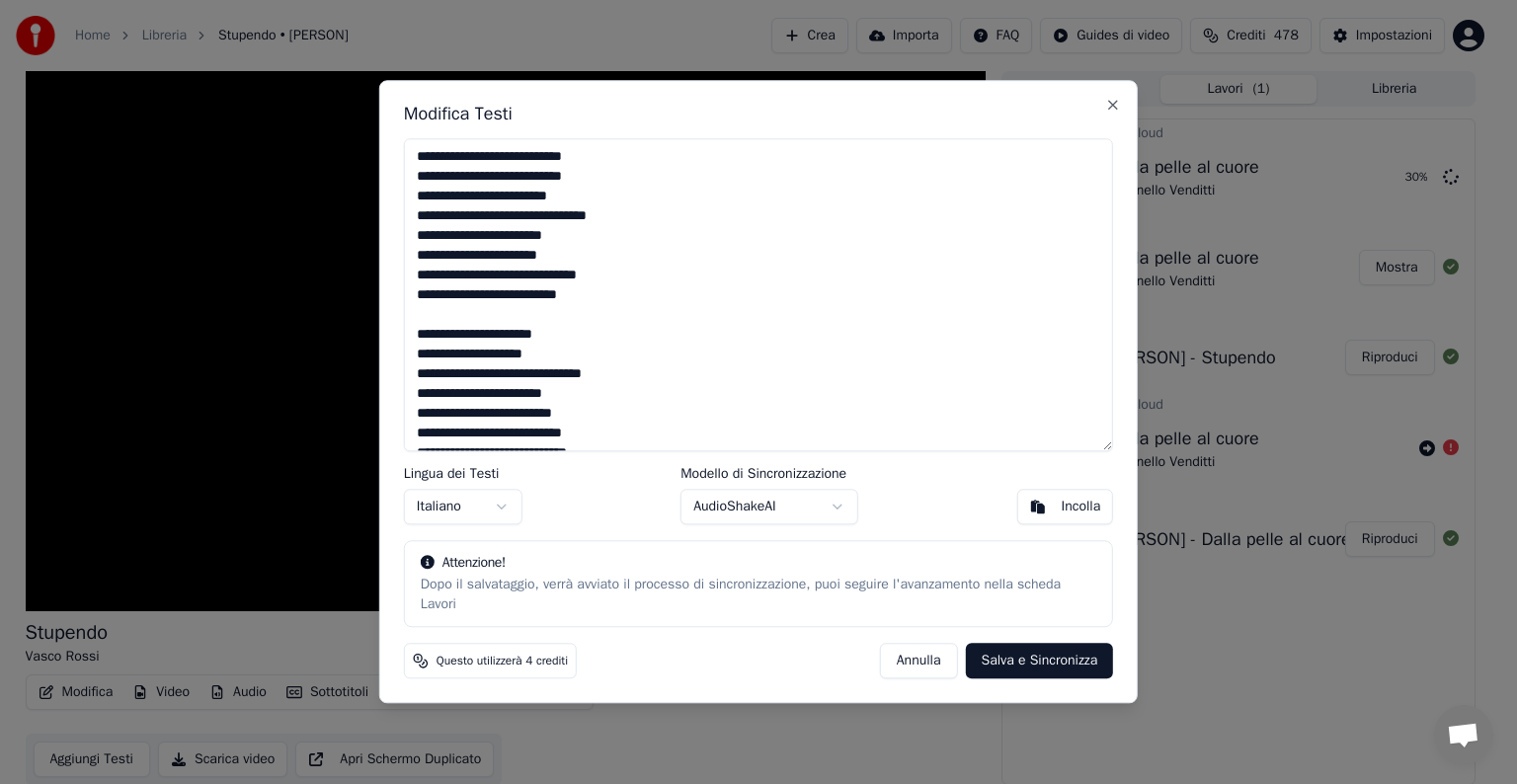 click on "Salva e Sincronizza" at bounding box center (1039, 662) 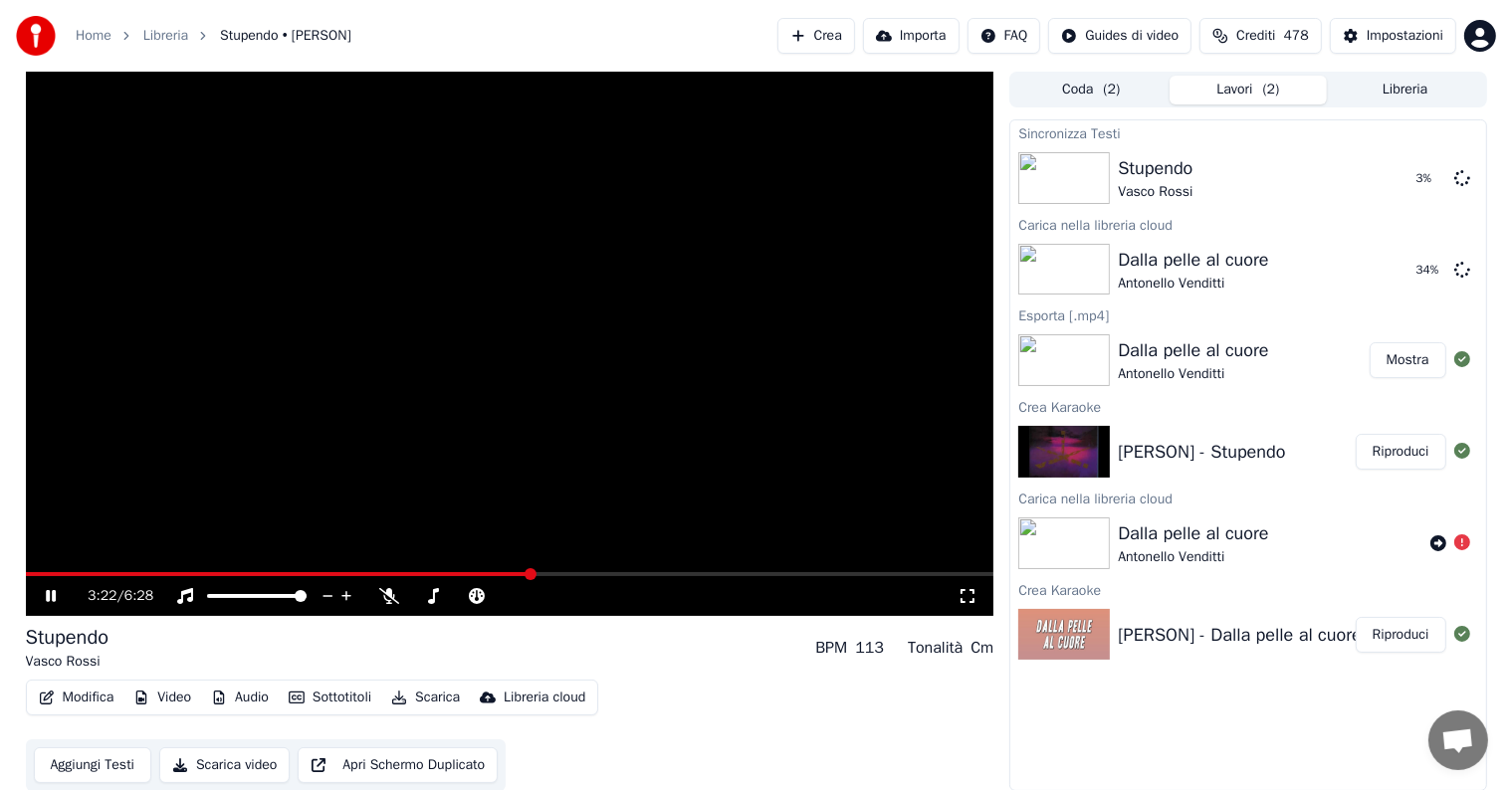 click 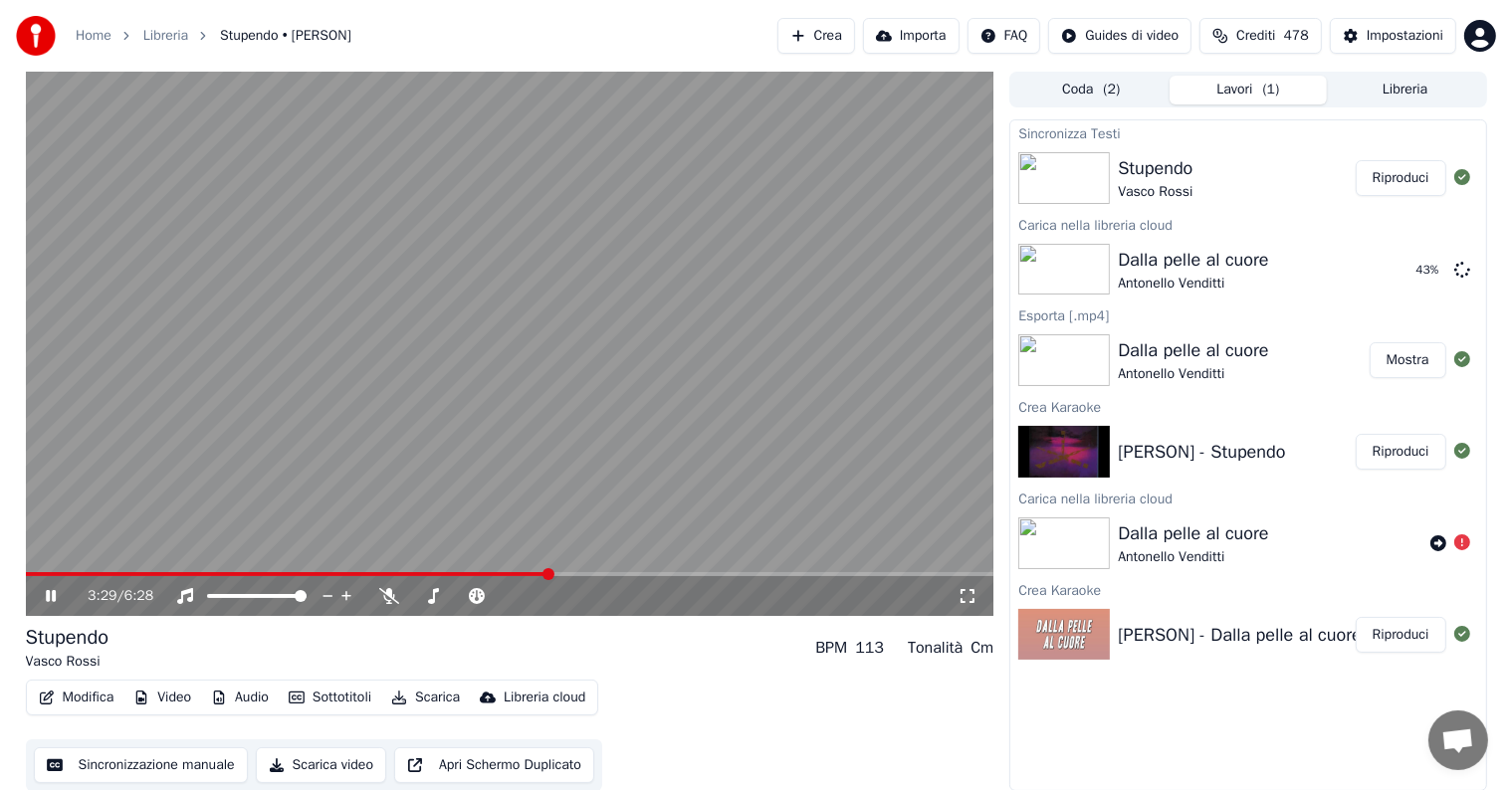 click 